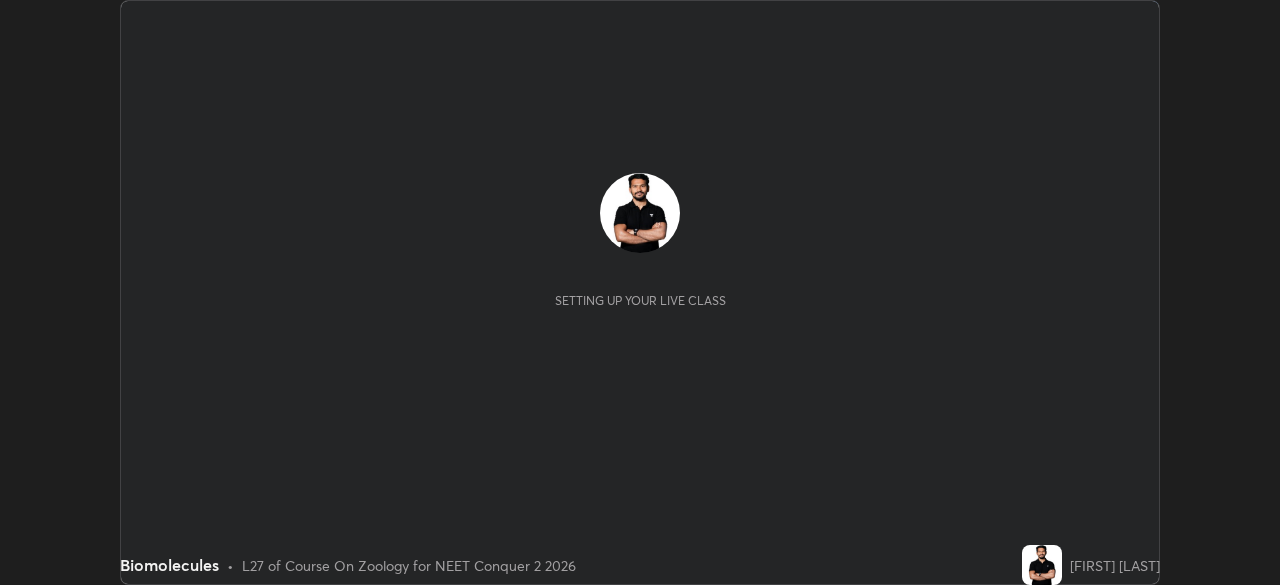 scroll, scrollTop: 0, scrollLeft: 0, axis: both 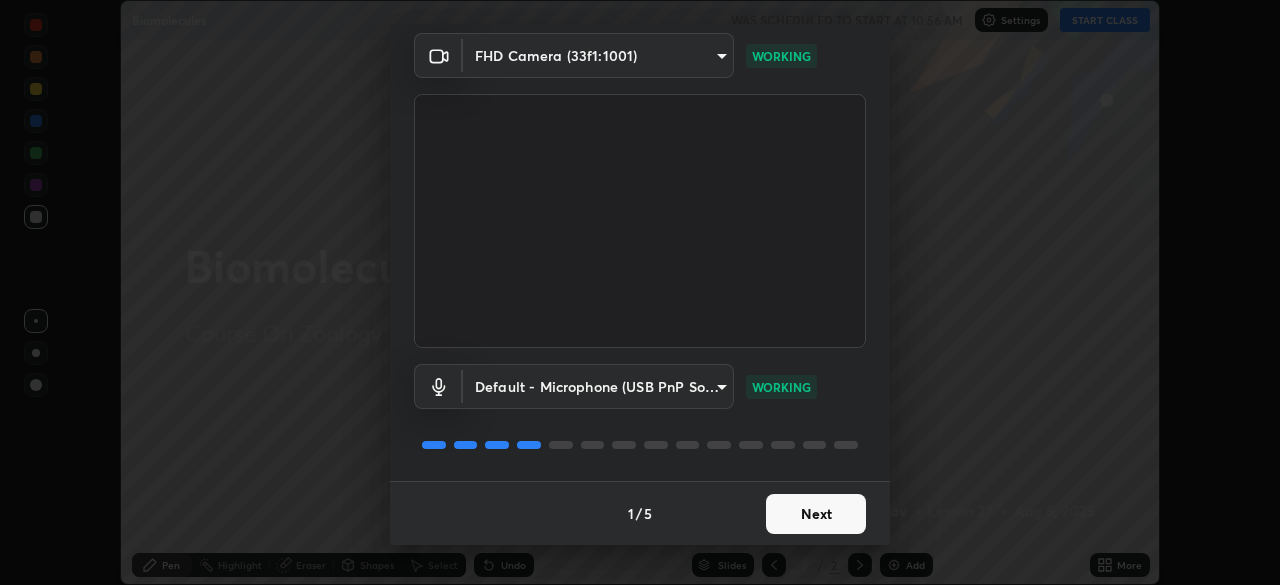 click on "Next" at bounding box center (816, 514) 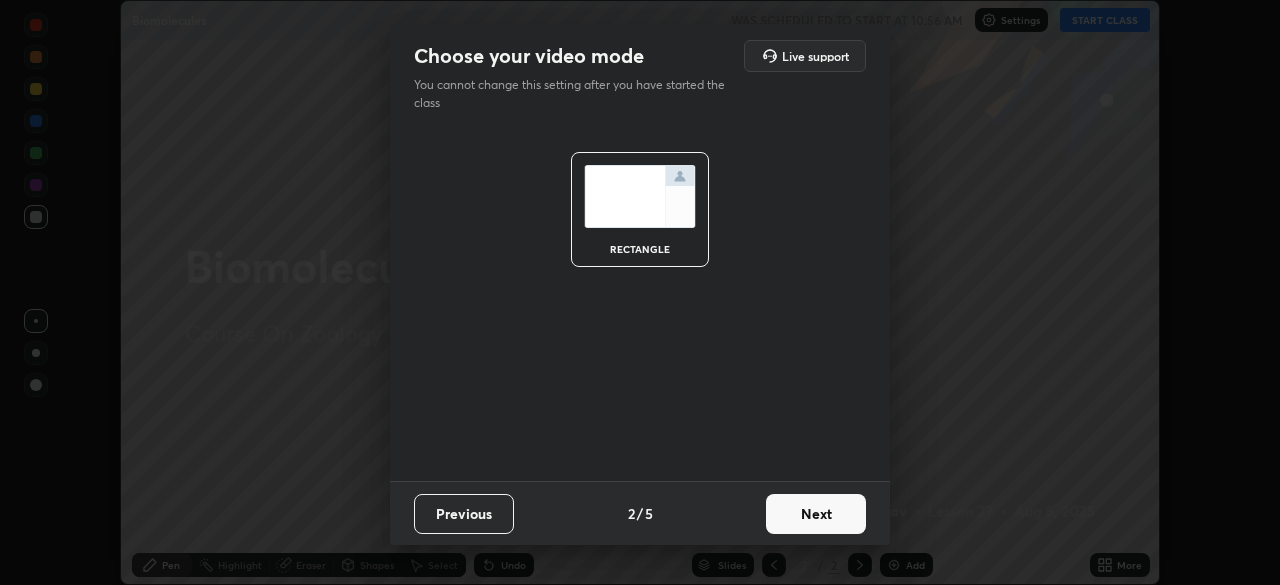 scroll, scrollTop: 0, scrollLeft: 0, axis: both 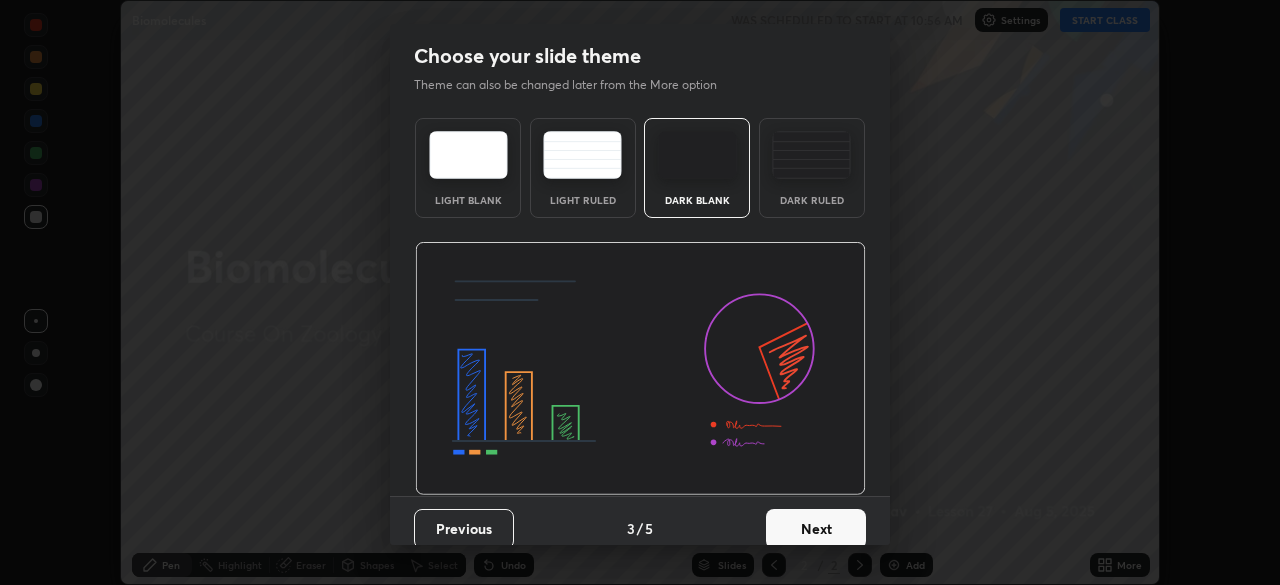 click on "Next" at bounding box center (816, 529) 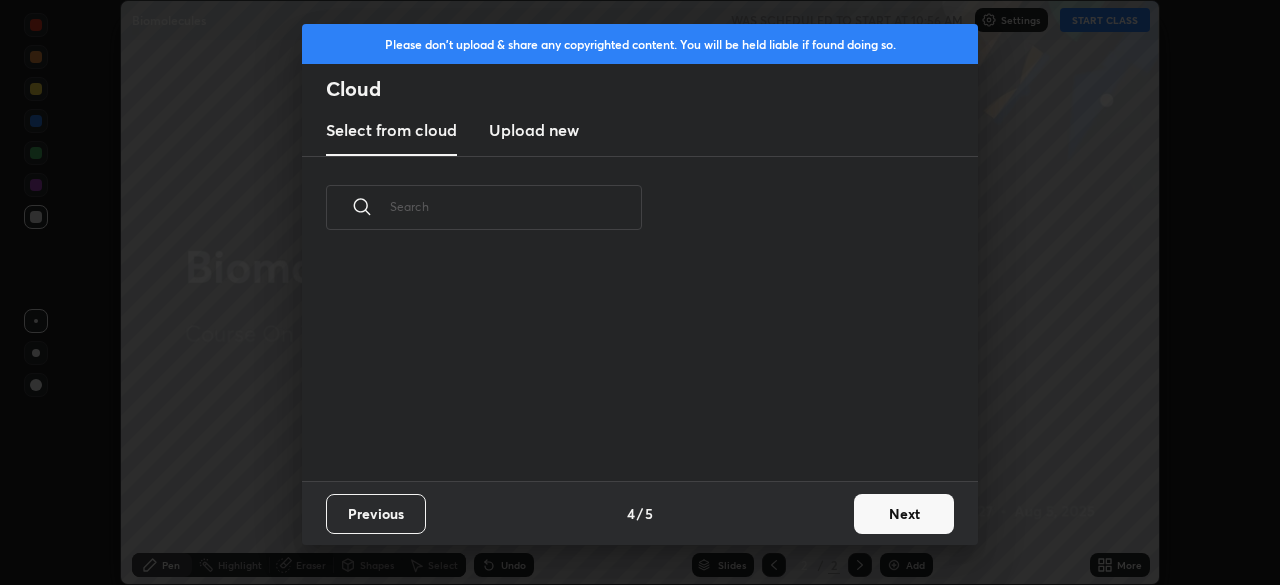 click on "Next" at bounding box center [904, 514] 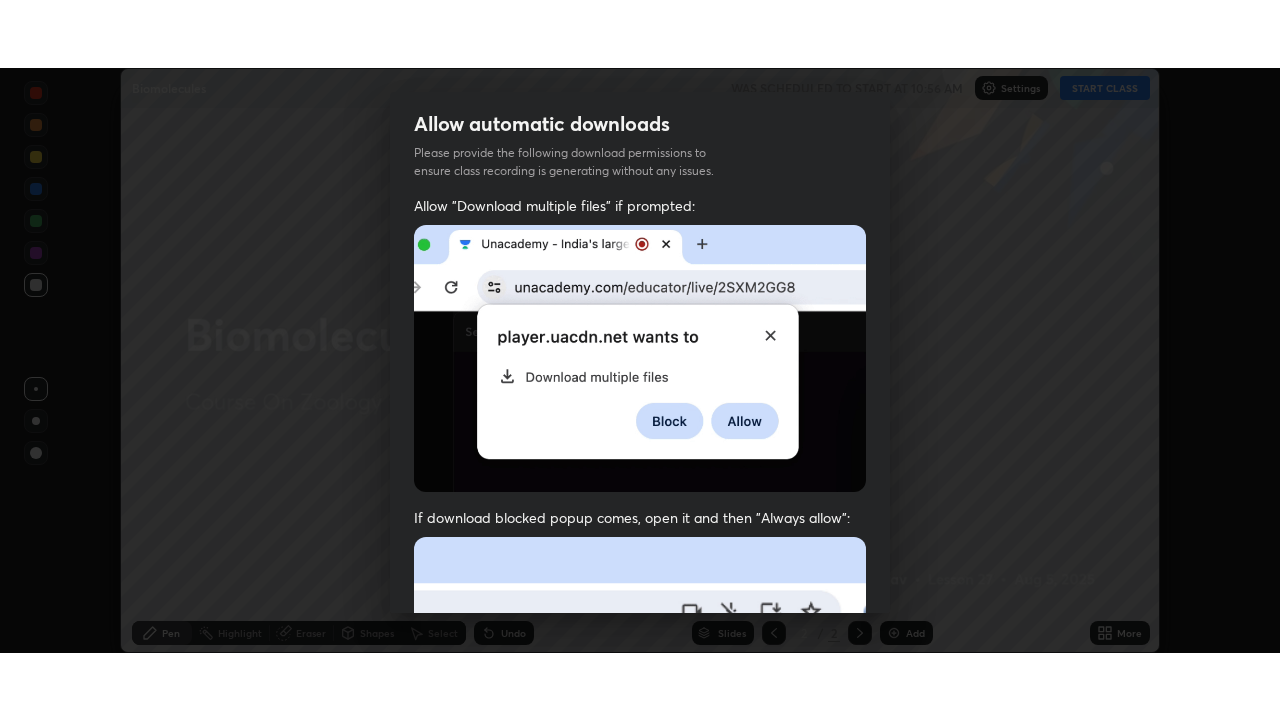 scroll, scrollTop: 479, scrollLeft: 0, axis: vertical 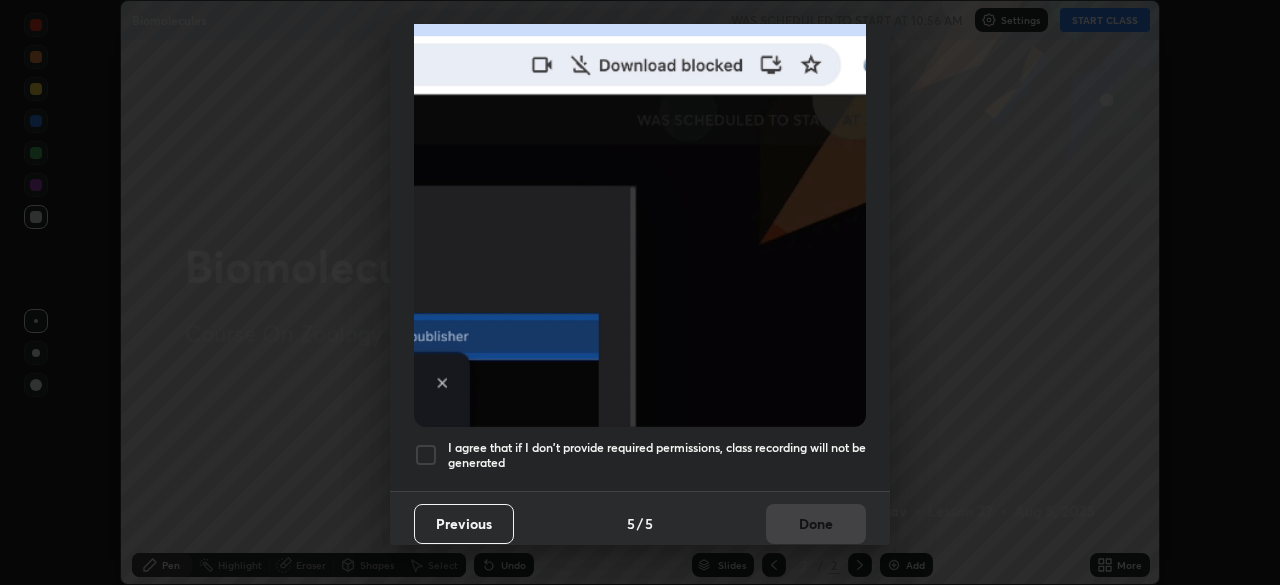 click at bounding box center (426, 455) 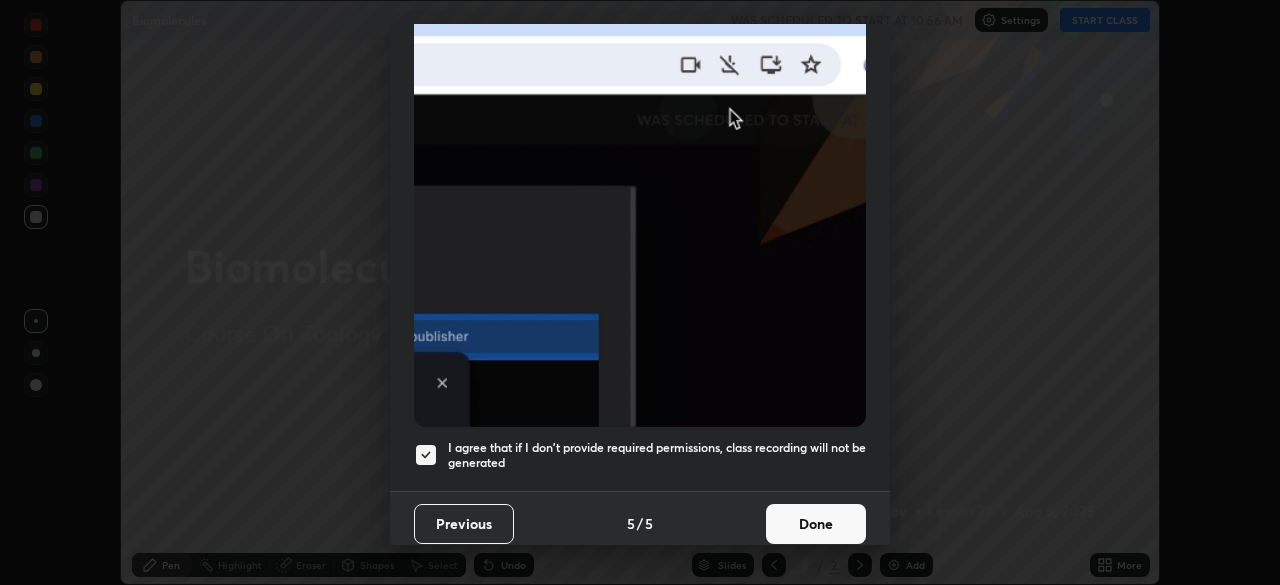 click on "Done" at bounding box center (816, 524) 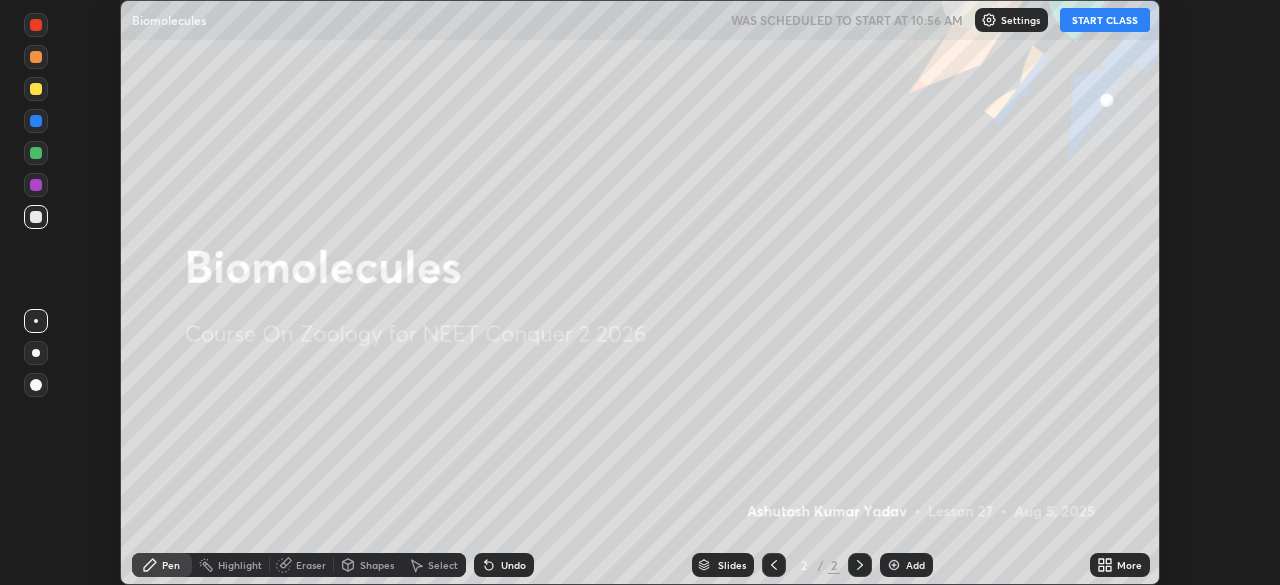 click on "Add" at bounding box center (906, 565) 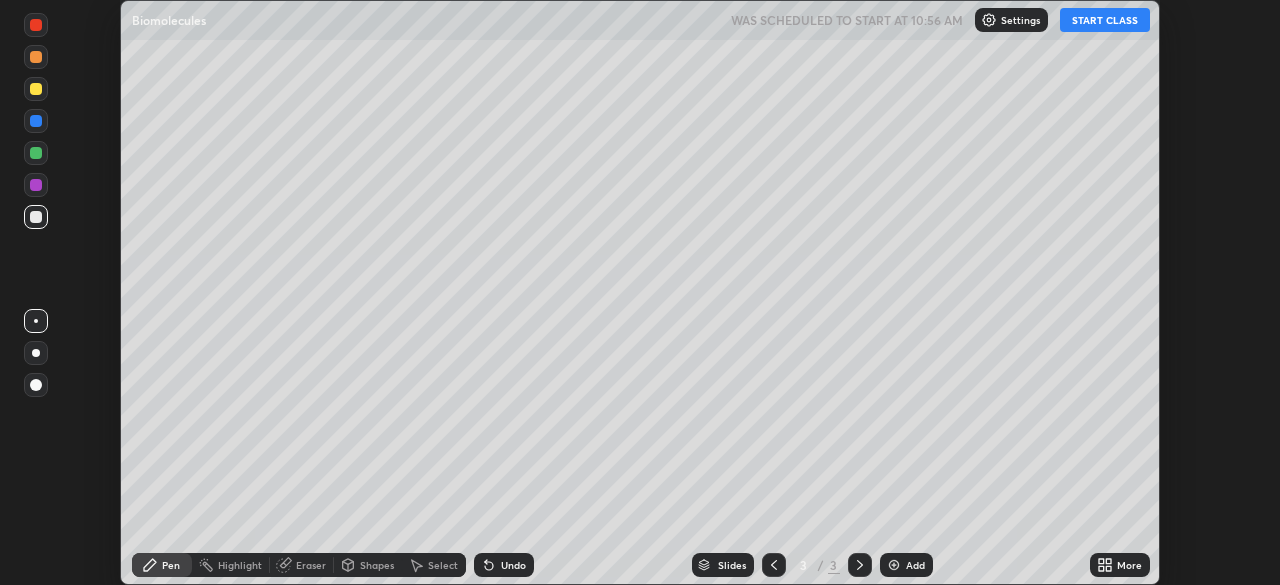 click on "More" at bounding box center (1129, 565) 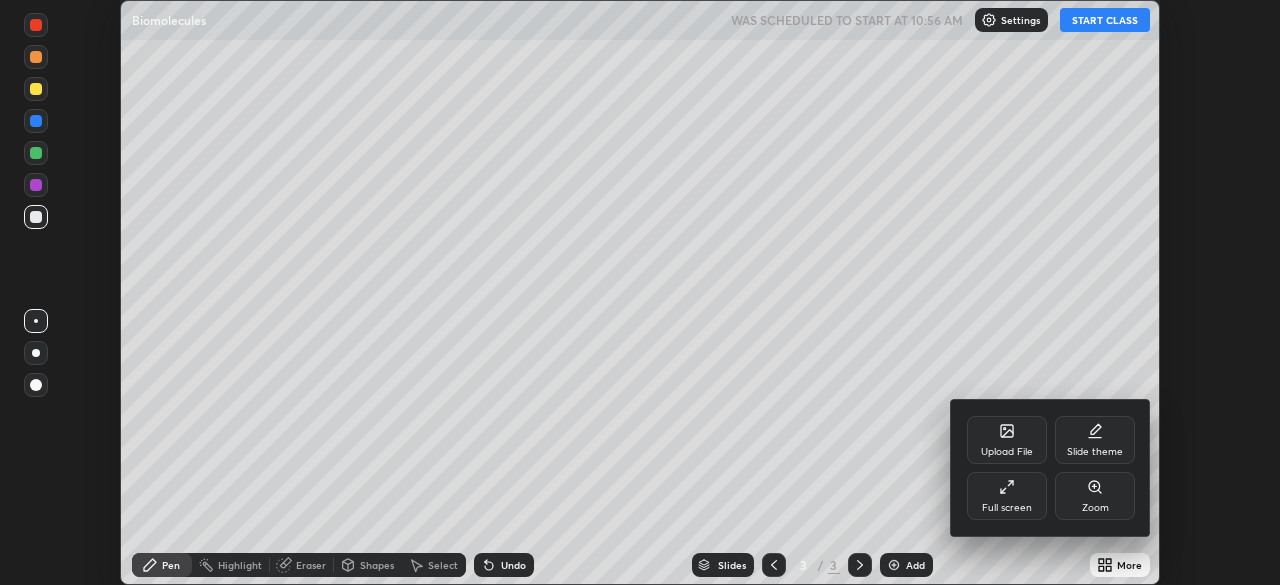 click on "Full screen" at bounding box center (1007, 496) 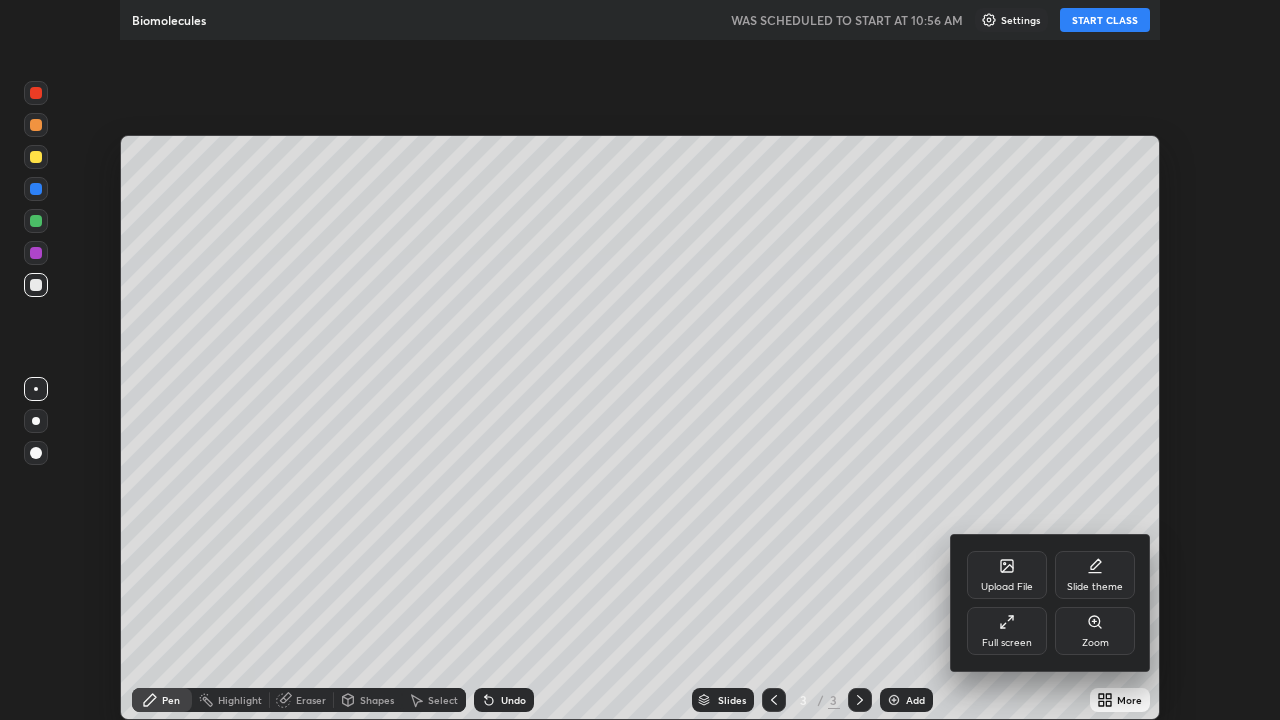 scroll, scrollTop: 99280, scrollLeft: 98720, axis: both 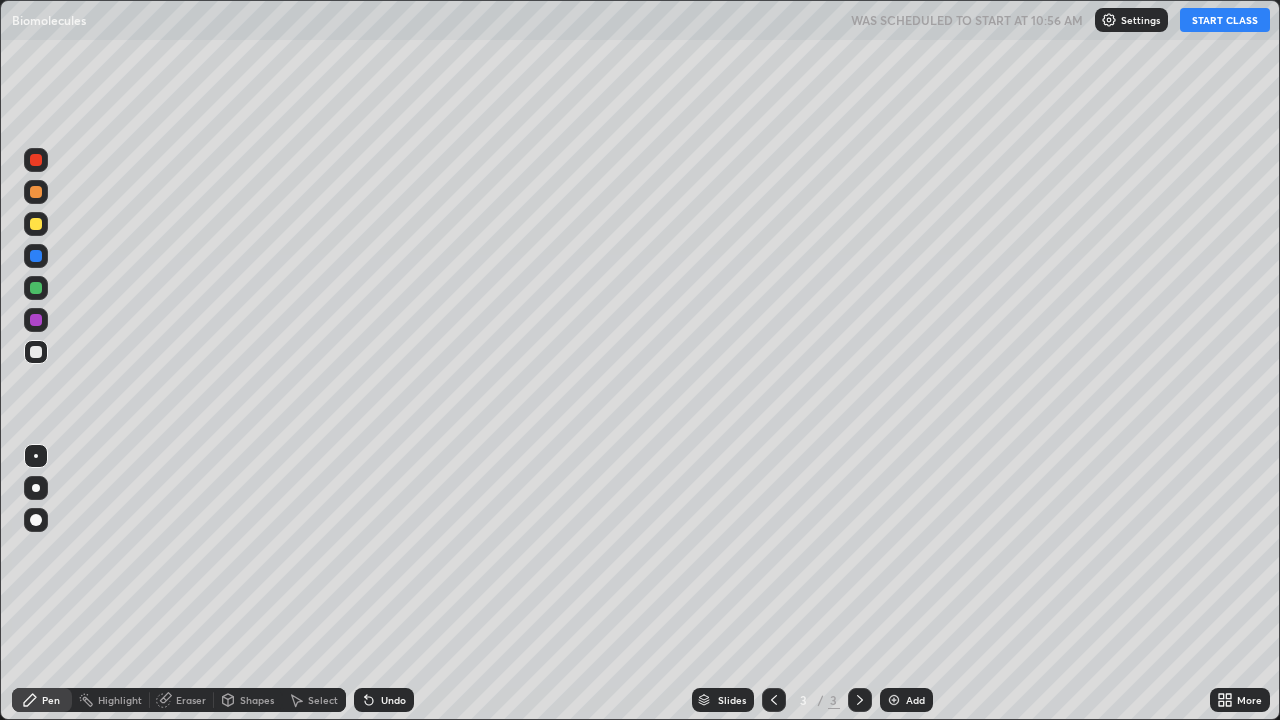 click on "START CLASS" at bounding box center (1225, 20) 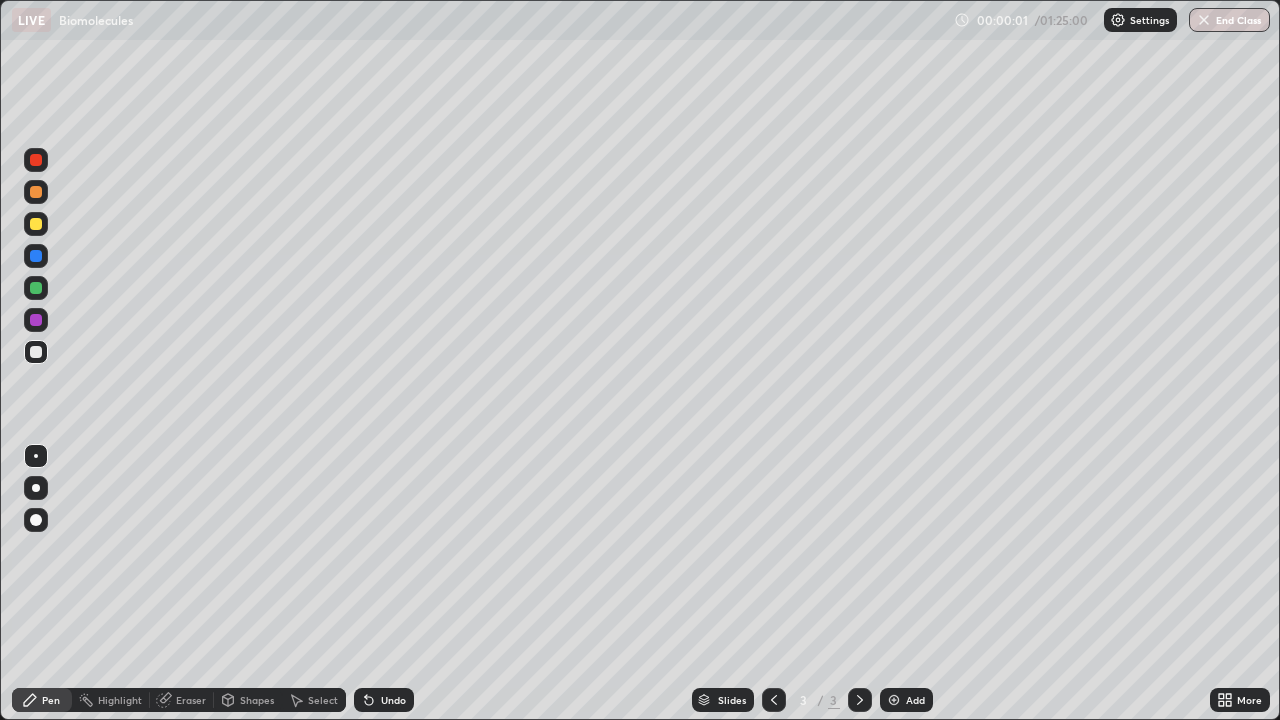 click at bounding box center [36, 520] 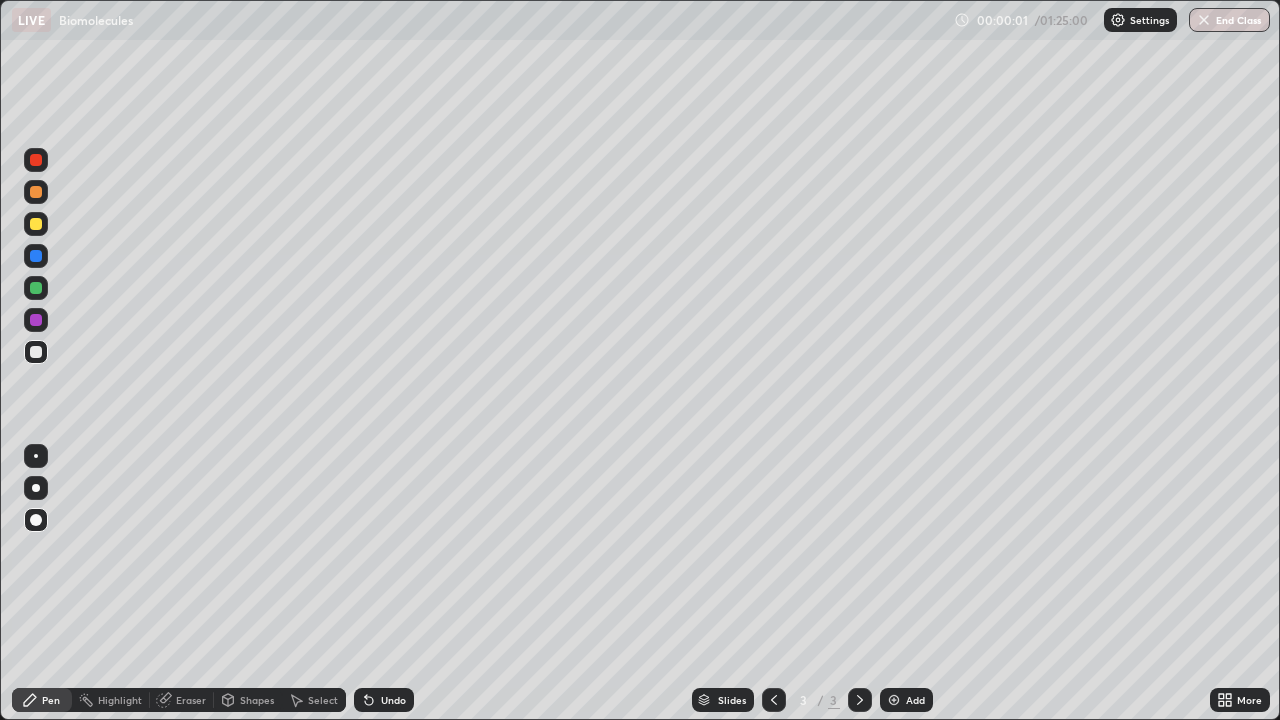 click at bounding box center [36, 224] 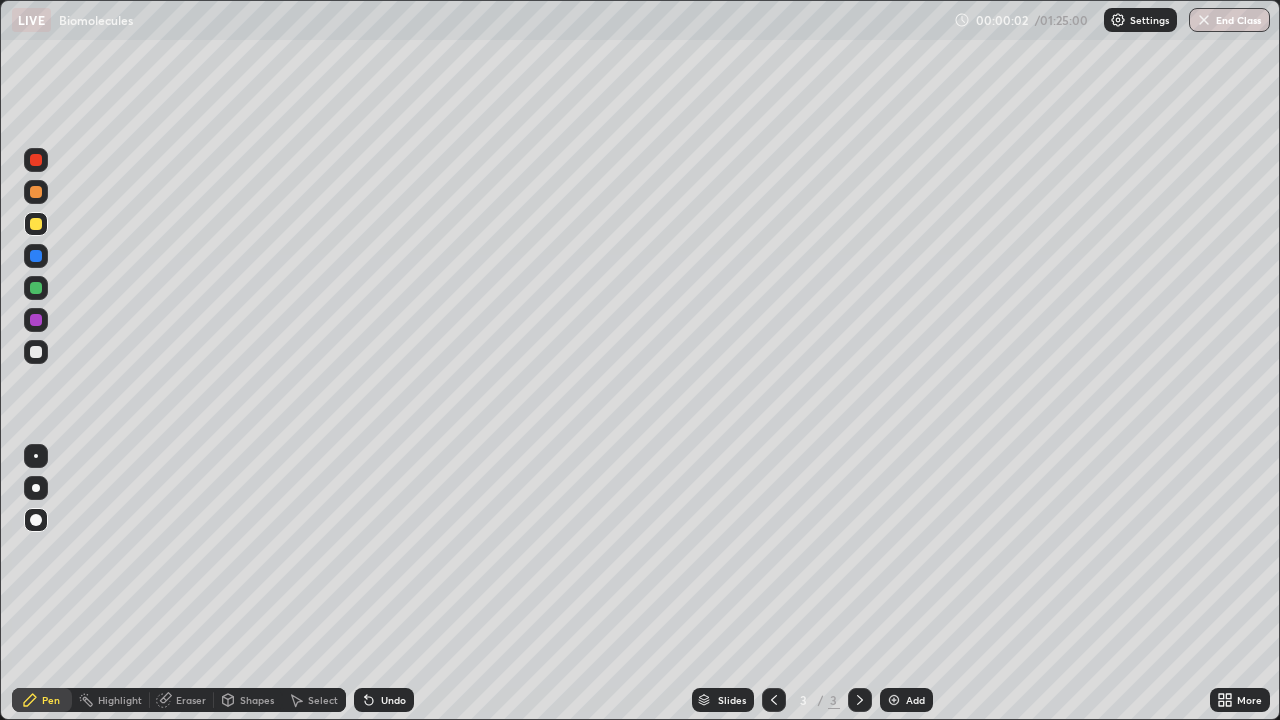 click at bounding box center [36, 520] 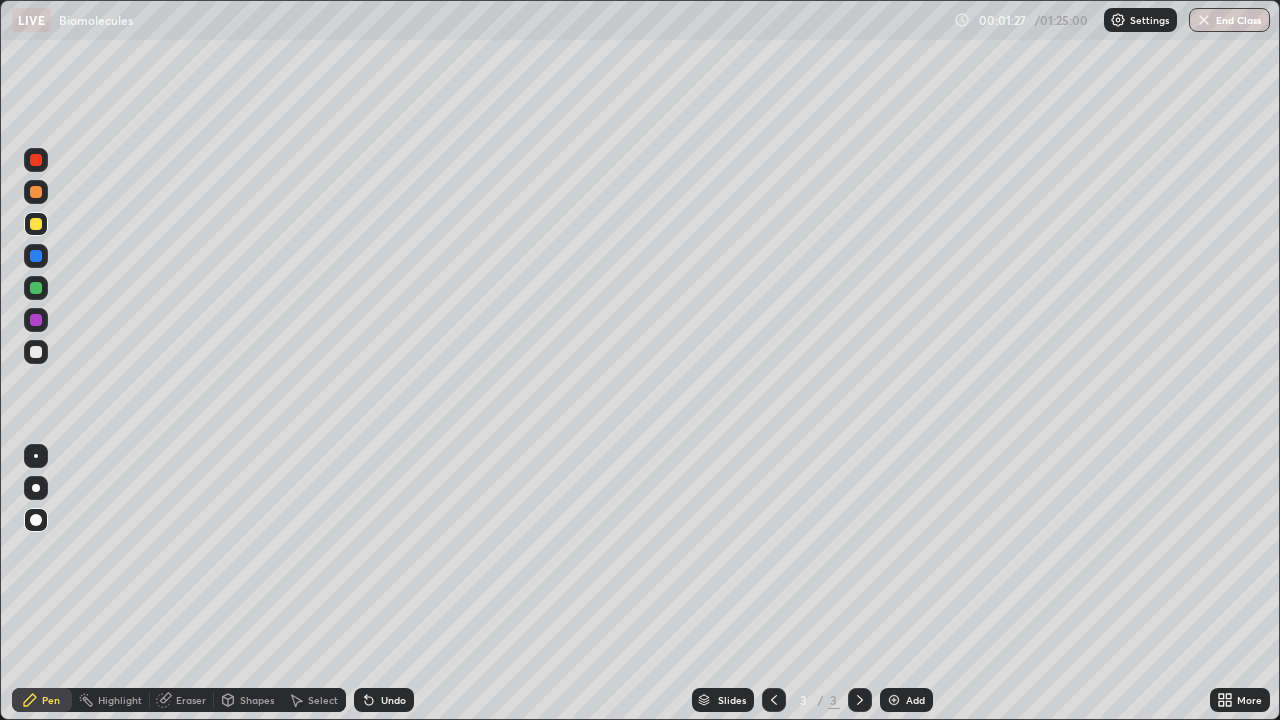 click at bounding box center (36, 520) 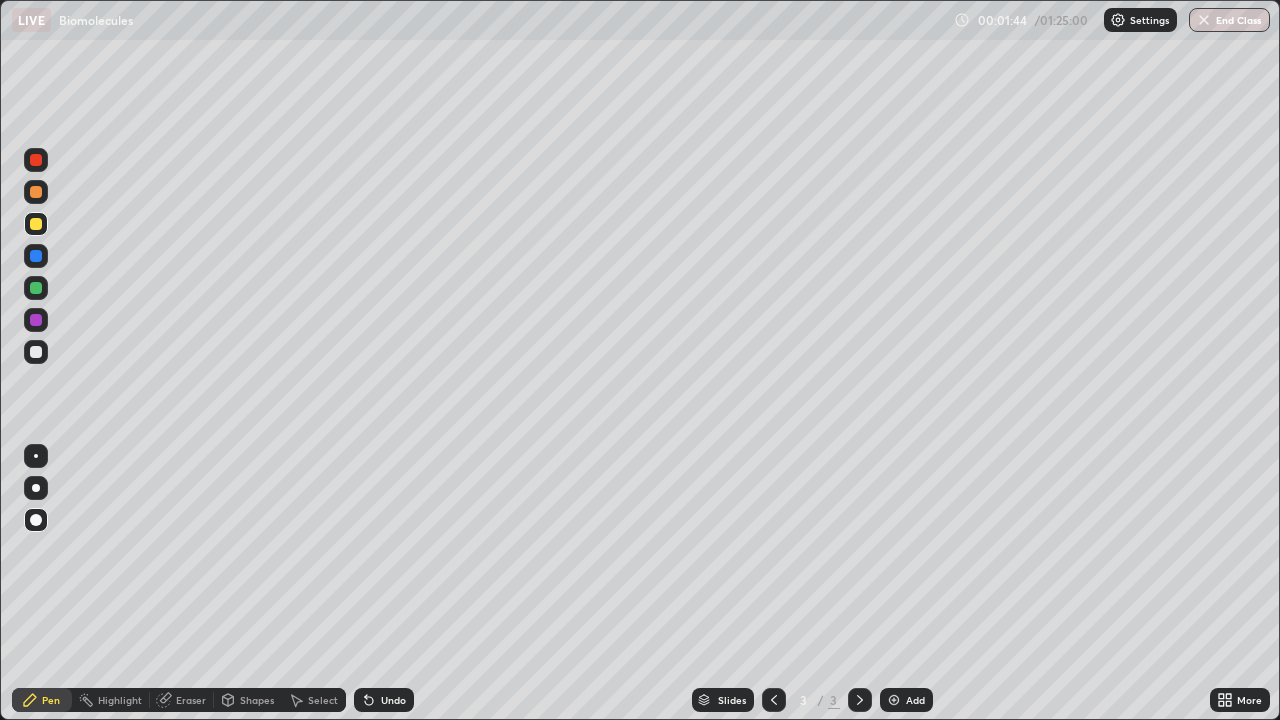 click on "Shapes" at bounding box center [257, 700] 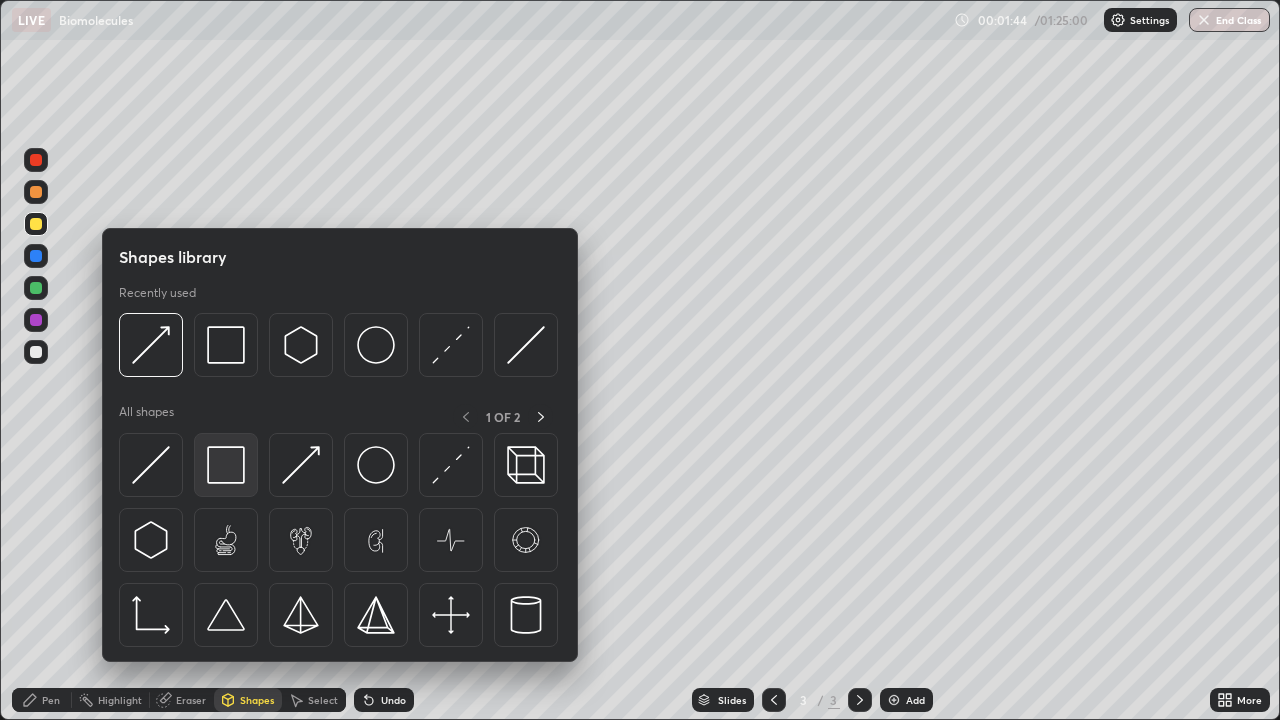click at bounding box center (226, 465) 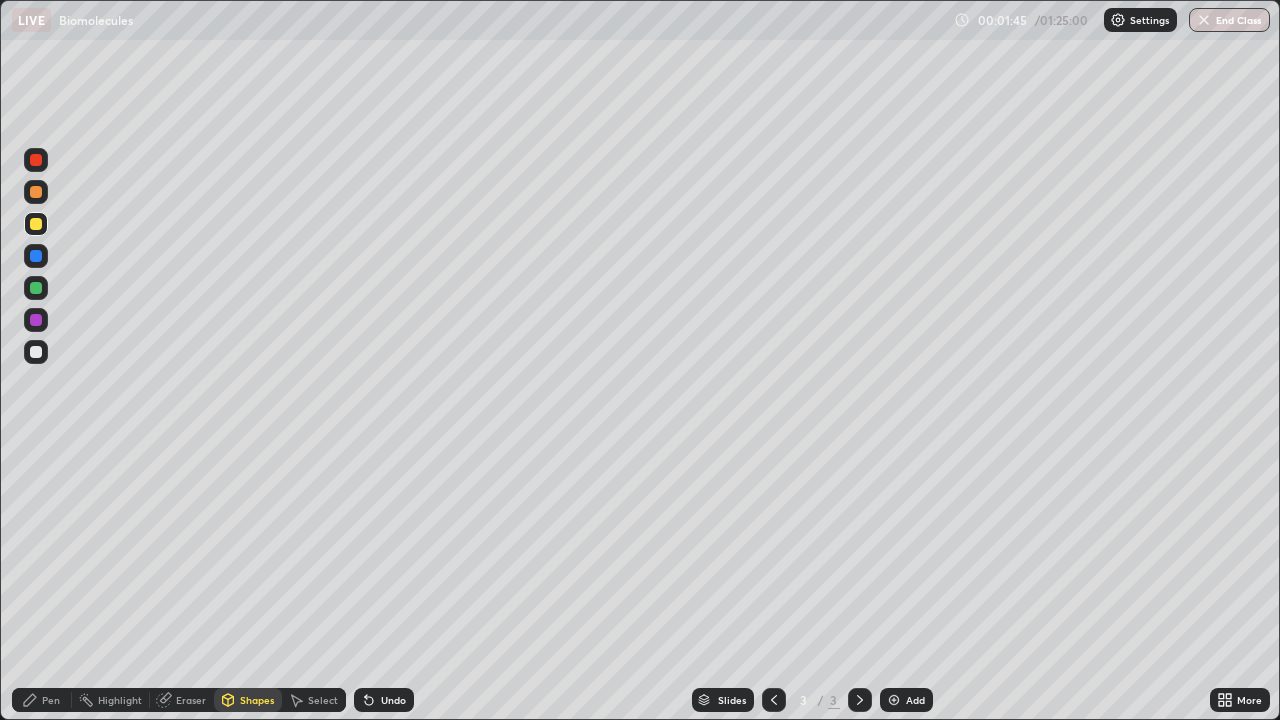 click at bounding box center [36, 288] 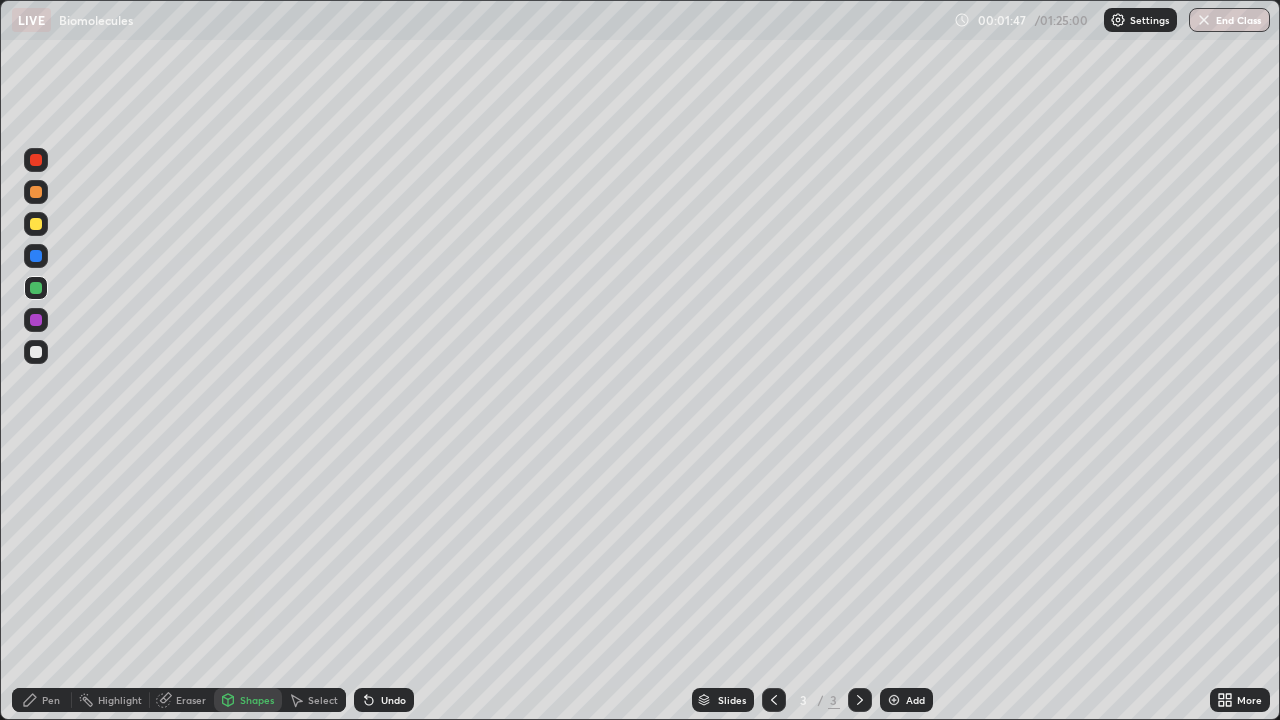 click on "Pen" at bounding box center [51, 700] 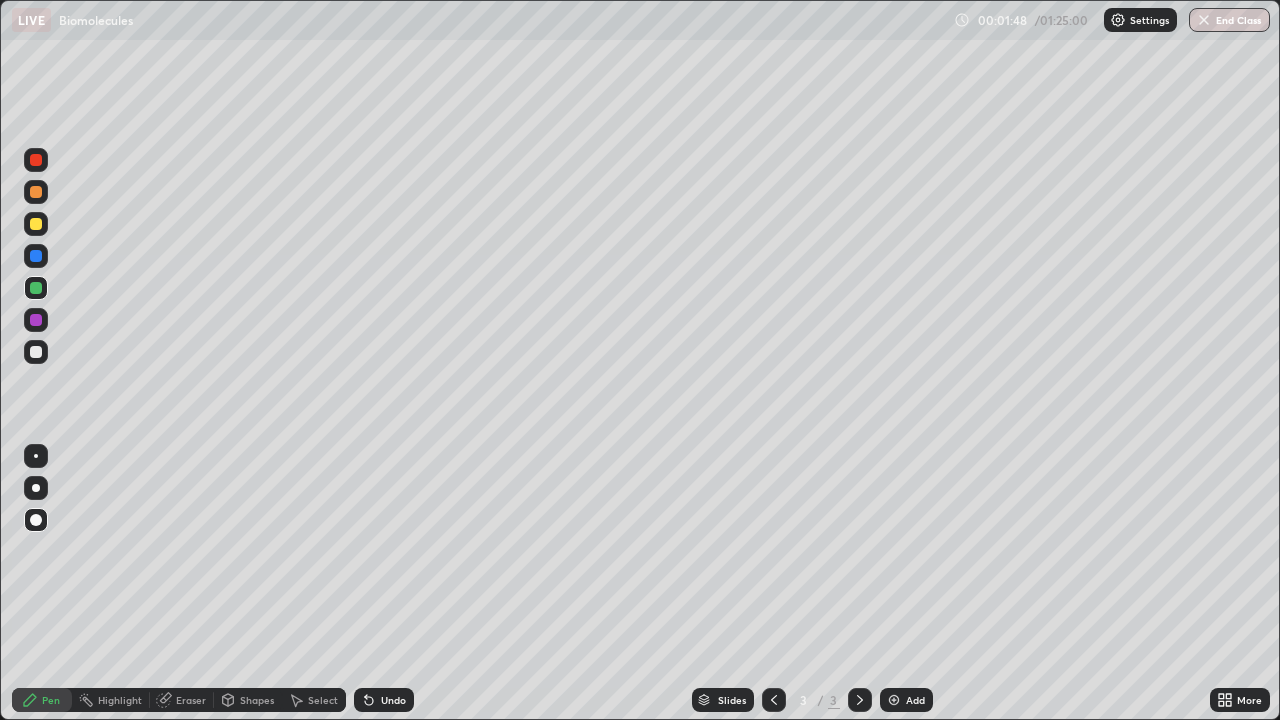 click at bounding box center [36, 352] 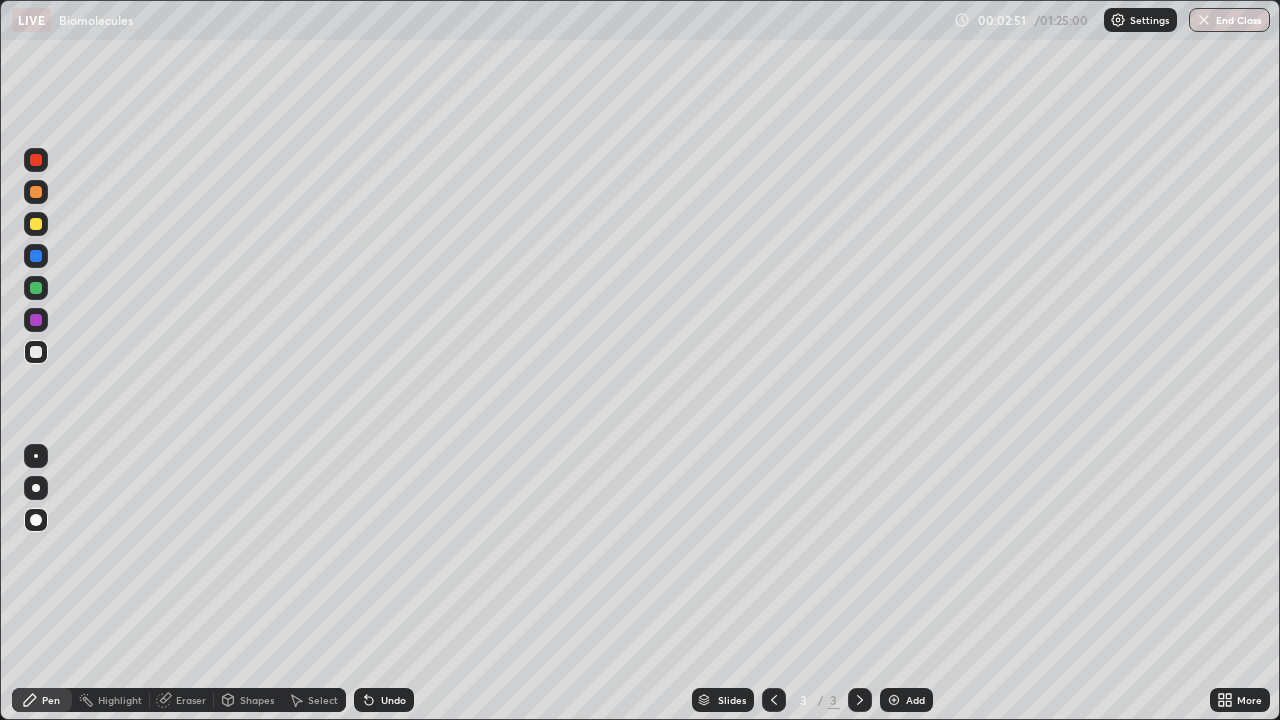 click at bounding box center [36, 192] 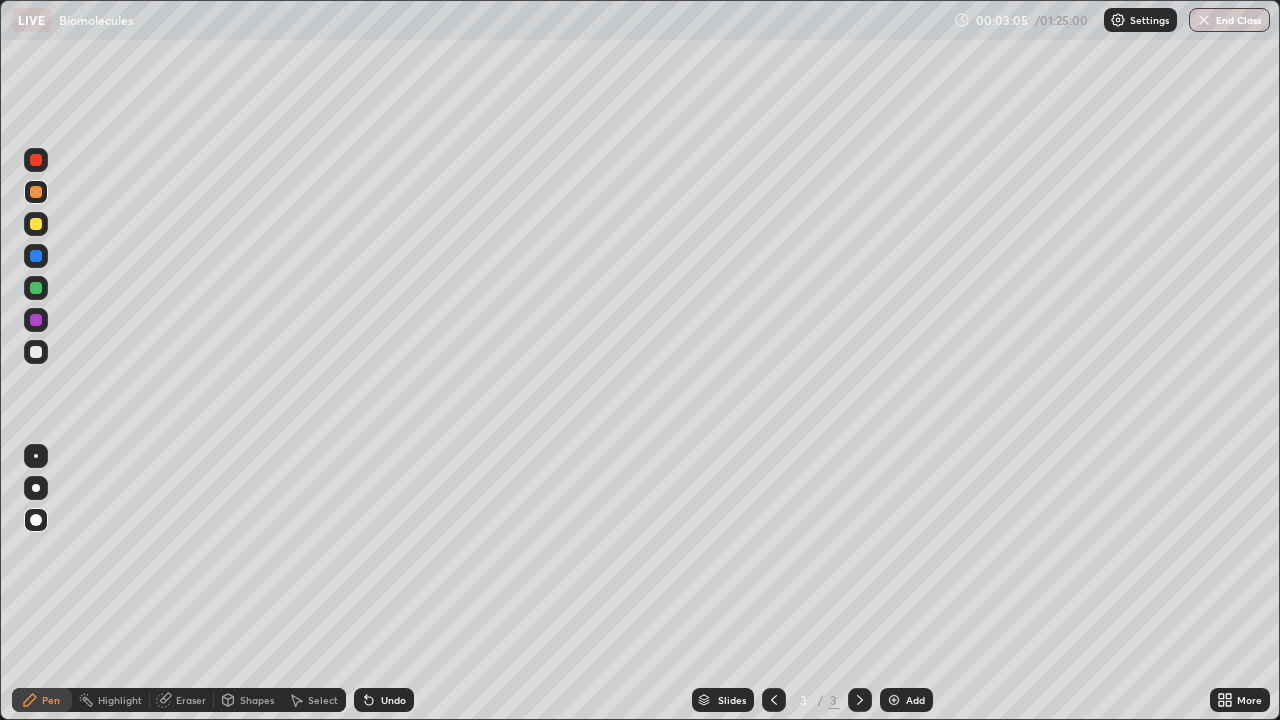 click at bounding box center [36, 352] 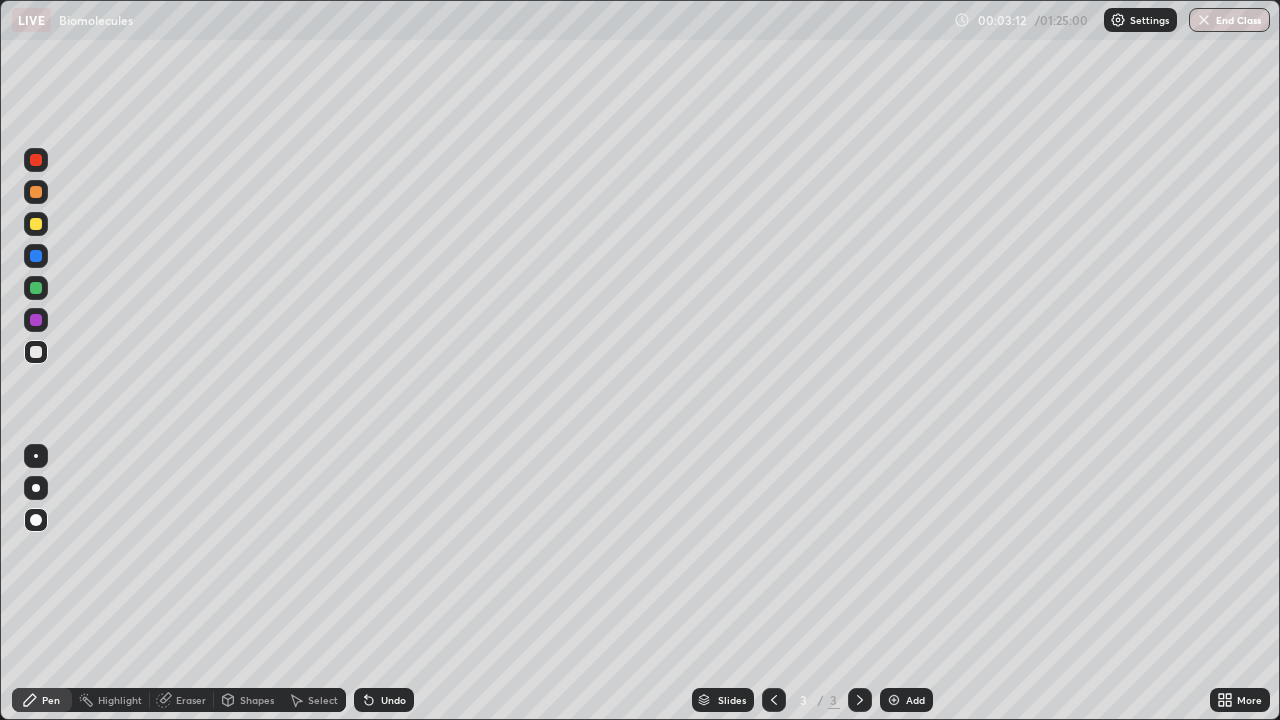 click at bounding box center (36, 320) 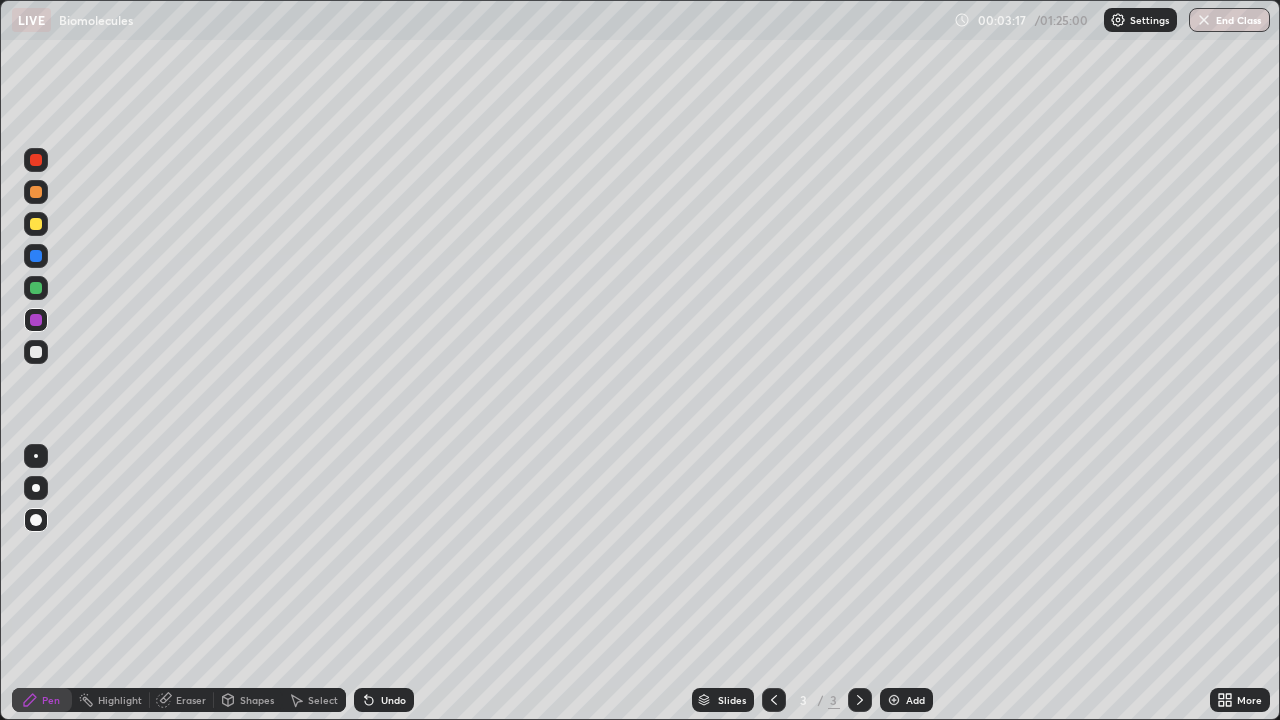 click at bounding box center [36, 320] 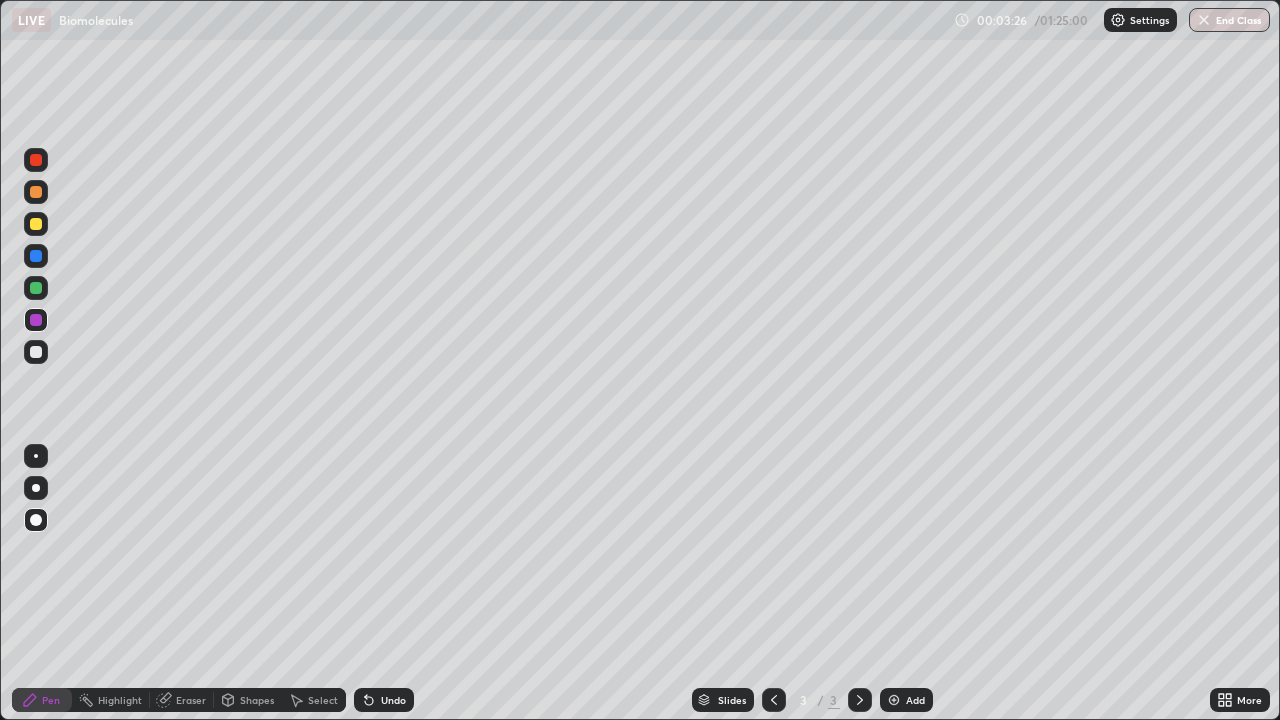click at bounding box center (36, 352) 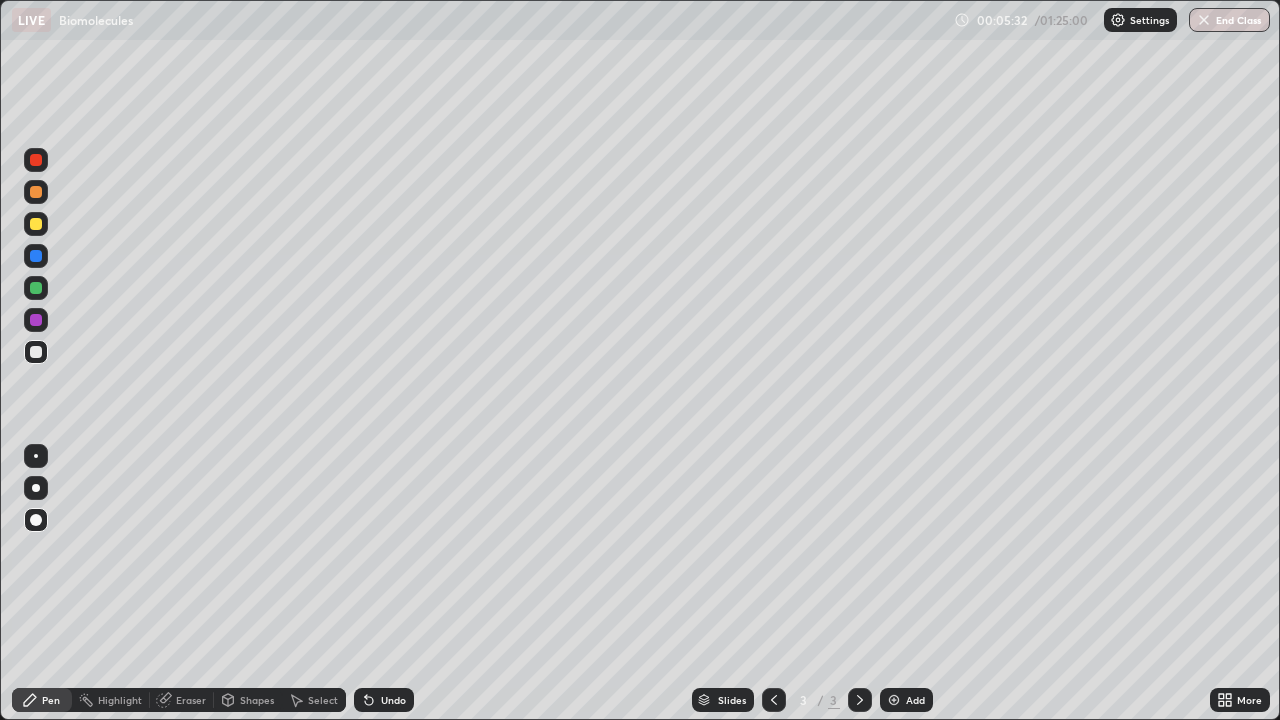 click on "Add" at bounding box center [906, 700] 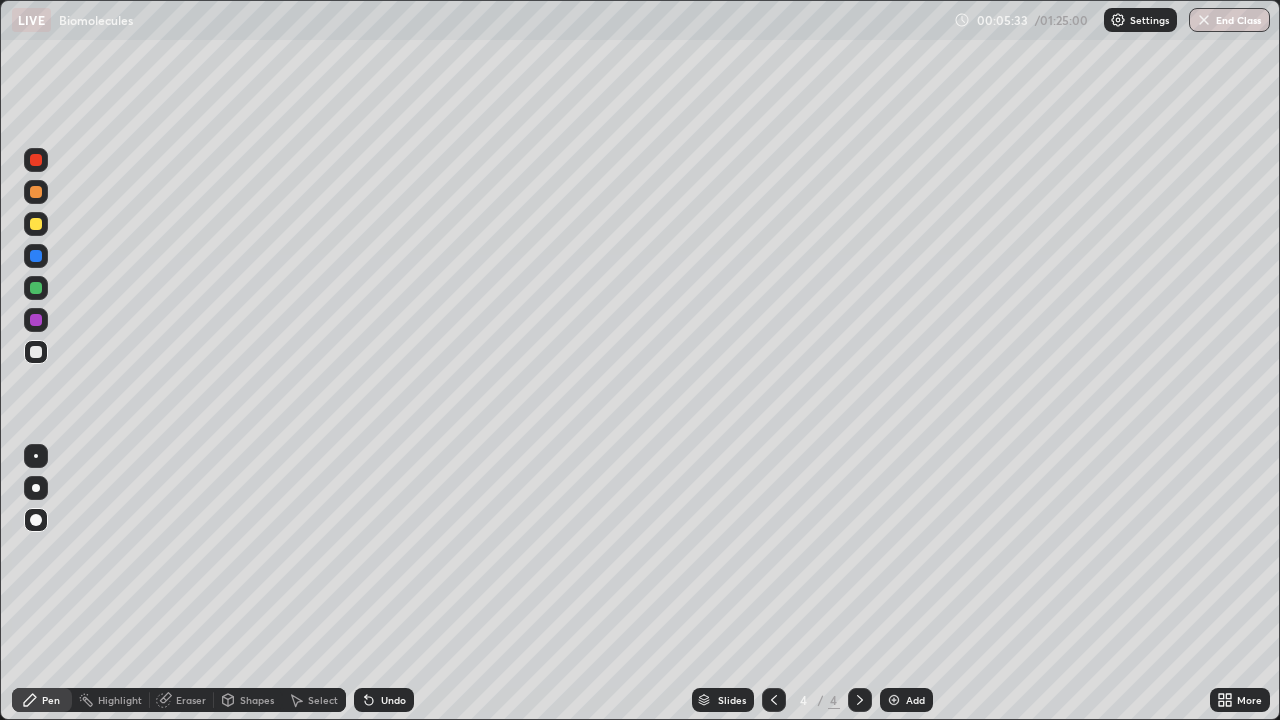 click on "Shapes" at bounding box center (257, 700) 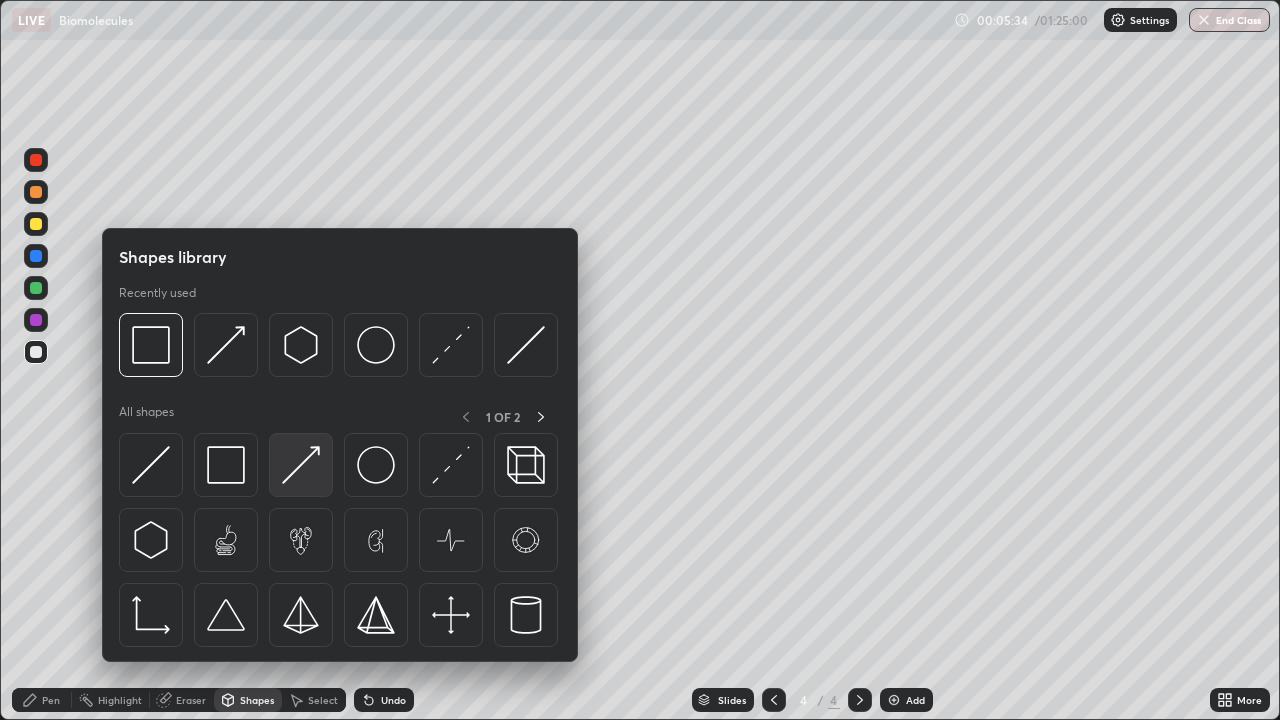 click at bounding box center (301, 465) 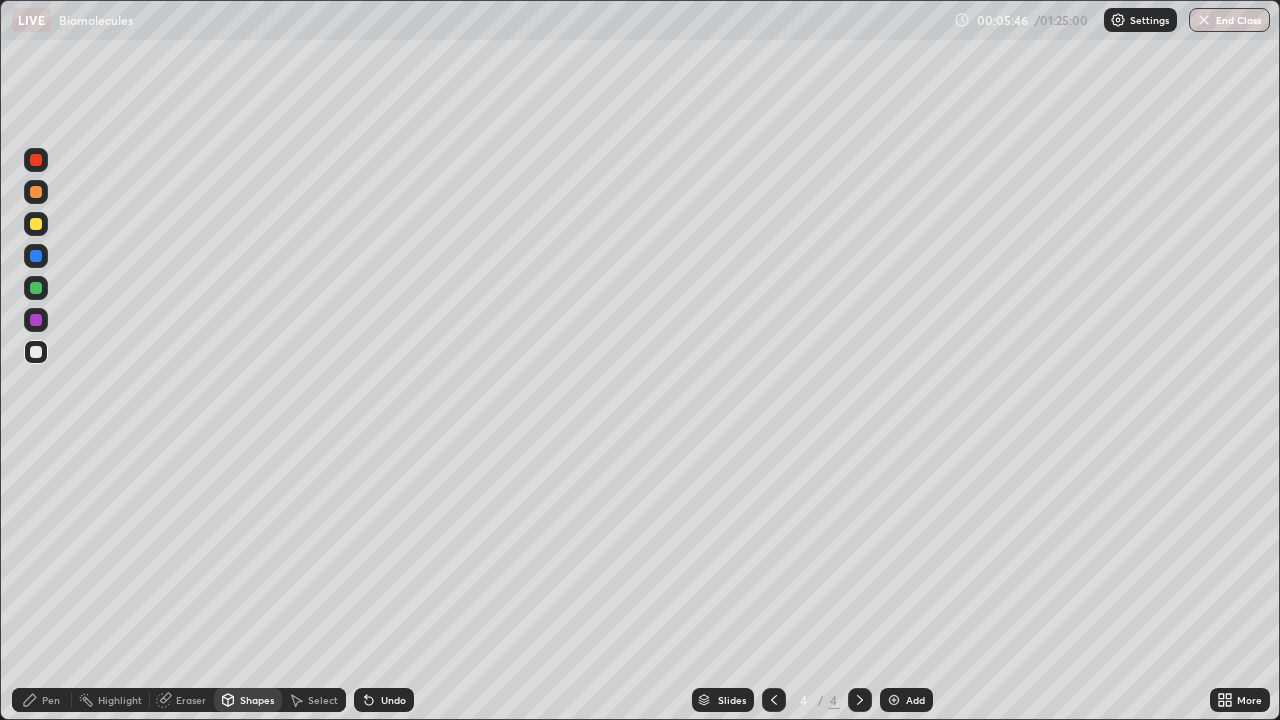 click on "Pen" at bounding box center (42, 700) 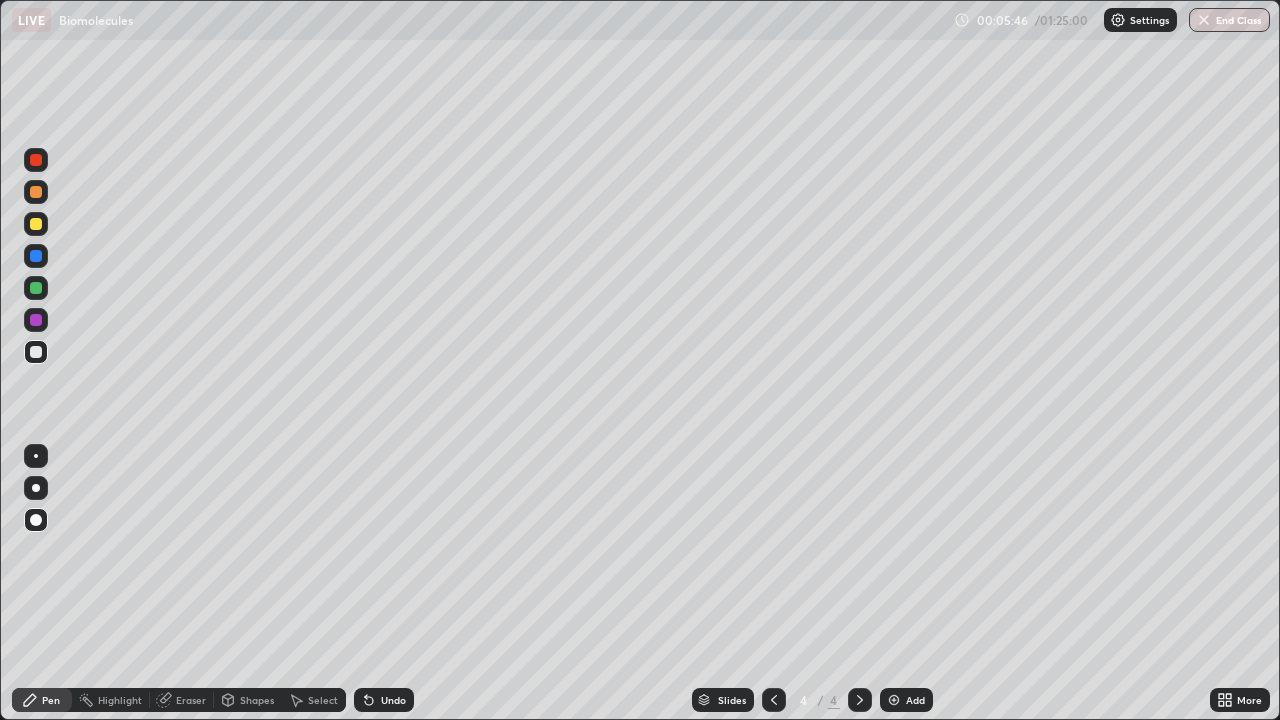 click at bounding box center [36, 352] 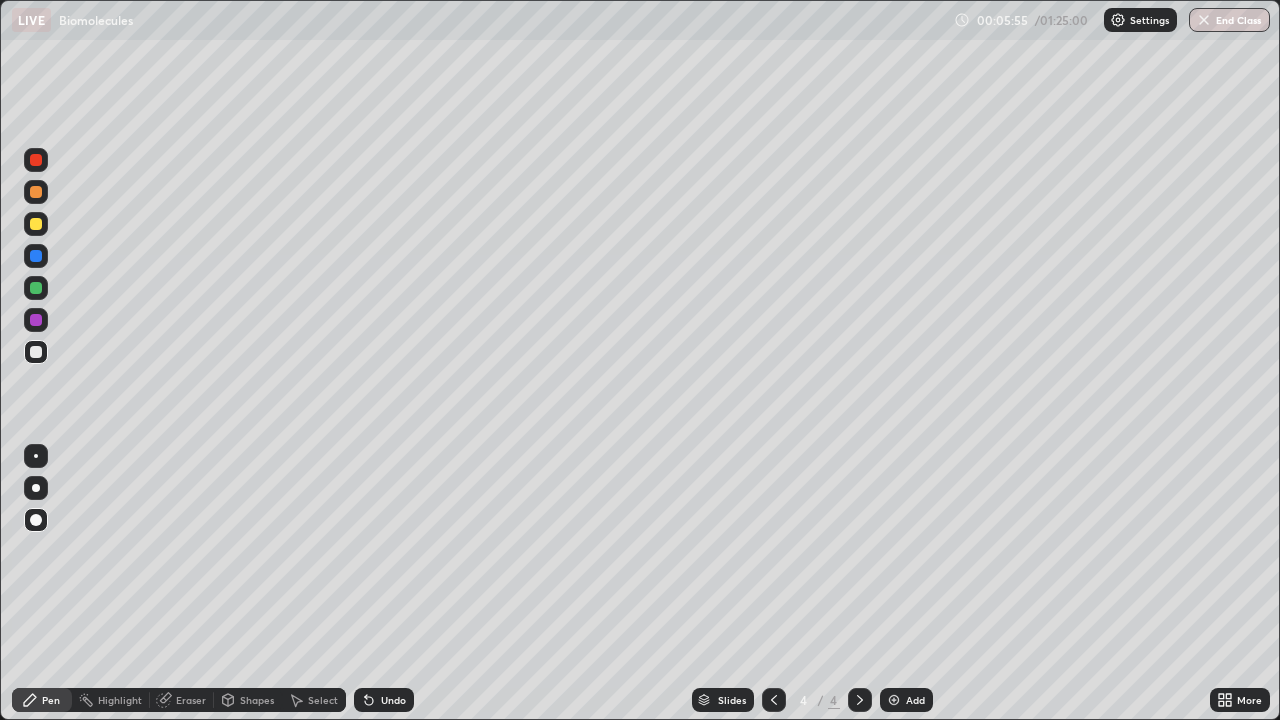click at bounding box center [36, 256] 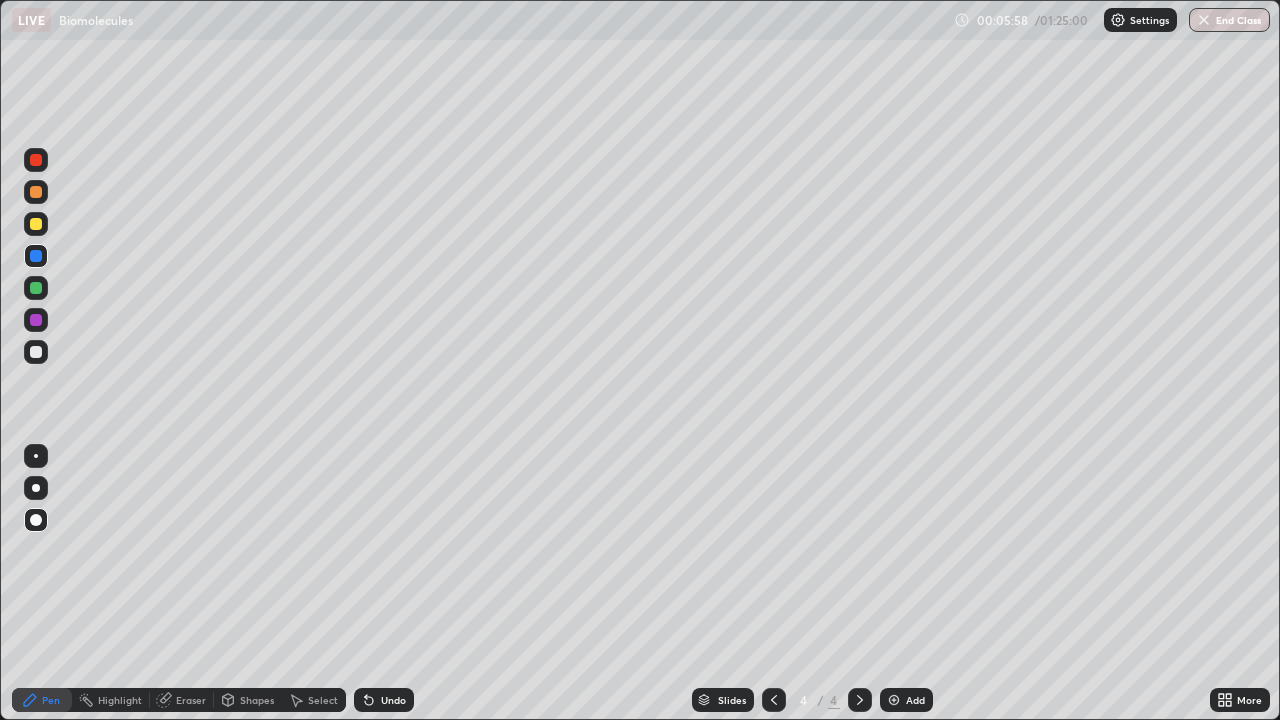 click at bounding box center [36, 352] 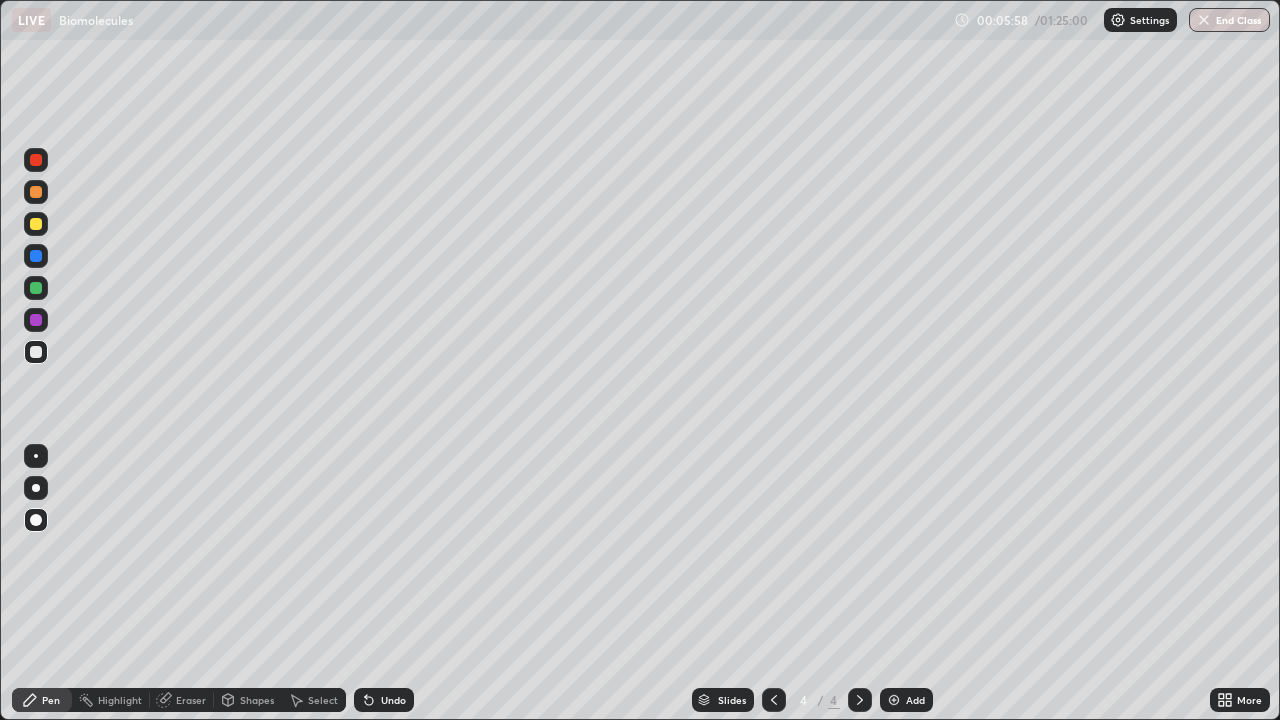 click at bounding box center [36, 320] 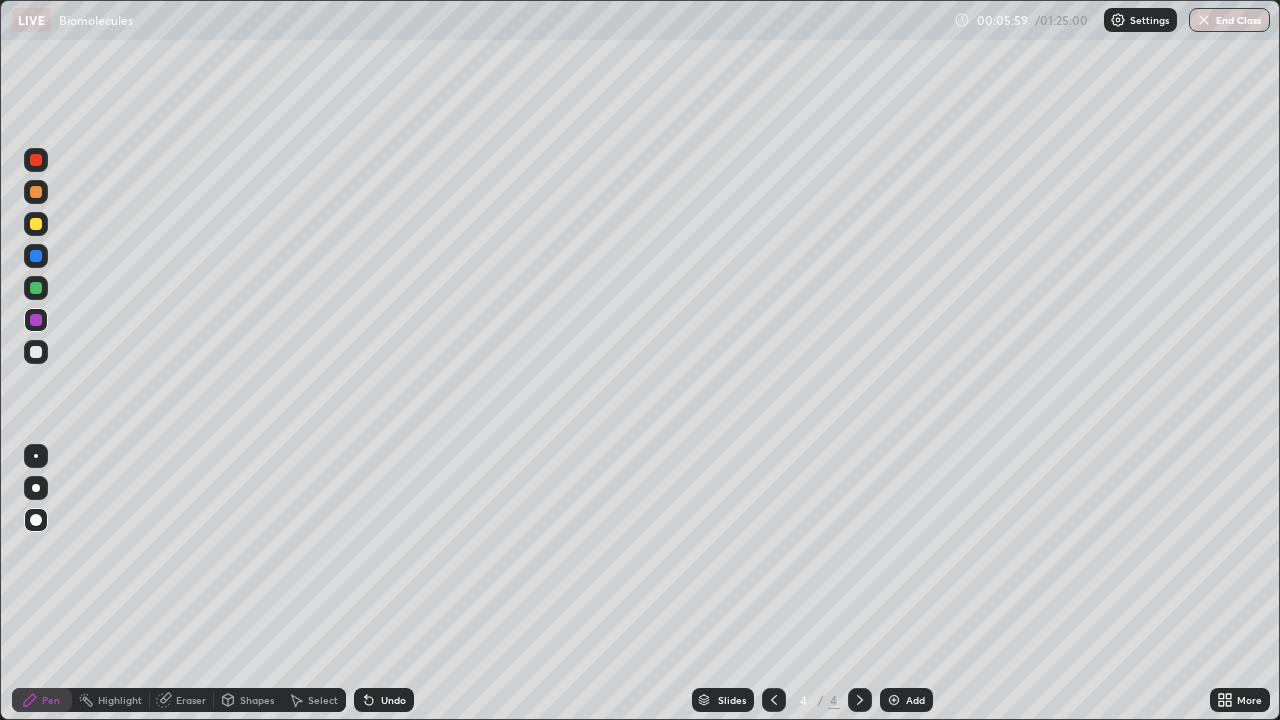click on "Shapes" at bounding box center [257, 700] 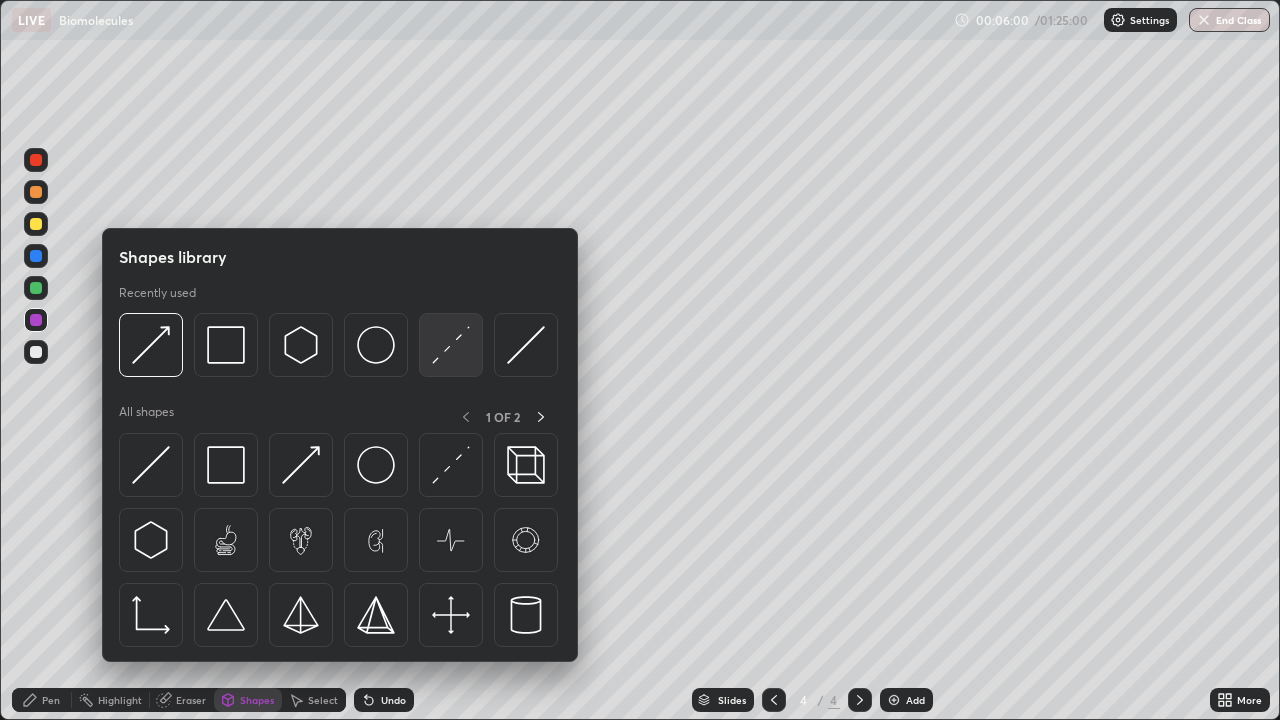 click at bounding box center [451, 345] 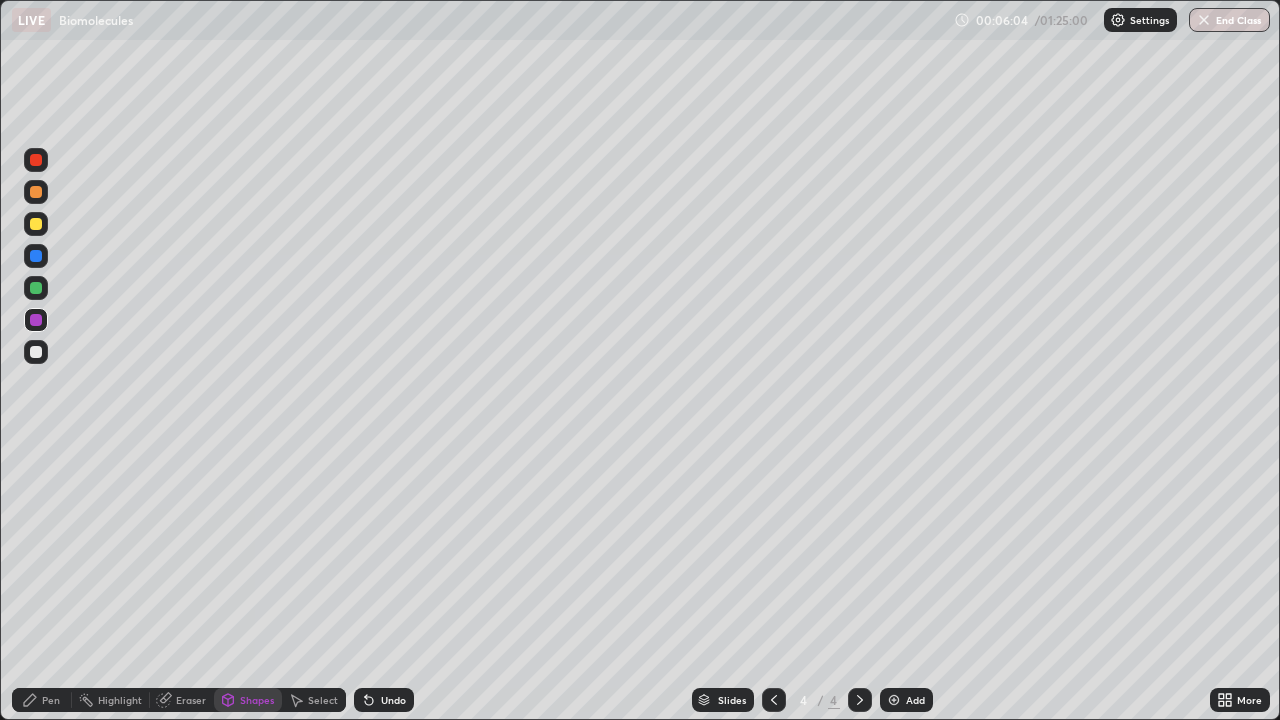 click on "Undo" at bounding box center [393, 700] 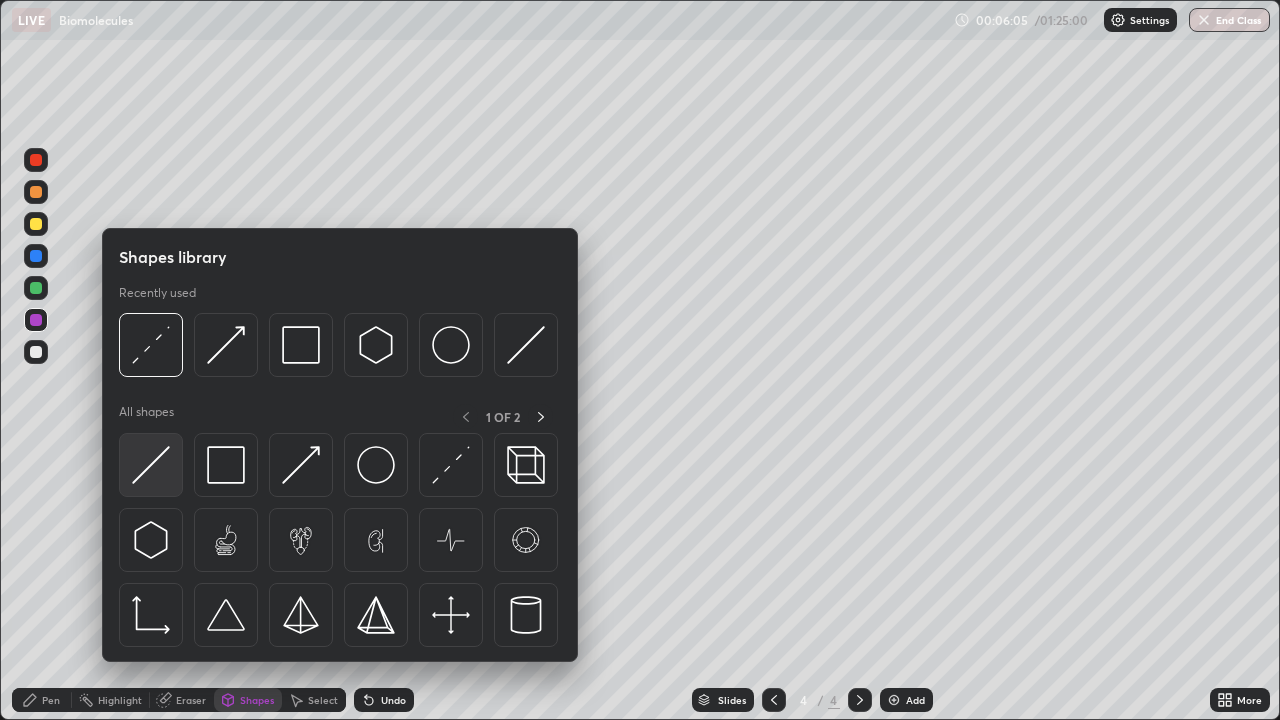 click at bounding box center [151, 465] 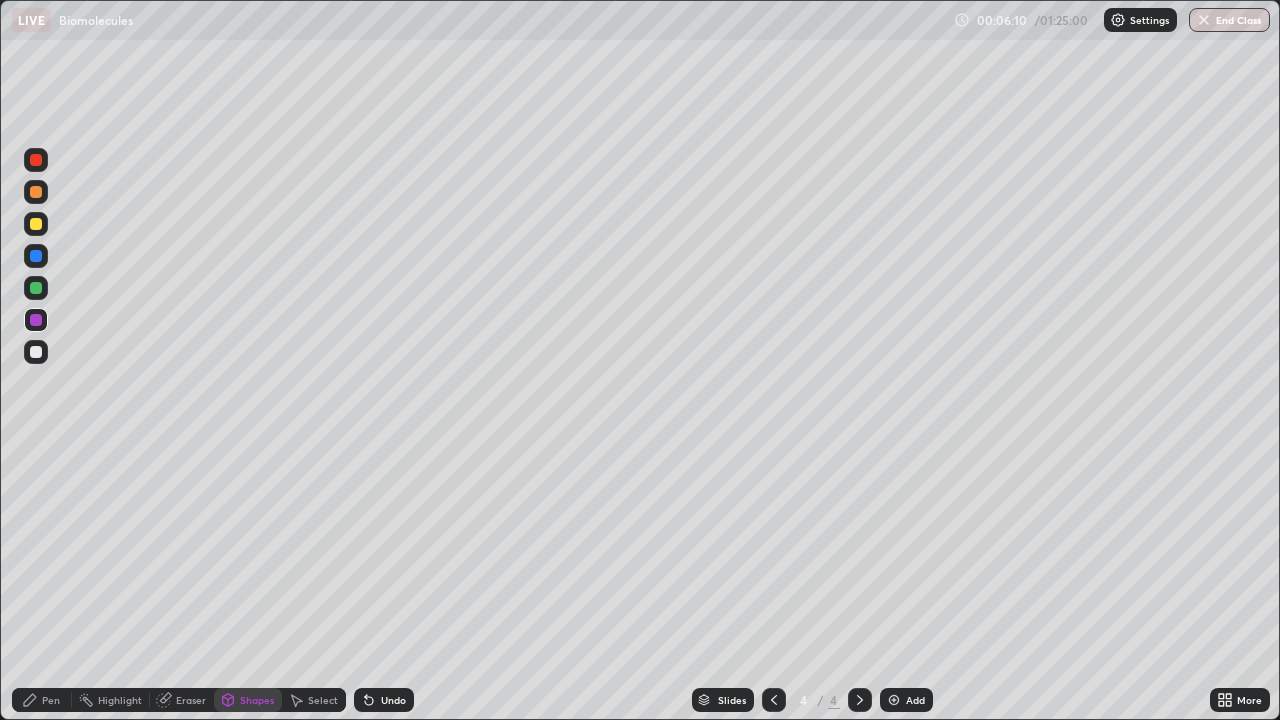 click on "Pen" at bounding box center [51, 700] 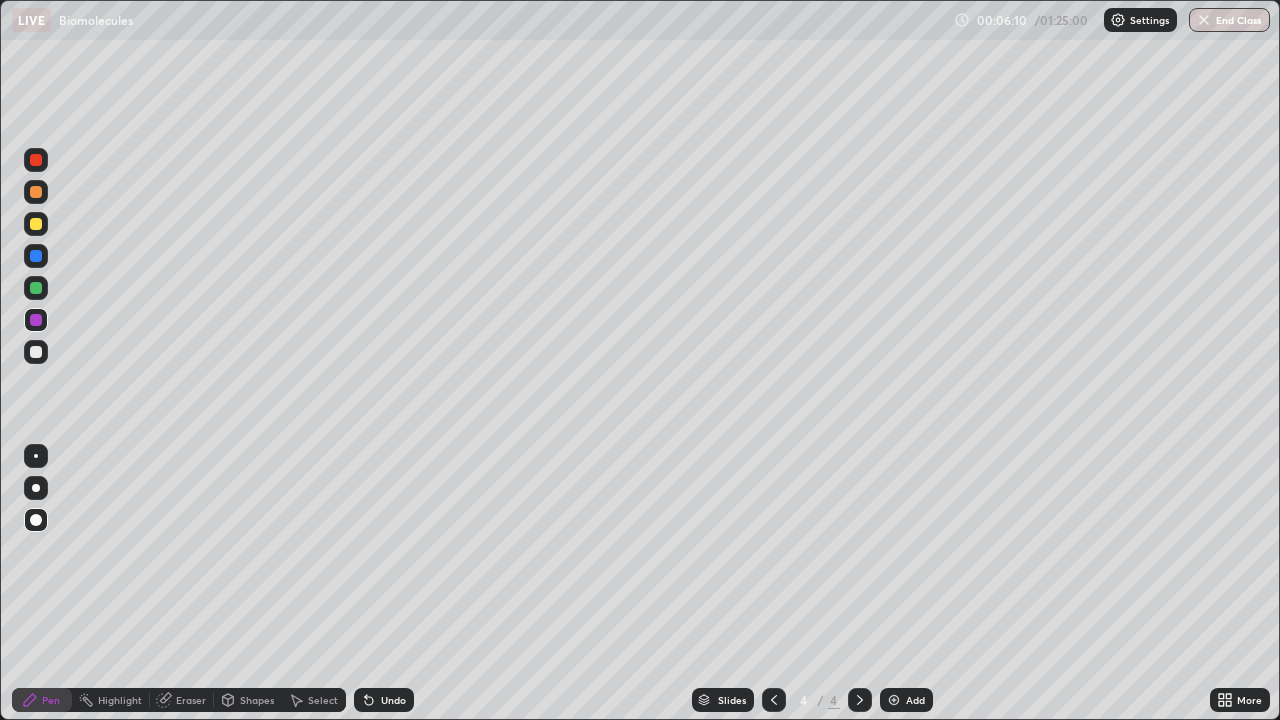 click at bounding box center (36, 288) 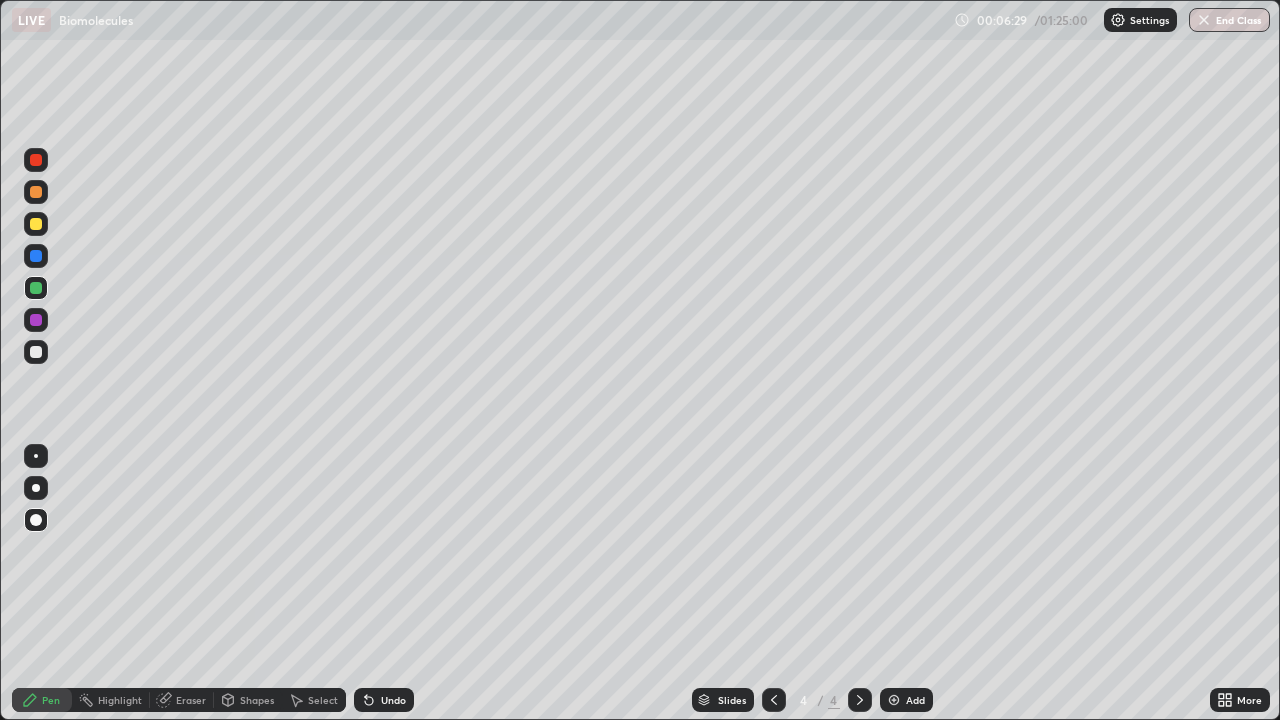 click on "Undo" at bounding box center (384, 700) 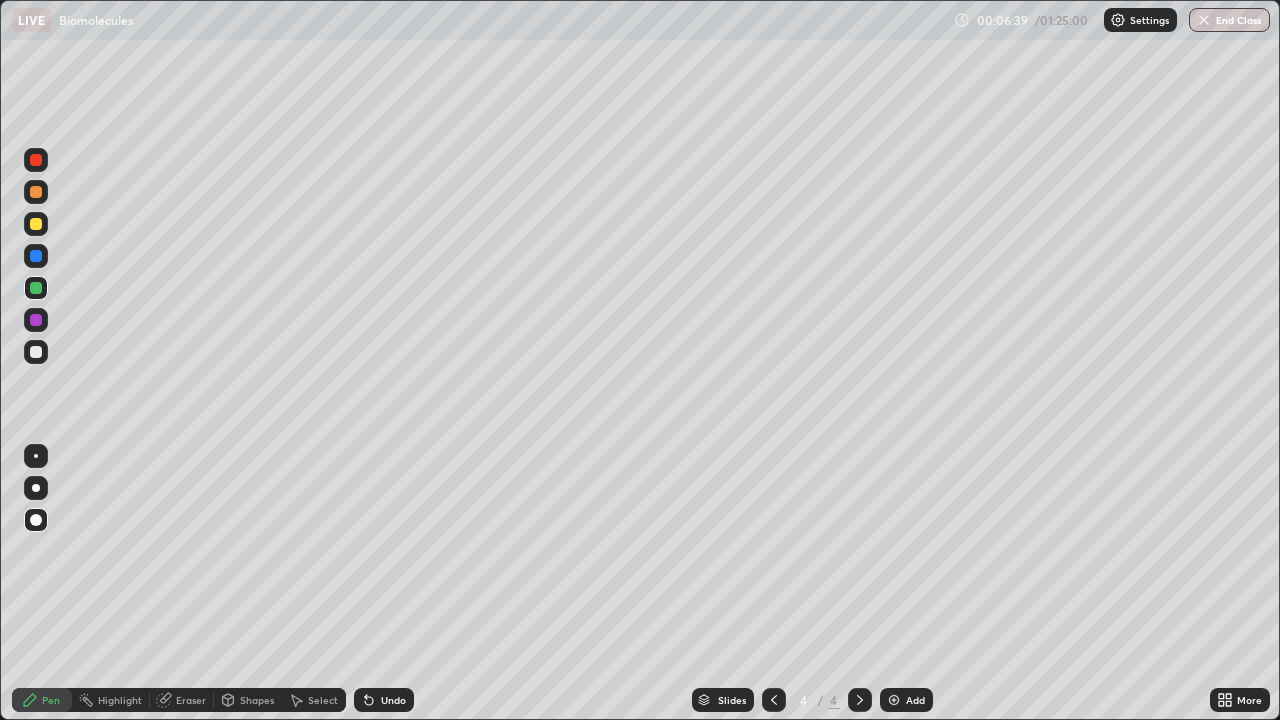 click at bounding box center (36, 352) 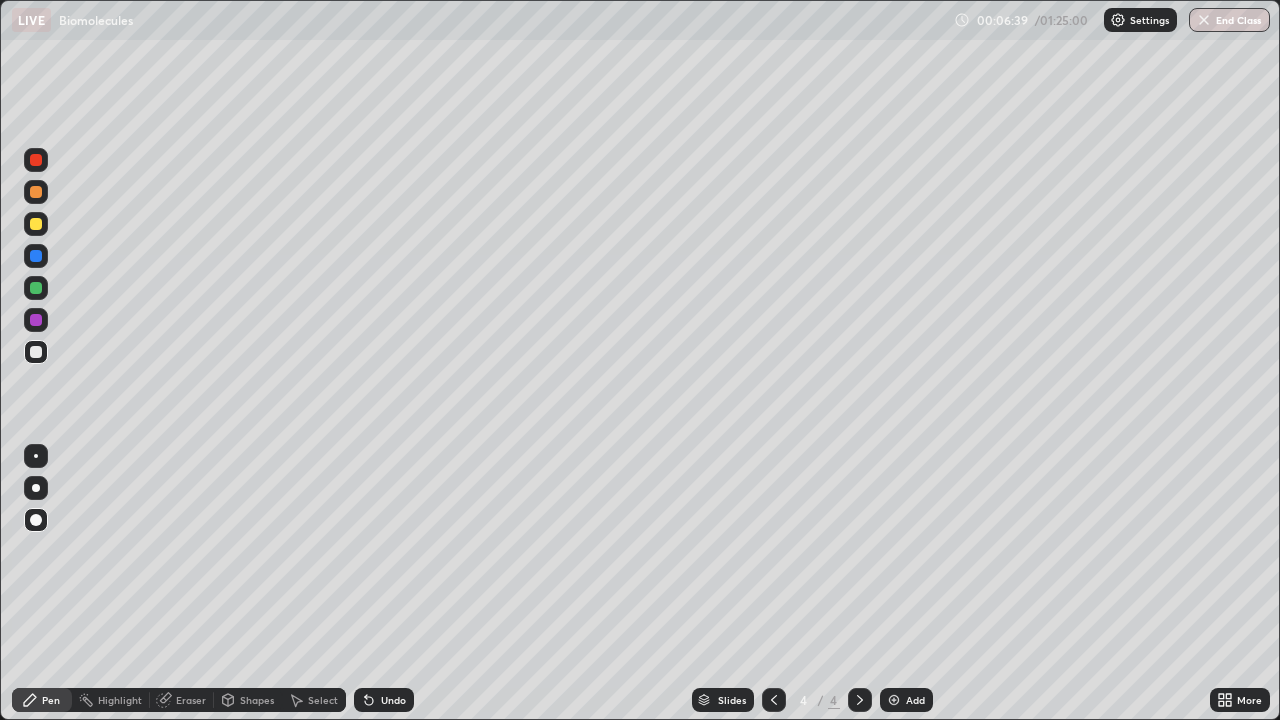 click at bounding box center (36, 288) 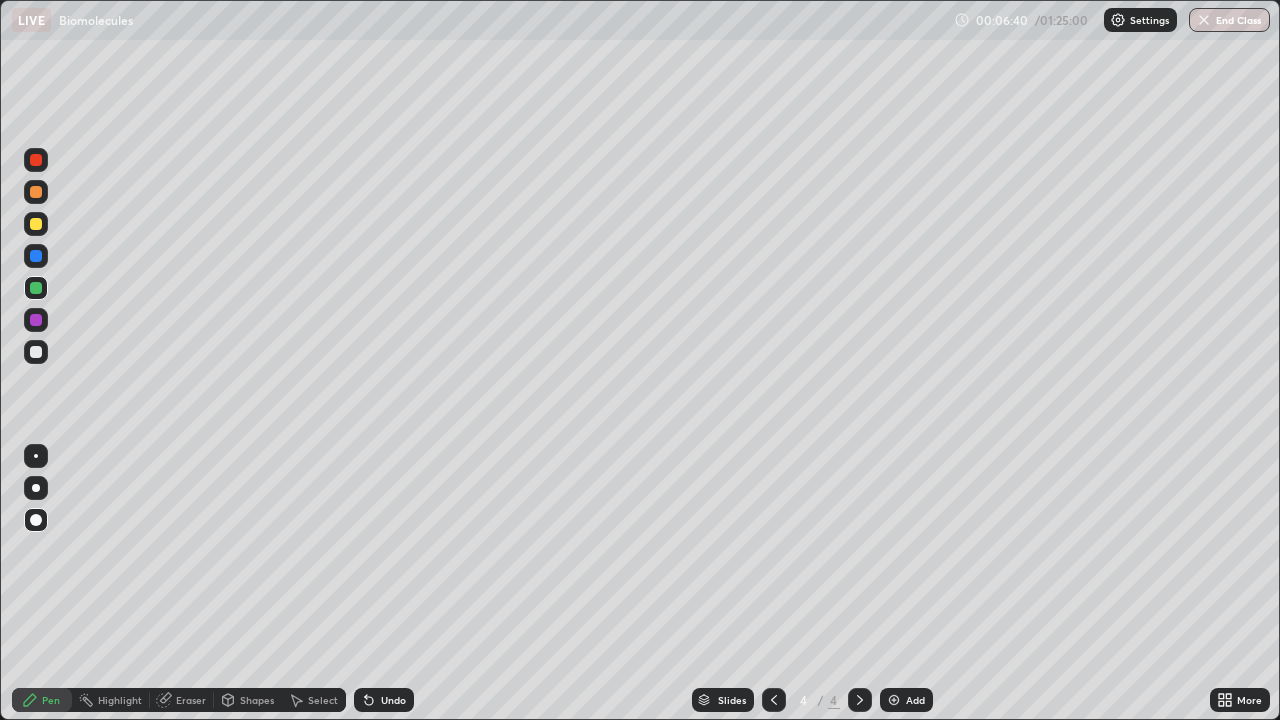 click at bounding box center [36, 224] 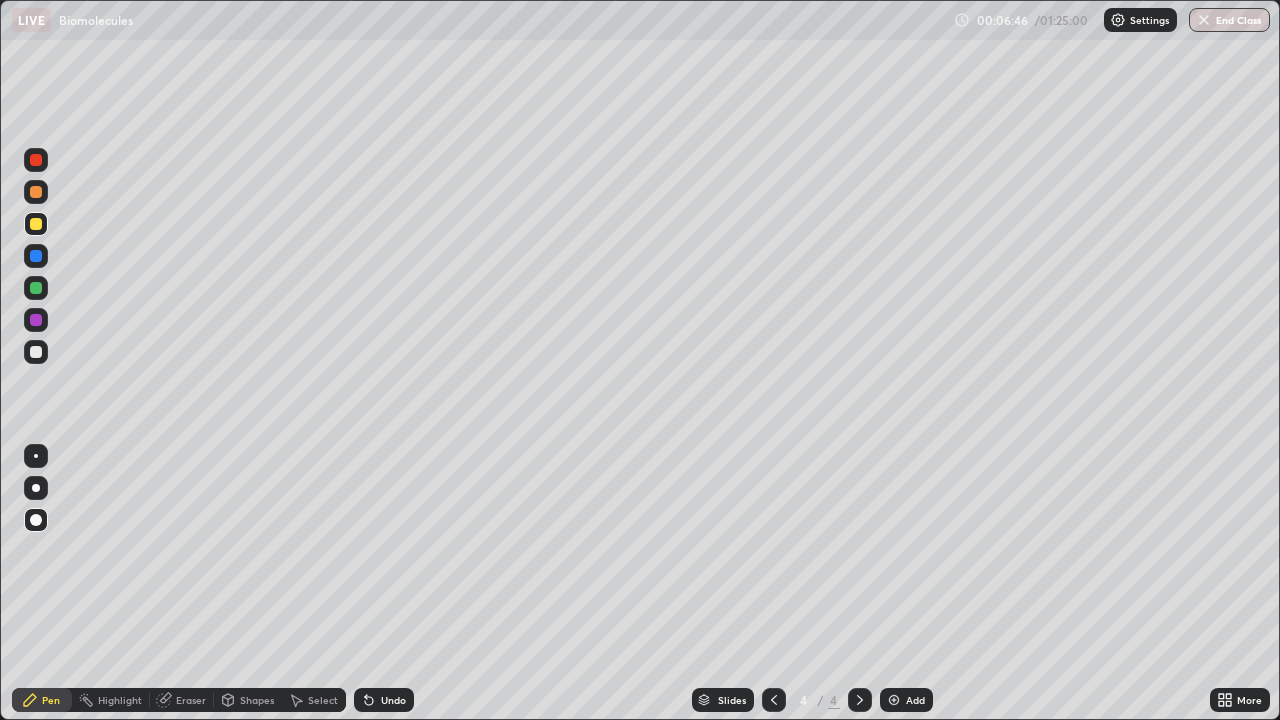 click on "Undo" at bounding box center [384, 700] 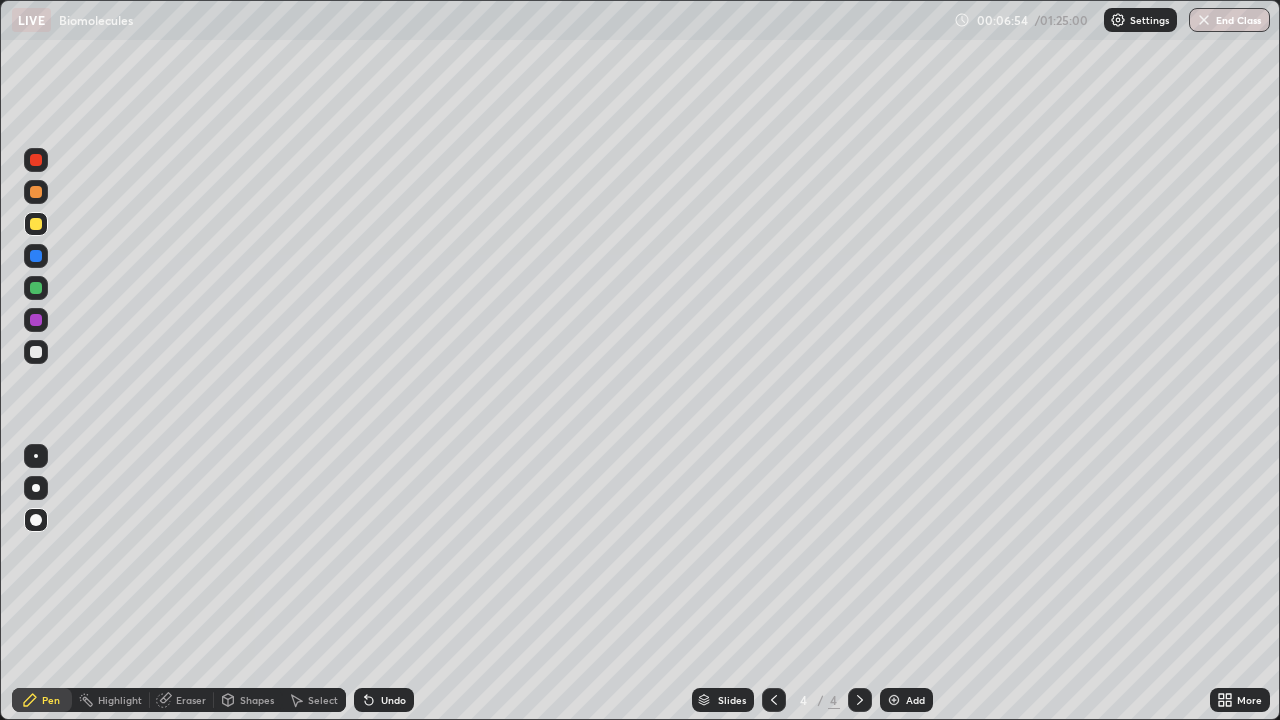 click at bounding box center [36, 352] 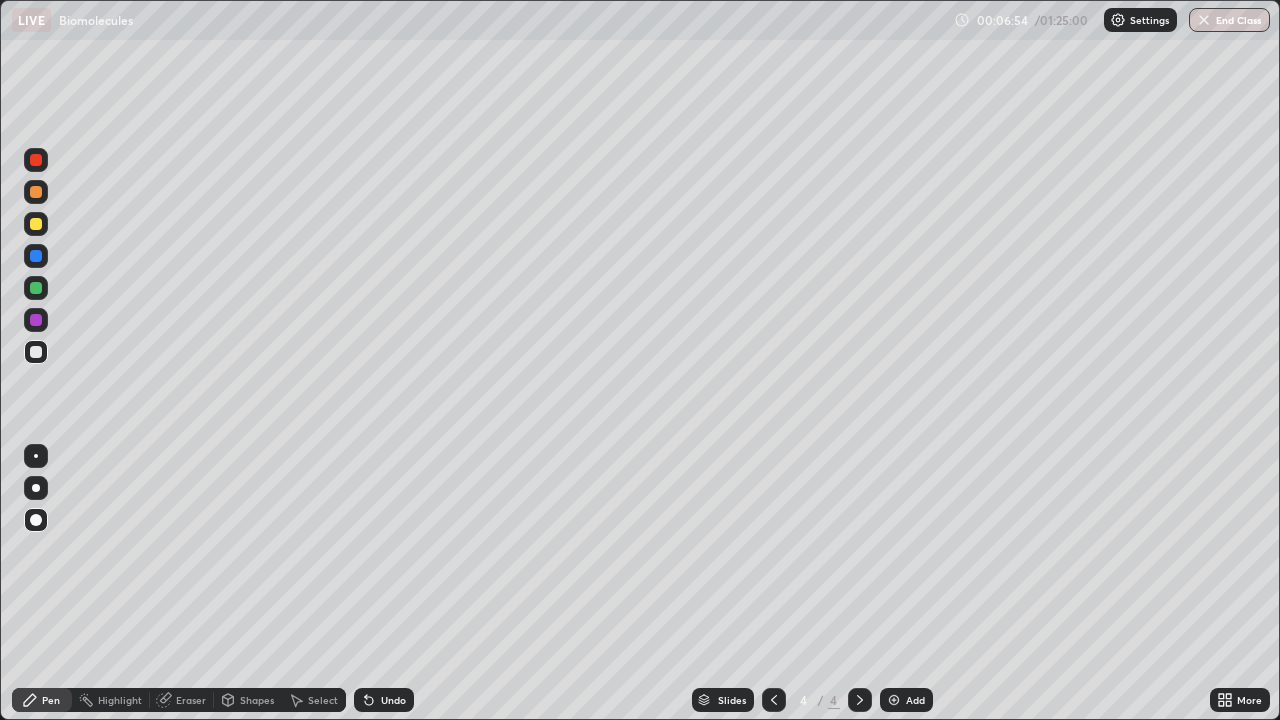 click at bounding box center [36, 288] 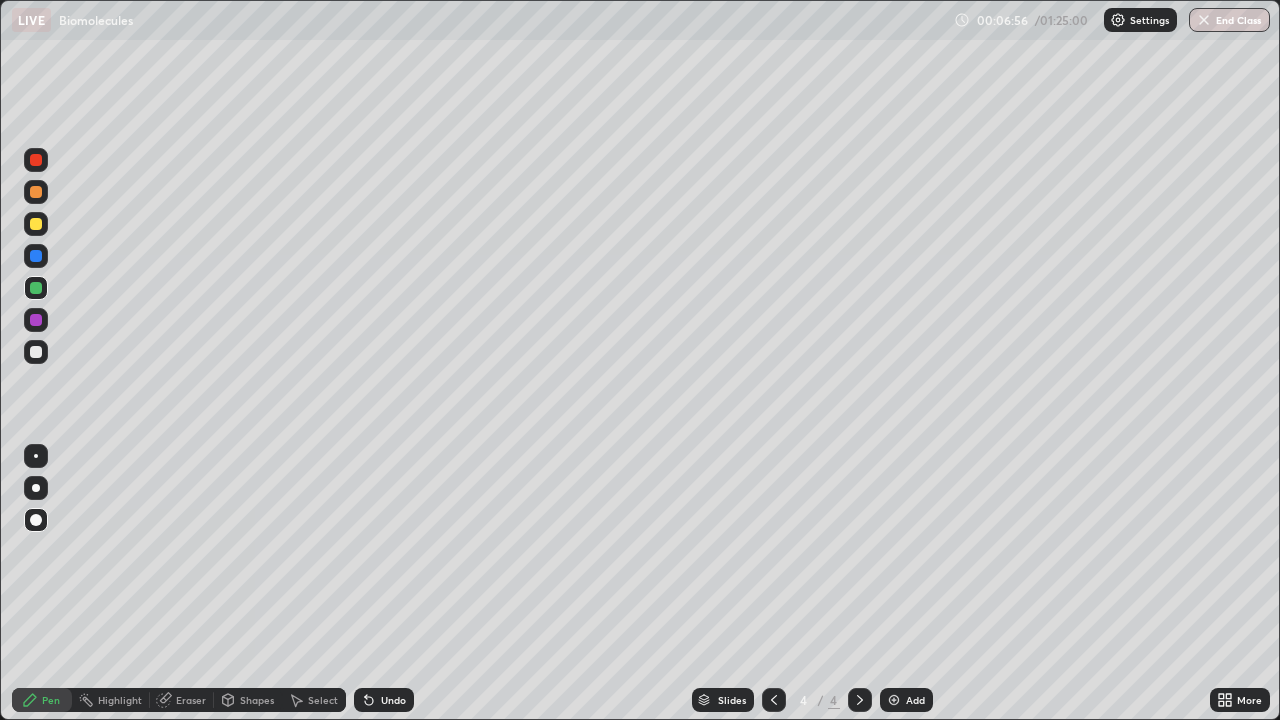 click at bounding box center [36, 256] 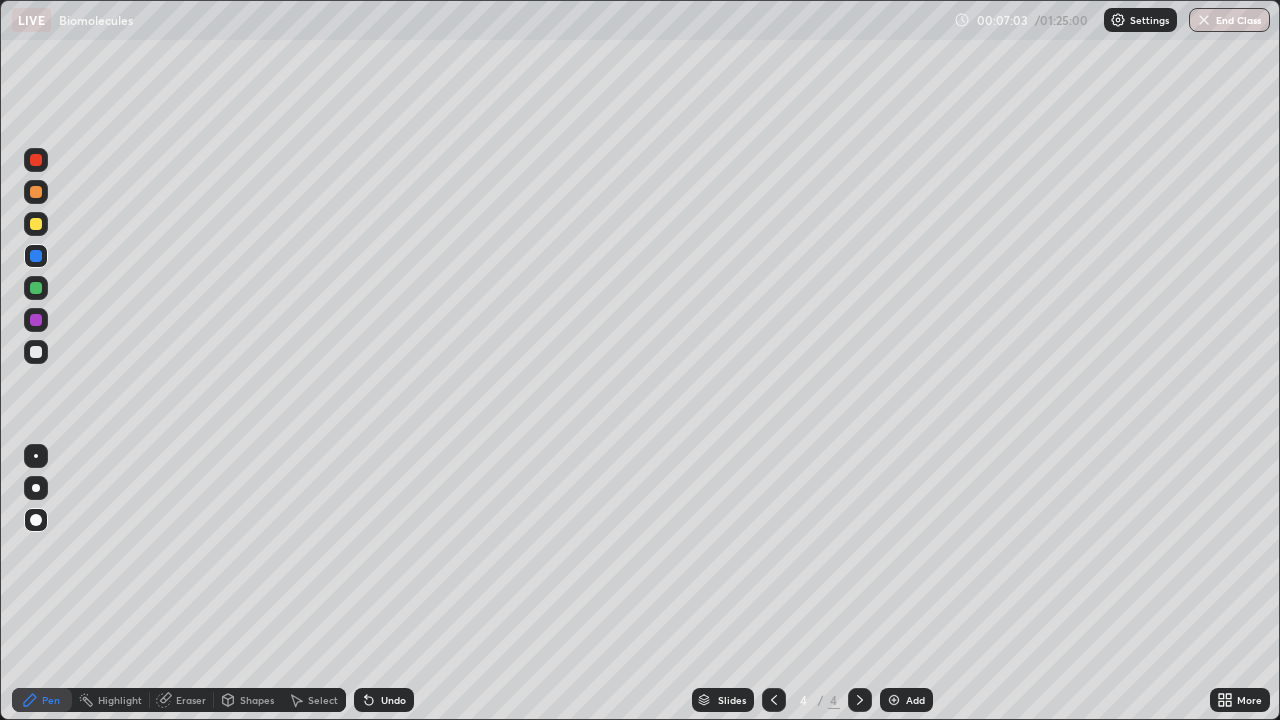 click at bounding box center [36, 352] 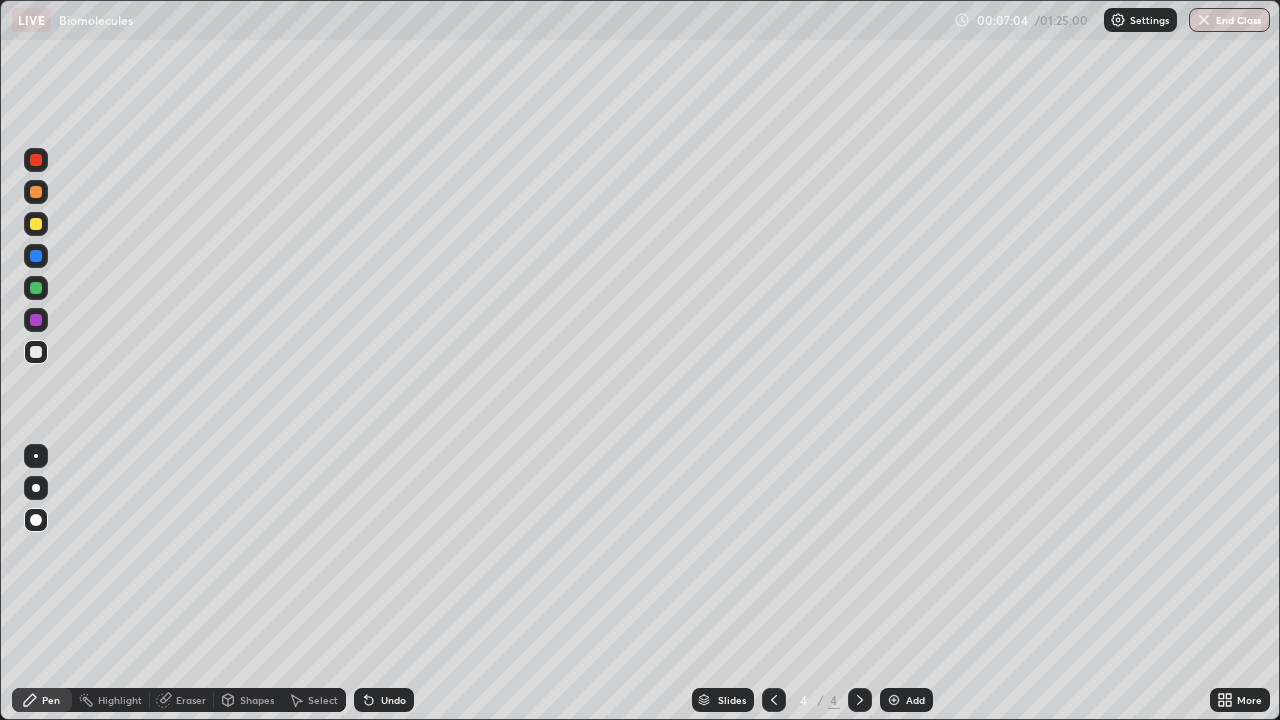 click on "Shapes" at bounding box center (248, 700) 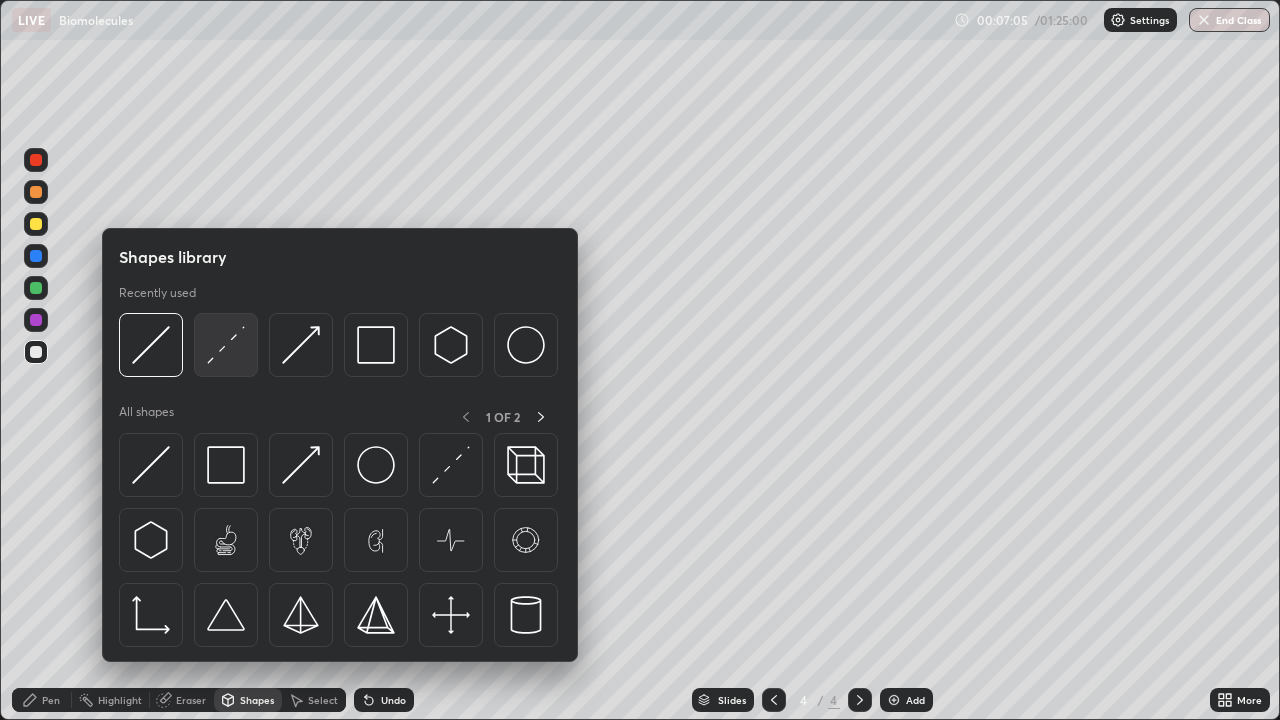 click at bounding box center [226, 345] 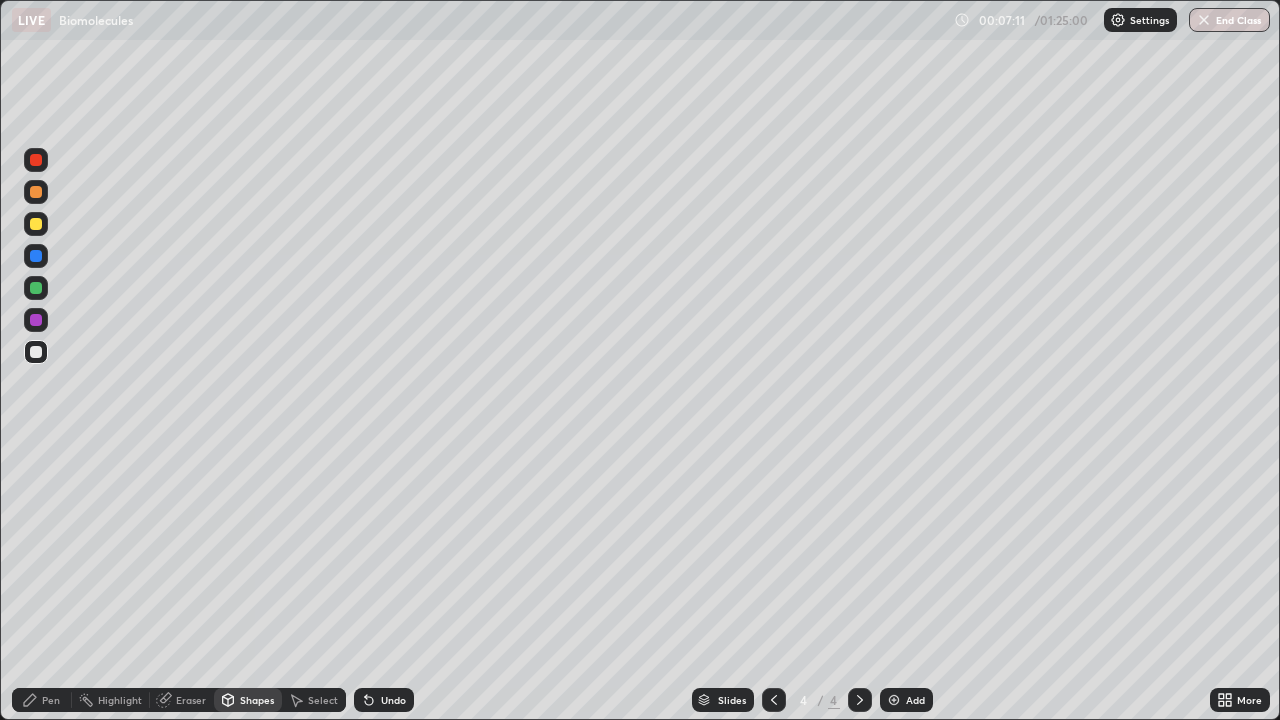 click on "Pen" at bounding box center (51, 700) 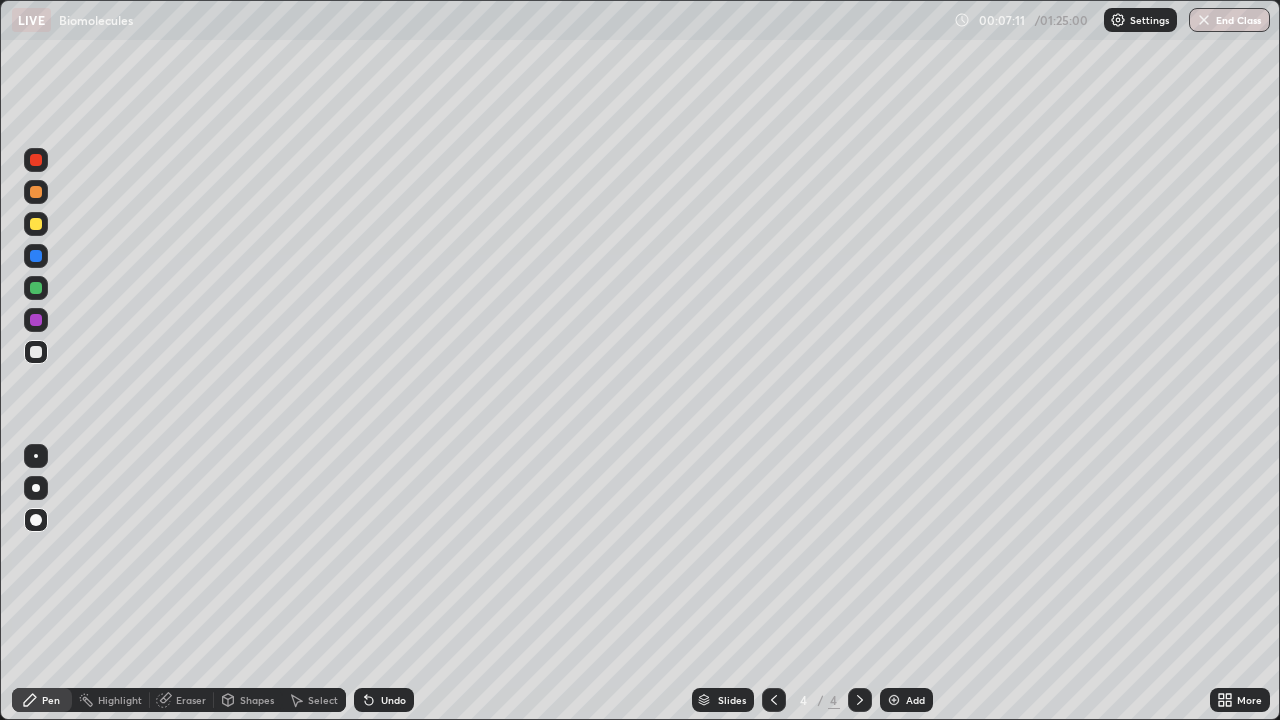 click at bounding box center (36, 160) 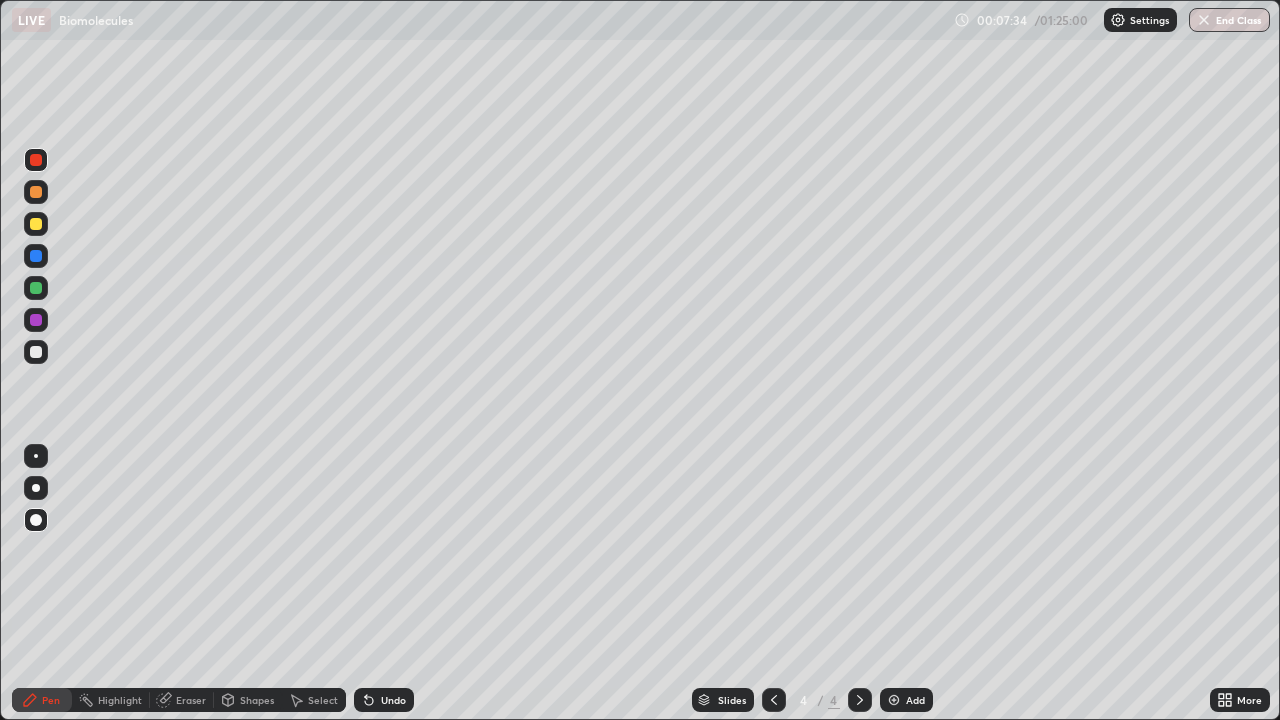 click at bounding box center (36, 352) 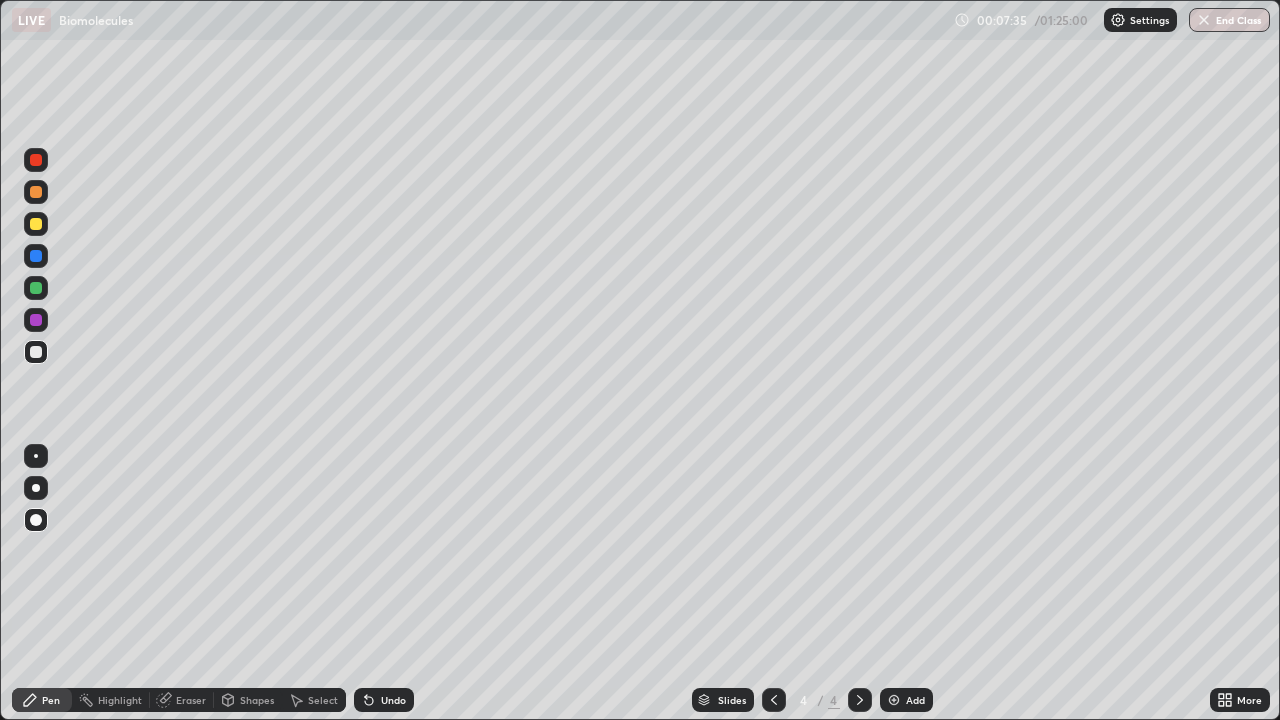 click on "Pen" at bounding box center (42, 700) 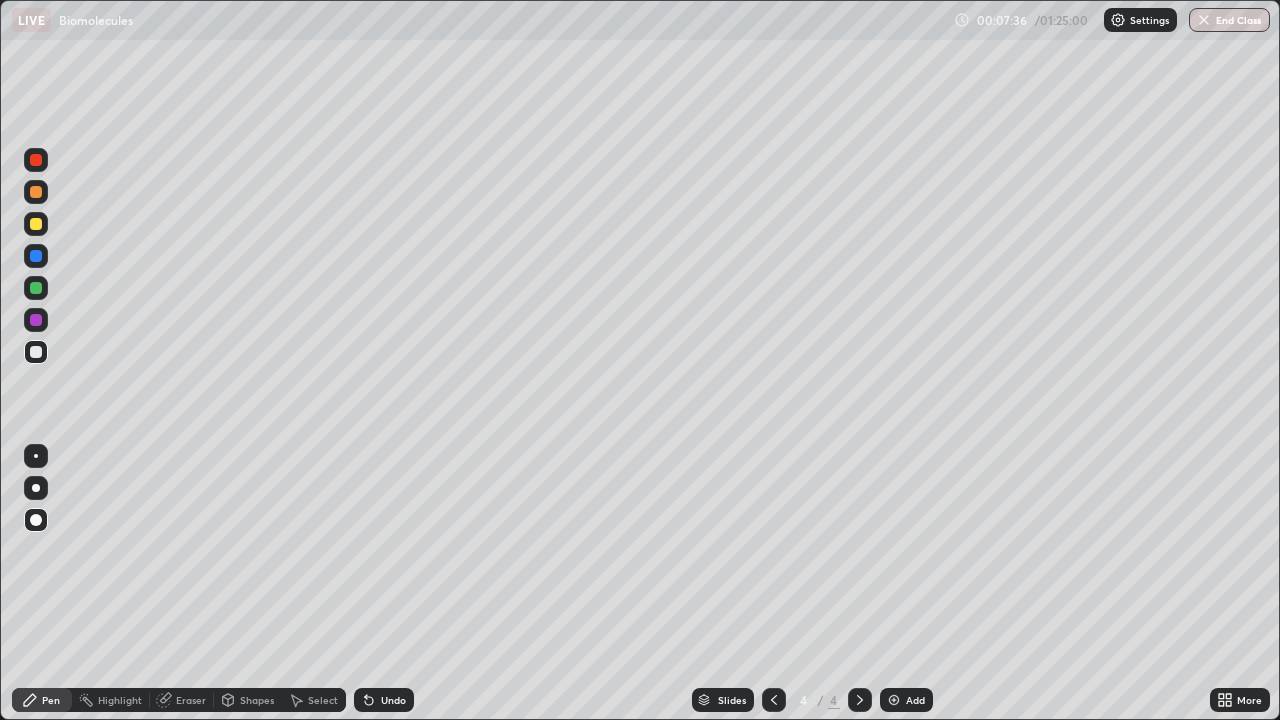 click at bounding box center [36, 256] 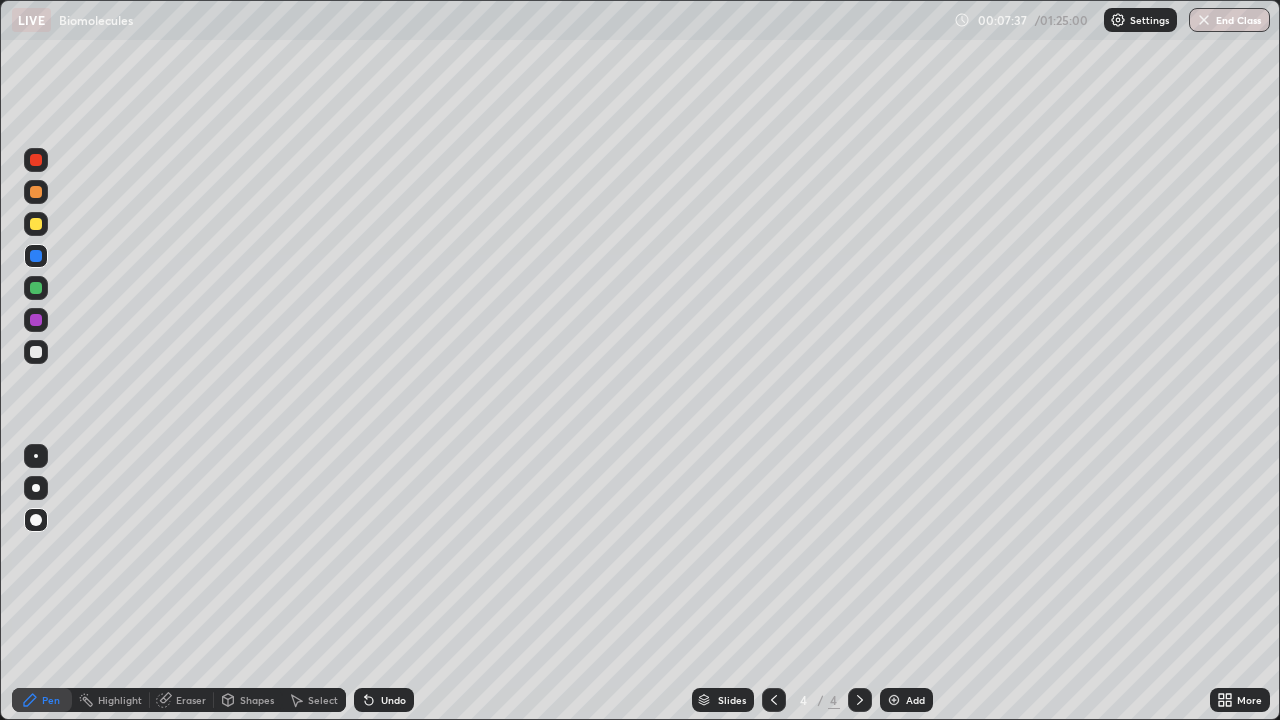 click at bounding box center (36, 192) 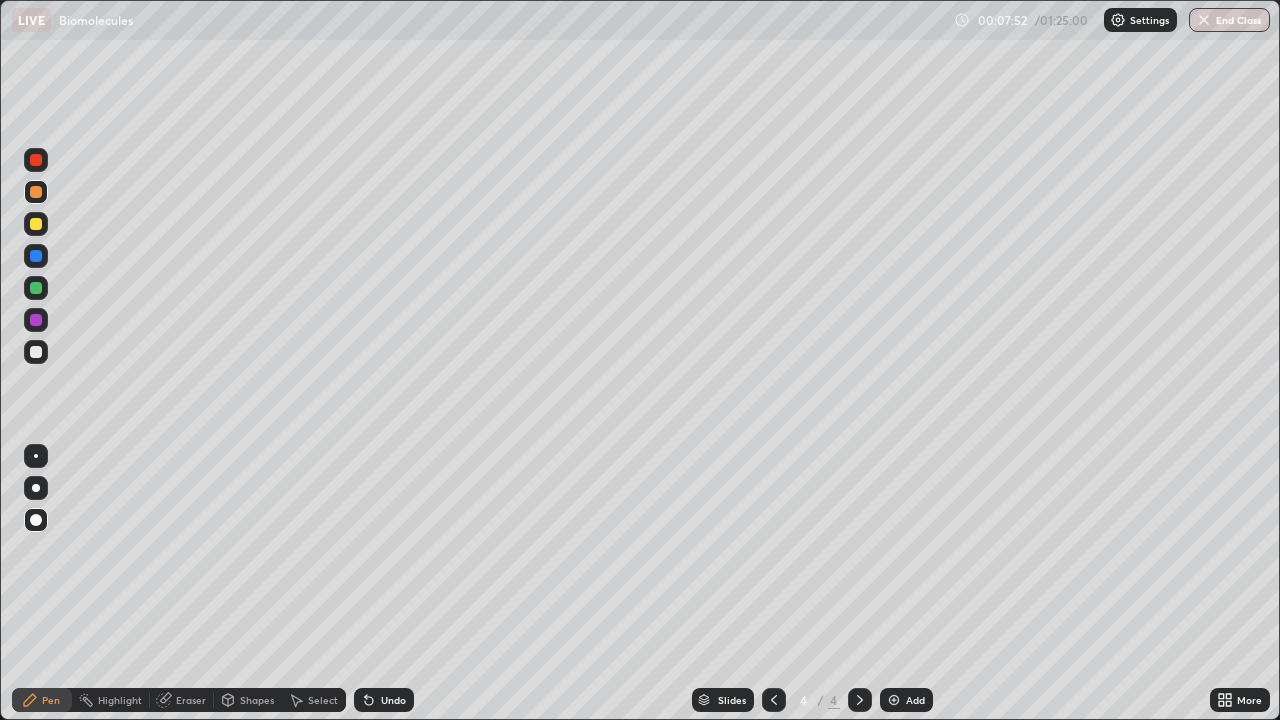 click at bounding box center [36, 160] 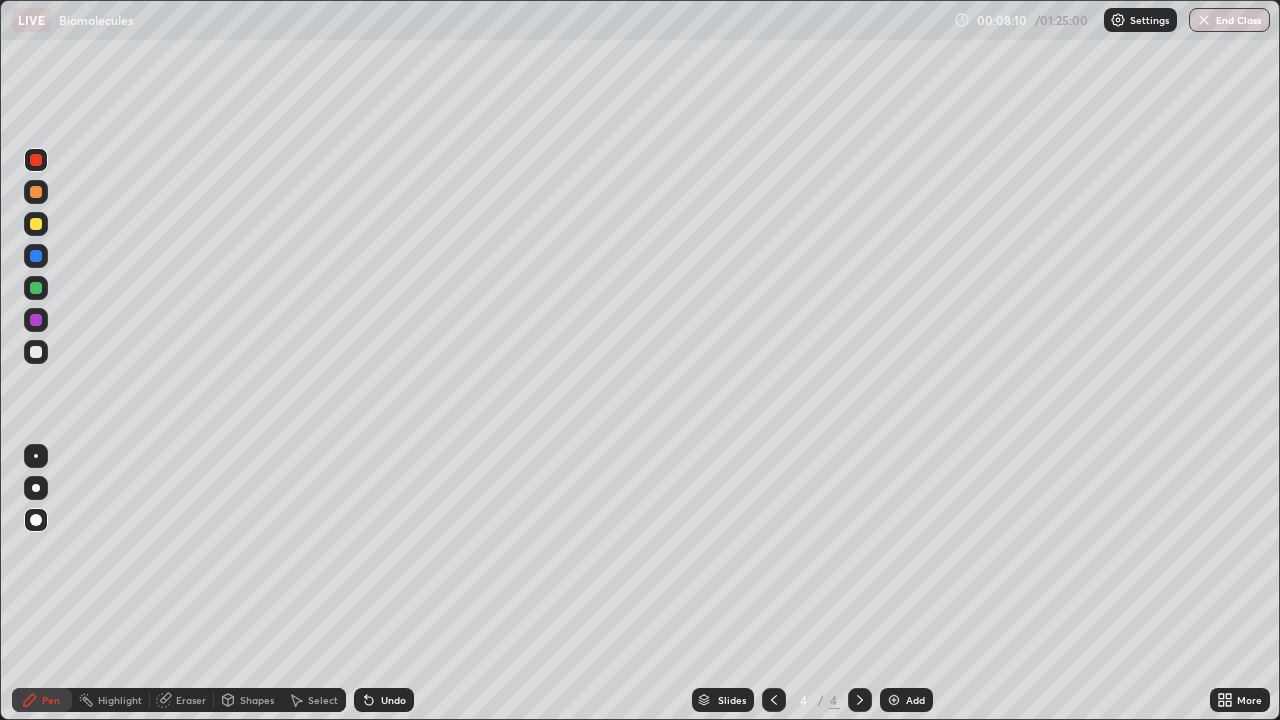 click at bounding box center (36, 288) 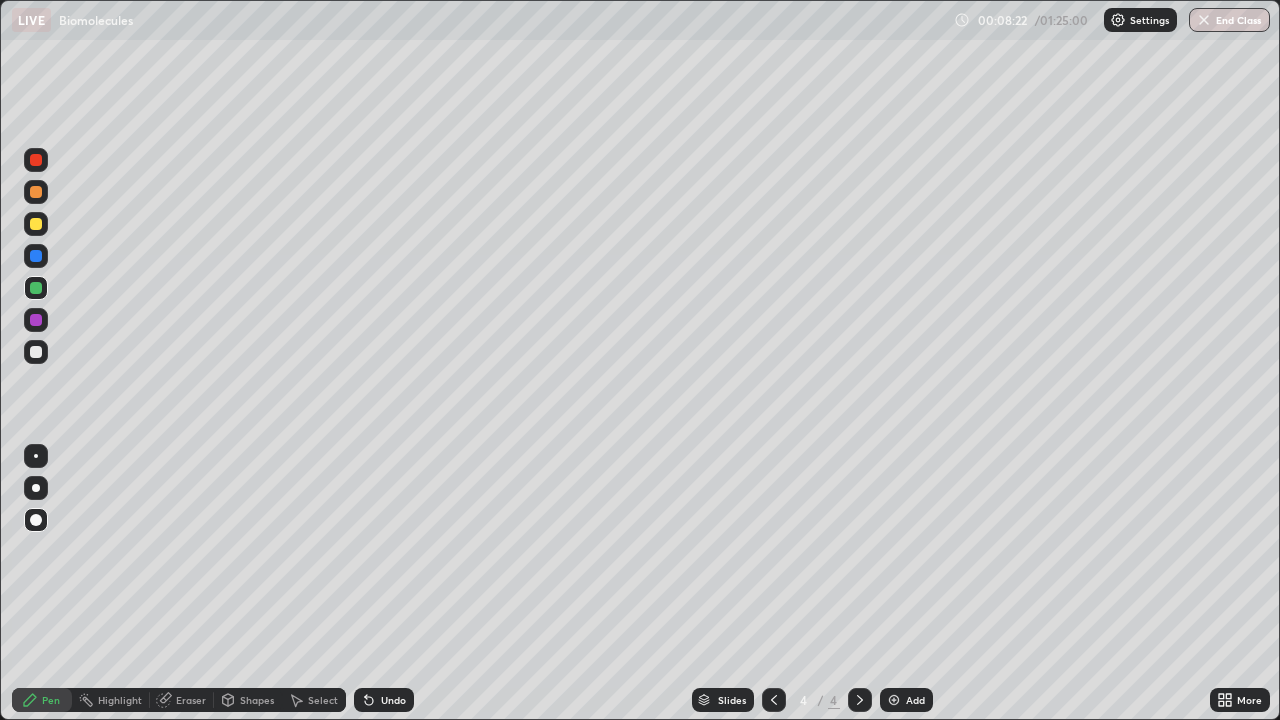 click at bounding box center [36, 320] 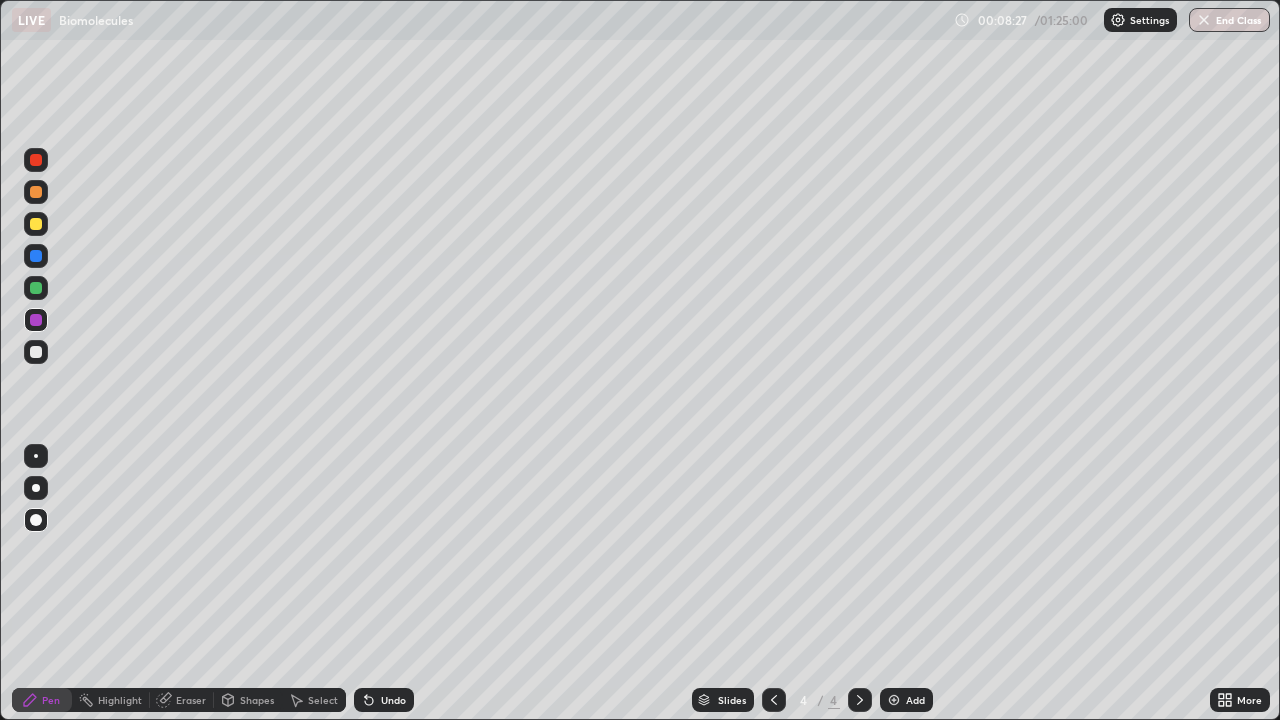 click on "Undo" at bounding box center (384, 700) 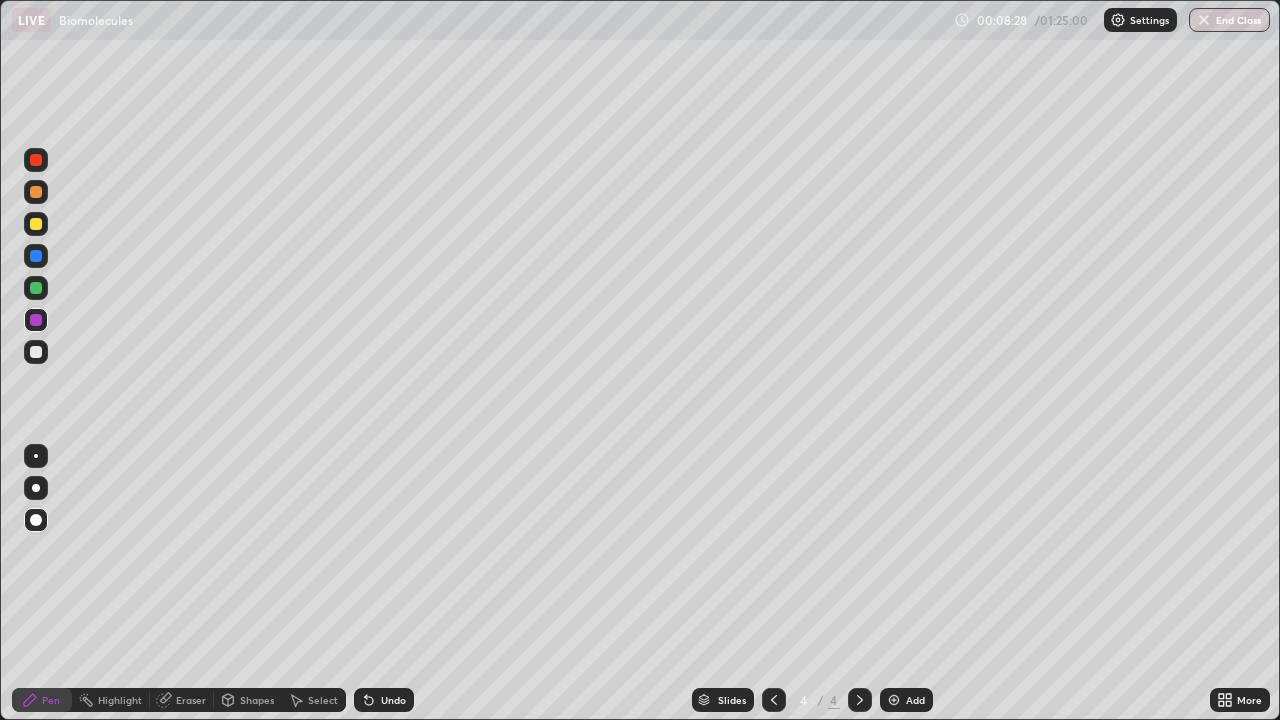 click on "Undo" at bounding box center [384, 700] 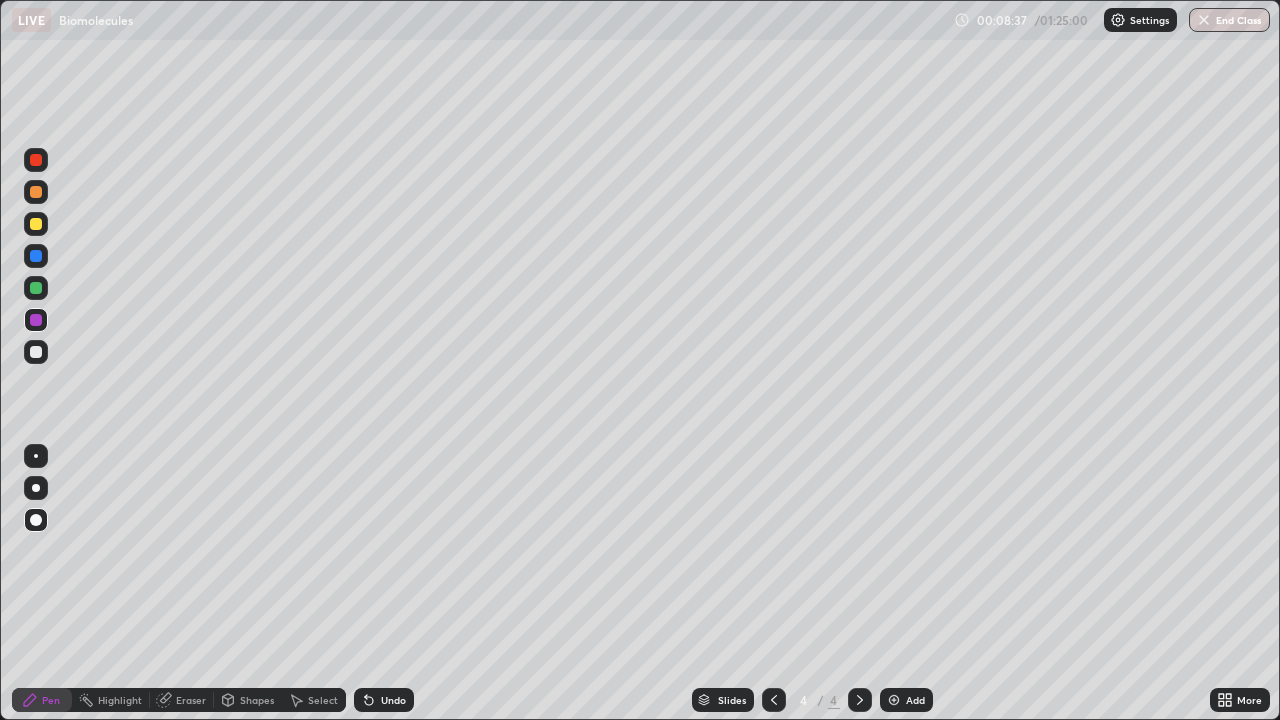 click at bounding box center (36, 256) 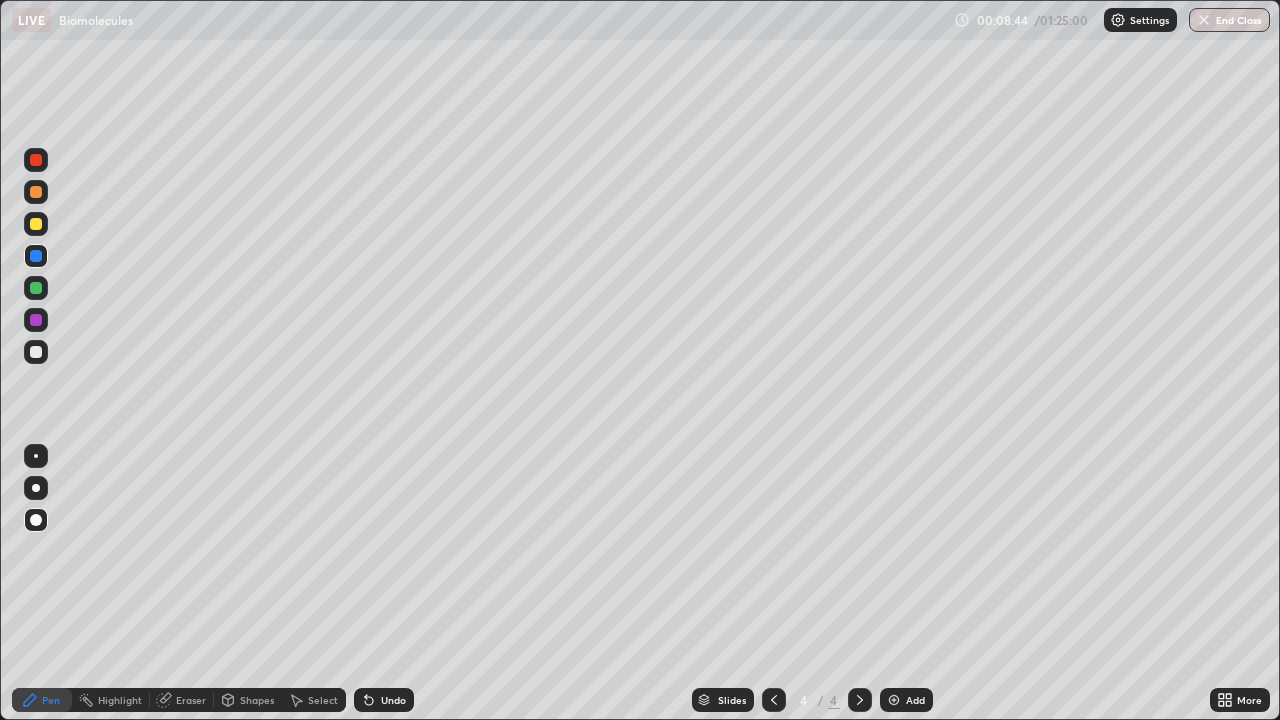 click at bounding box center [36, 320] 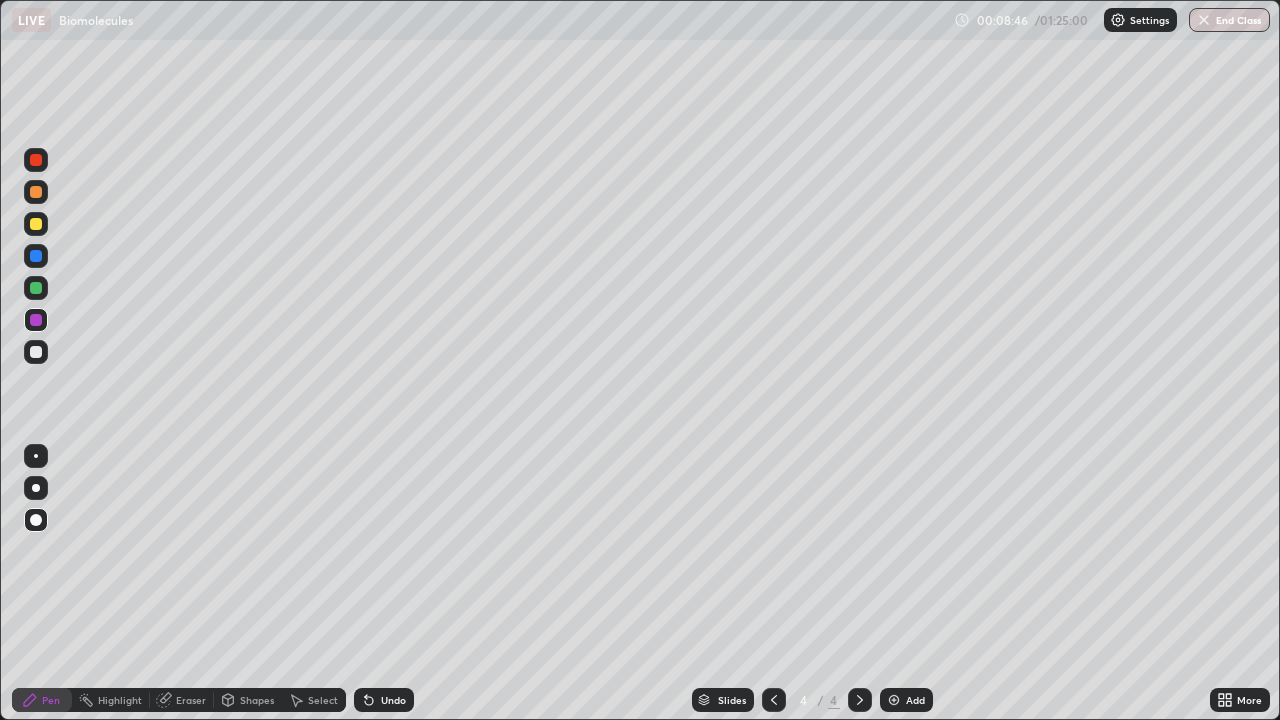 click at bounding box center (36, 352) 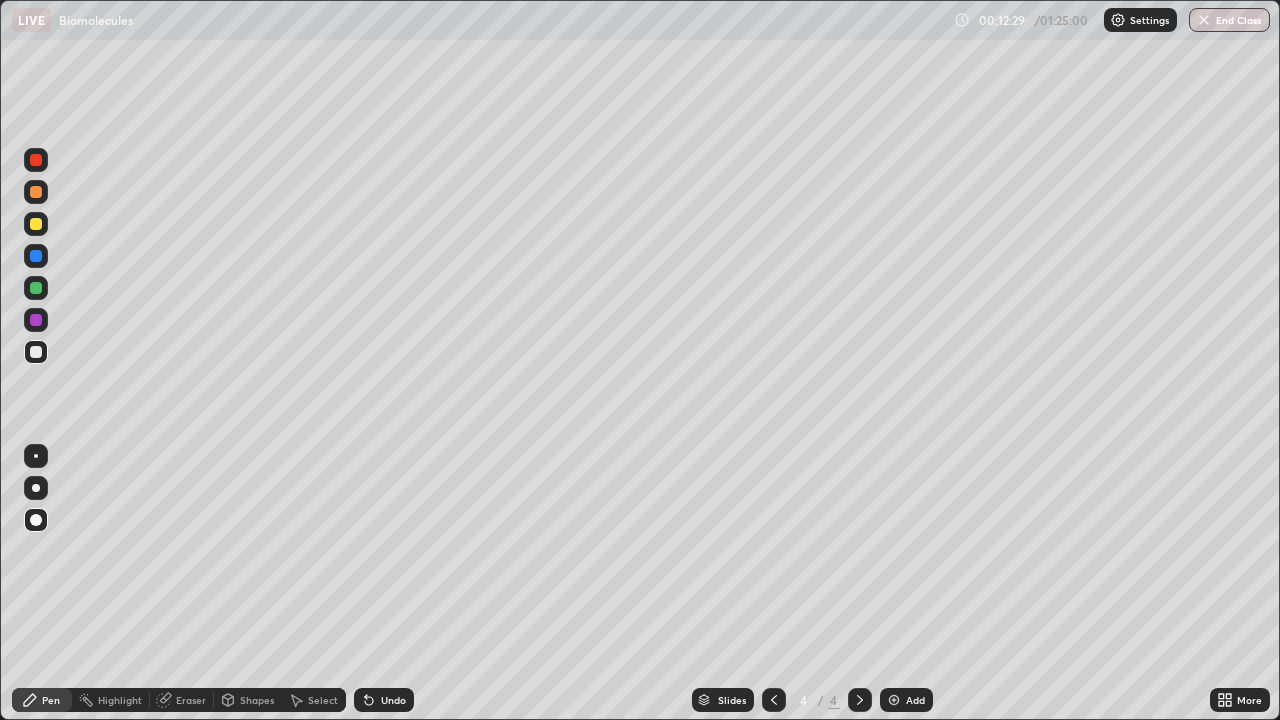 click on "Add" at bounding box center (915, 700) 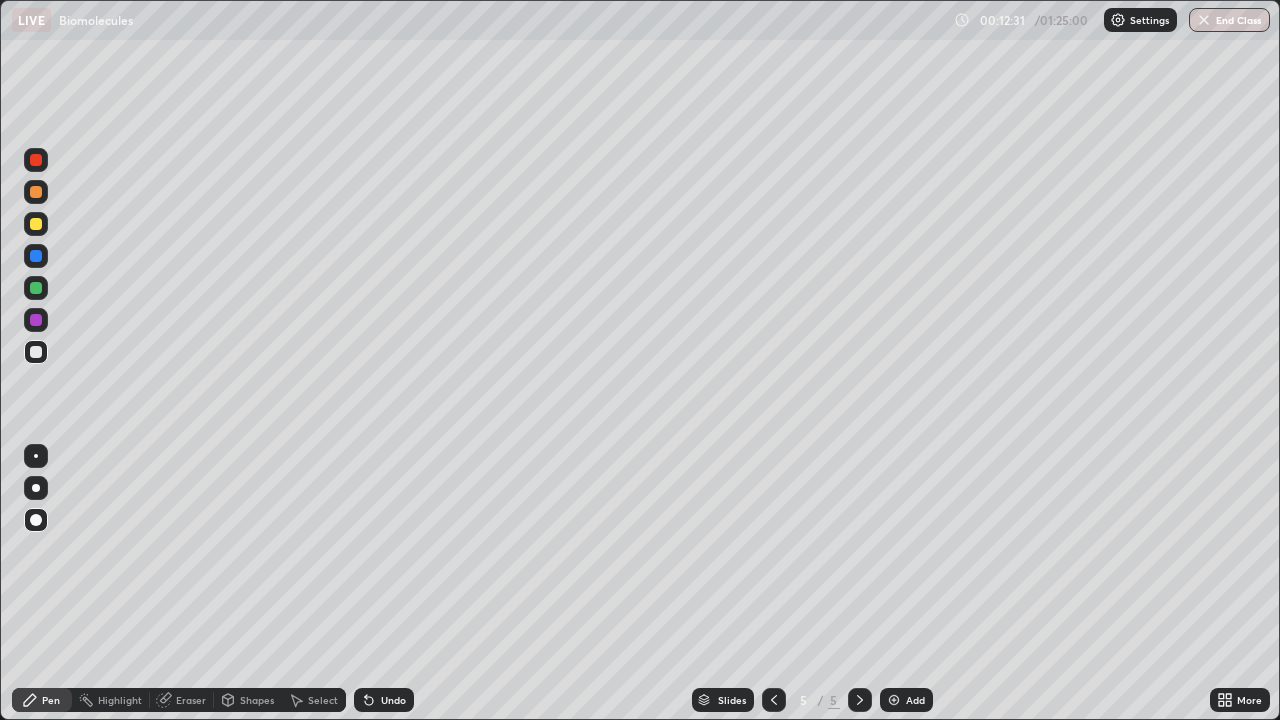 click at bounding box center (774, 700) 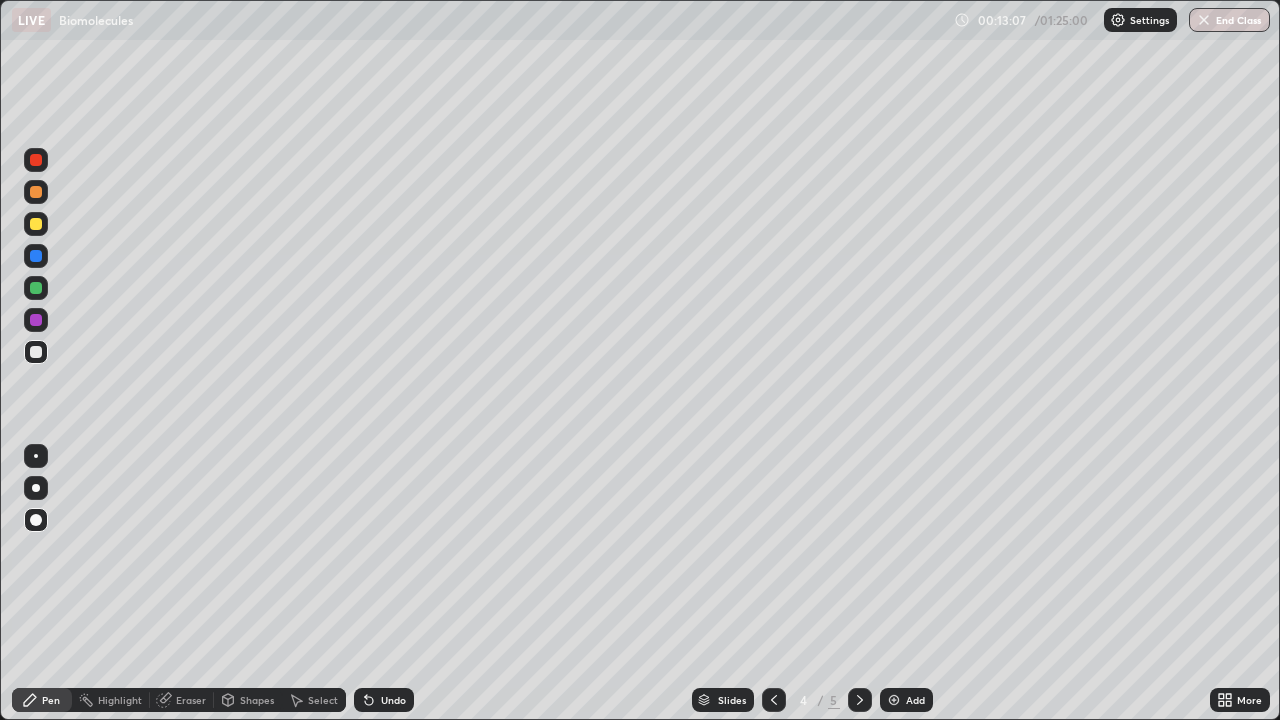 click on "Undo" at bounding box center (384, 700) 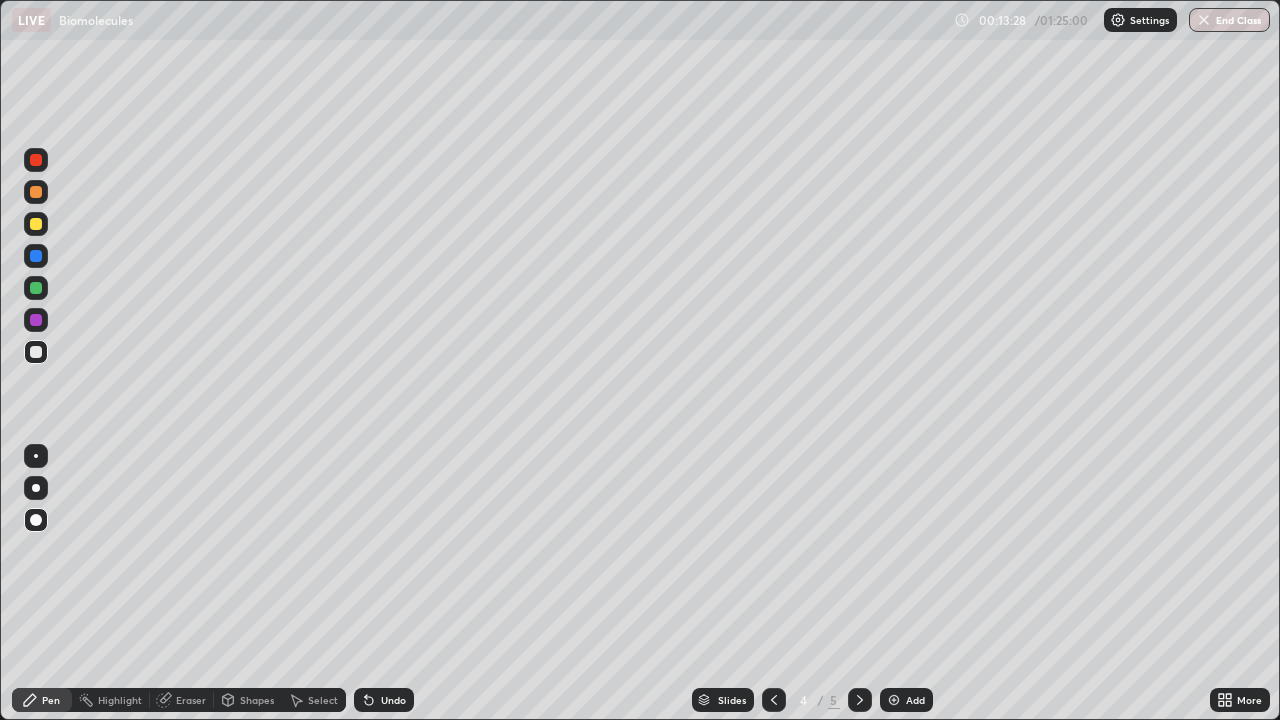 click at bounding box center (36, 224) 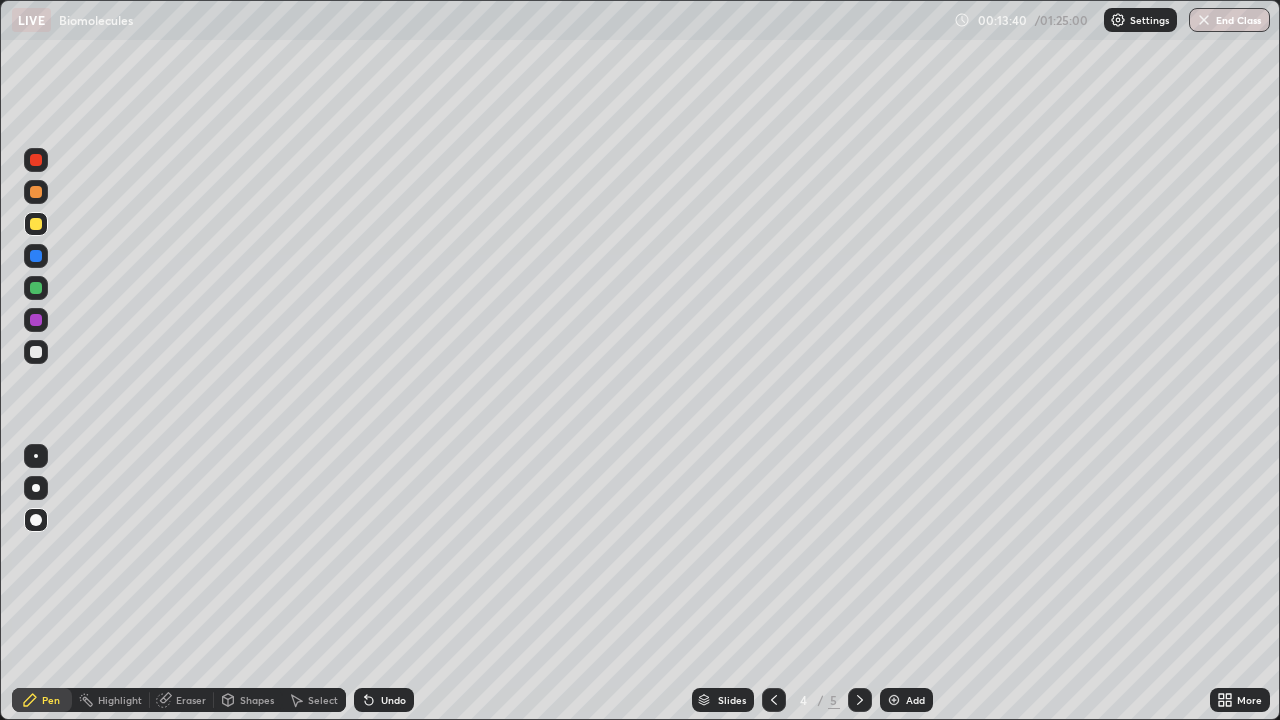 click at bounding box center [36, 192] 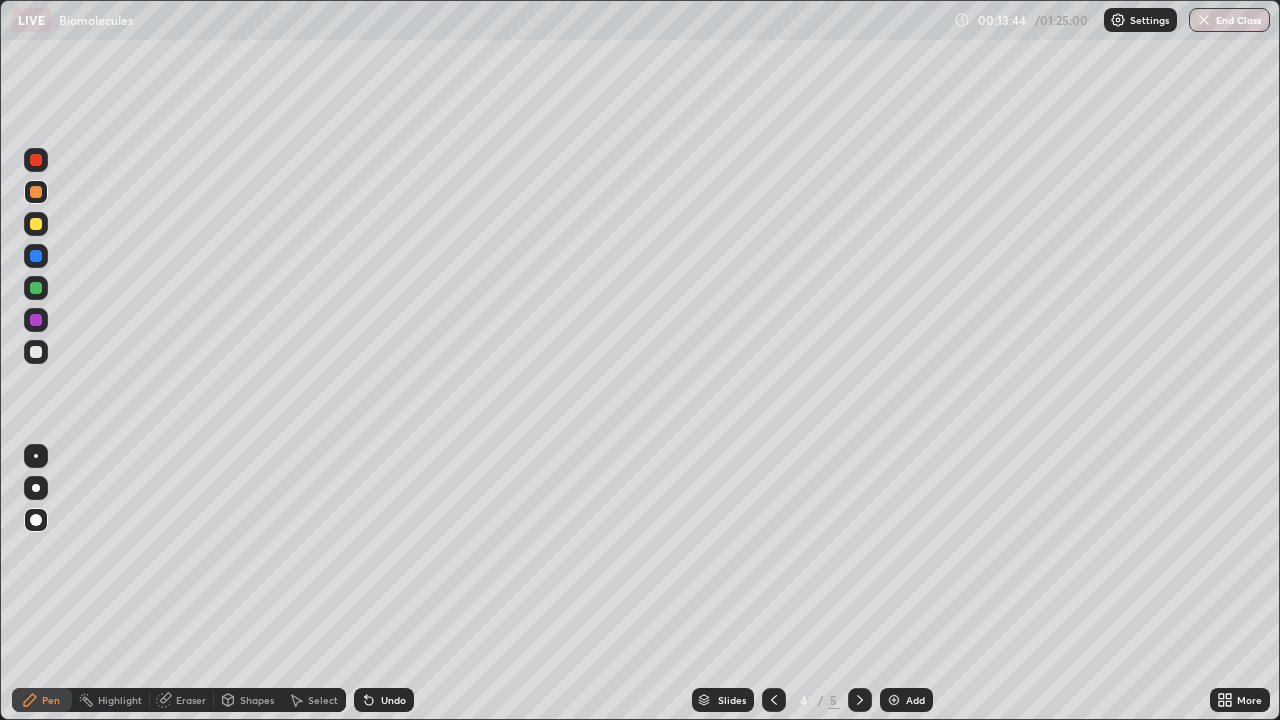 click on "Undo" at bounding box center (393, 700) 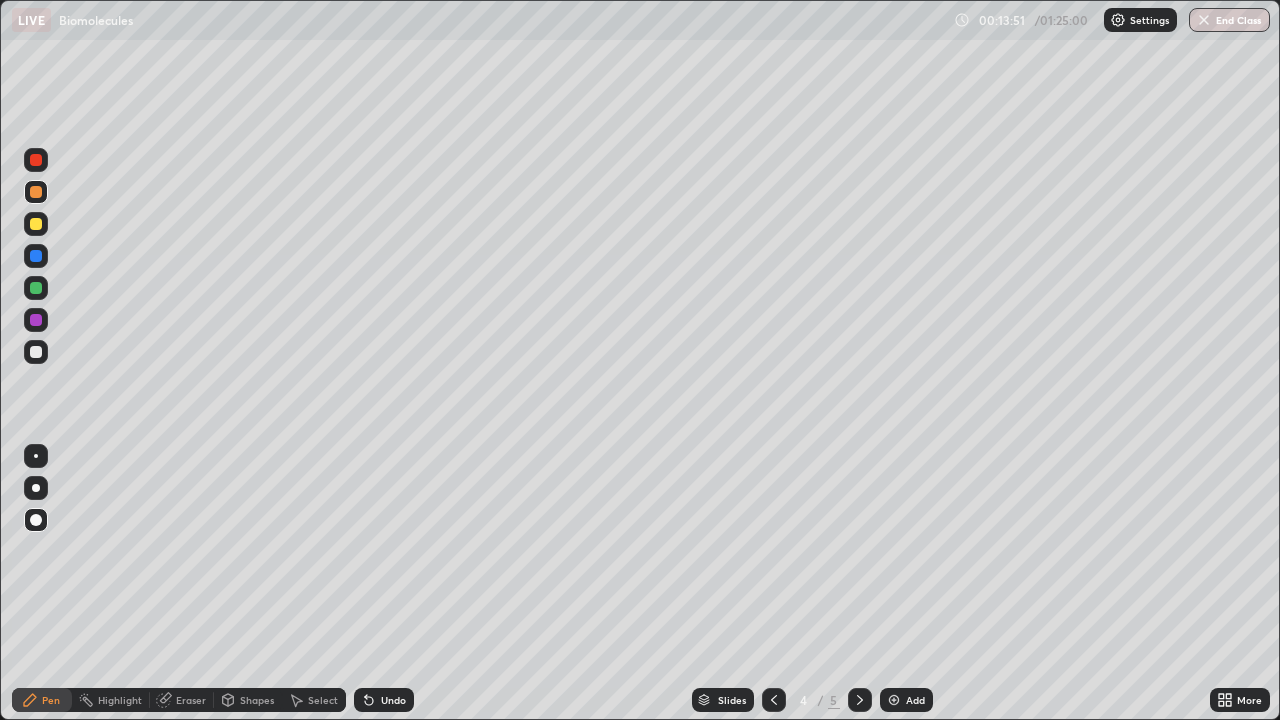 click at bounding box center (36, 320) 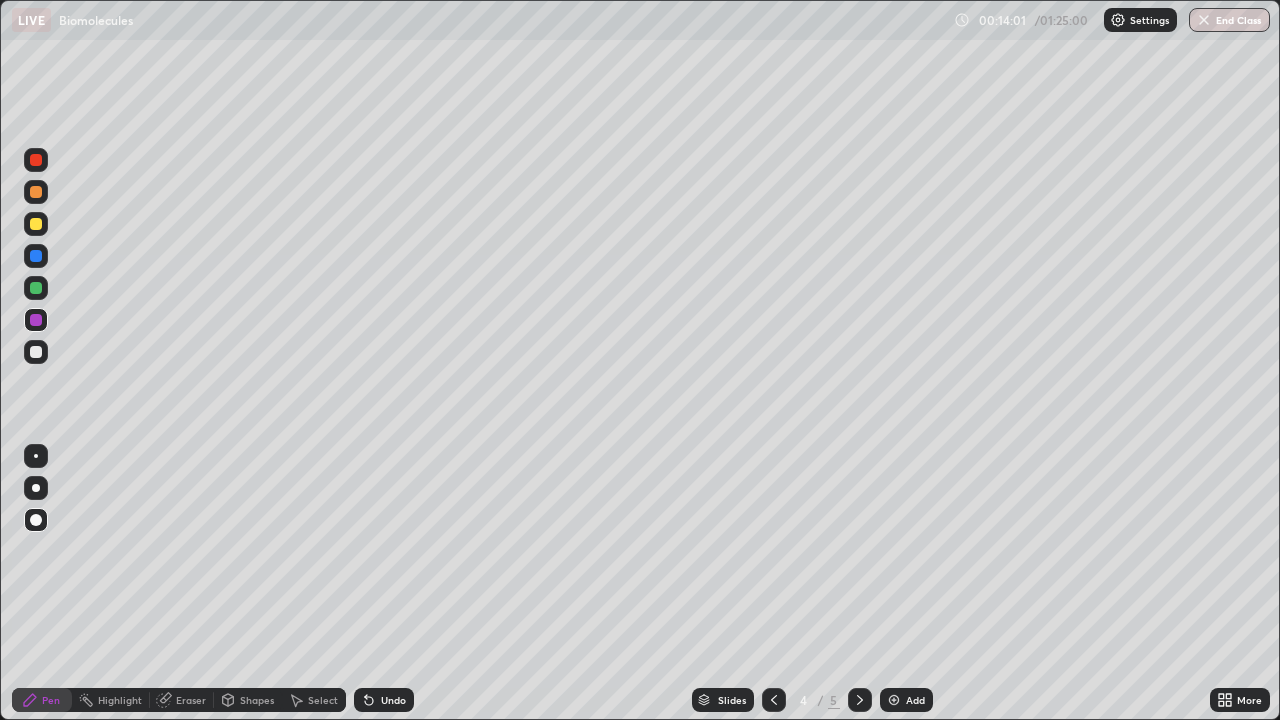 click at bounding box center (36, 288) 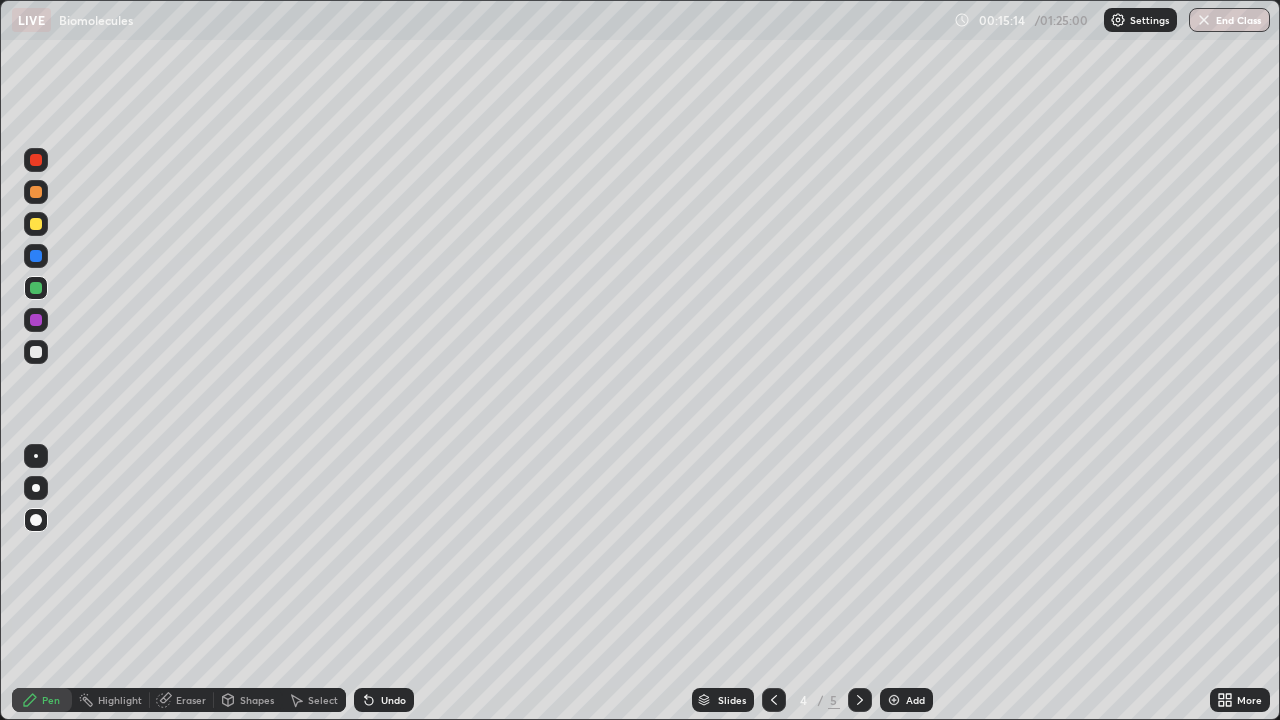 click at bounding box center [36, 352] 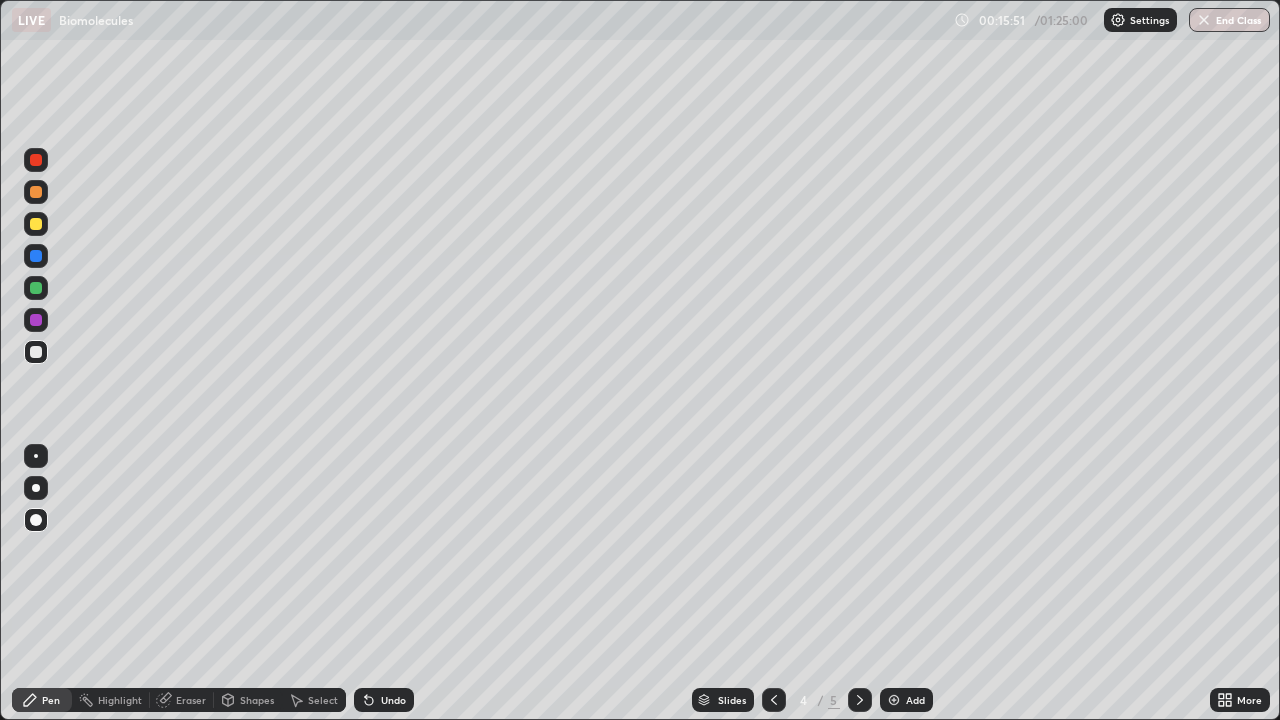 click 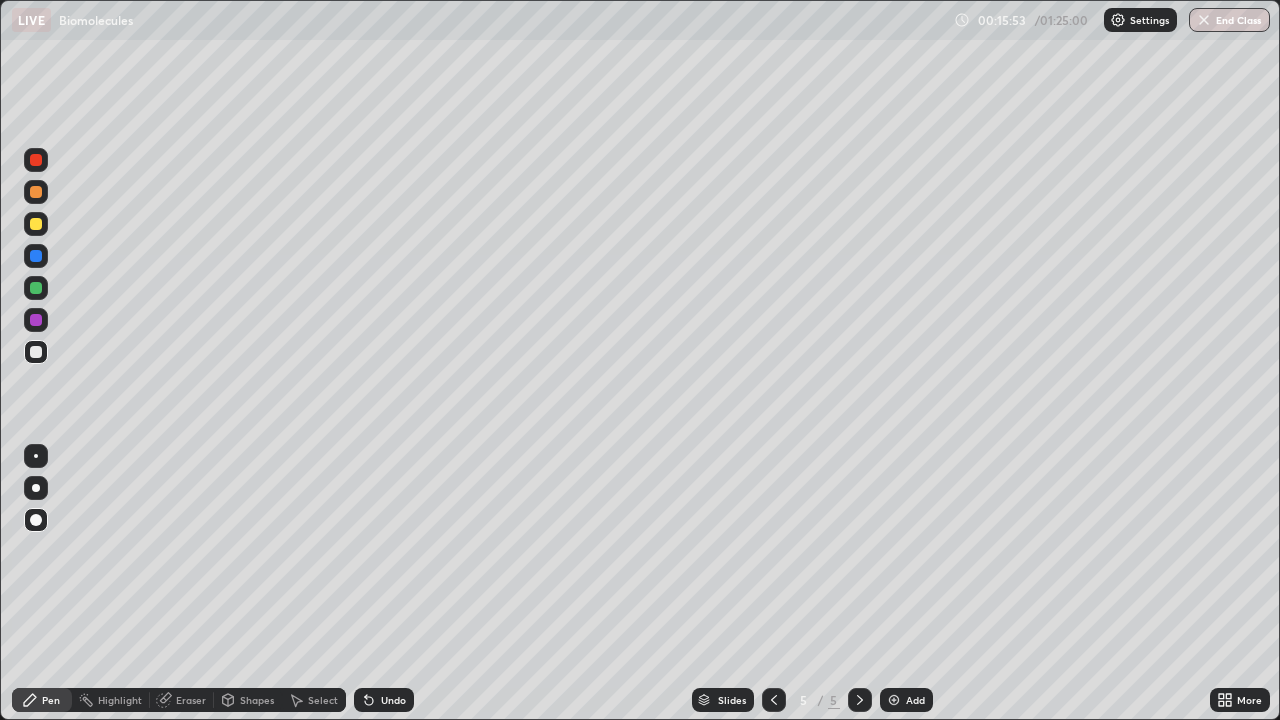 click at bounding box center [36, 224] 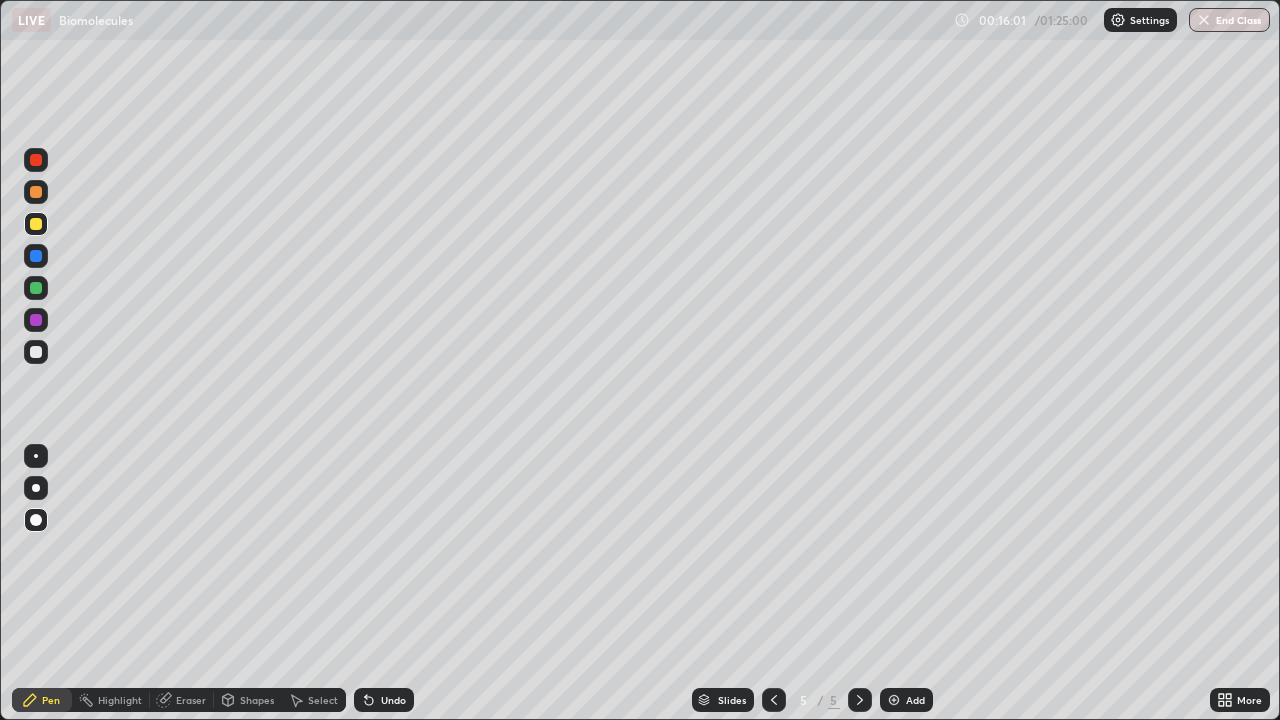 click at bounding box center [36, 352] 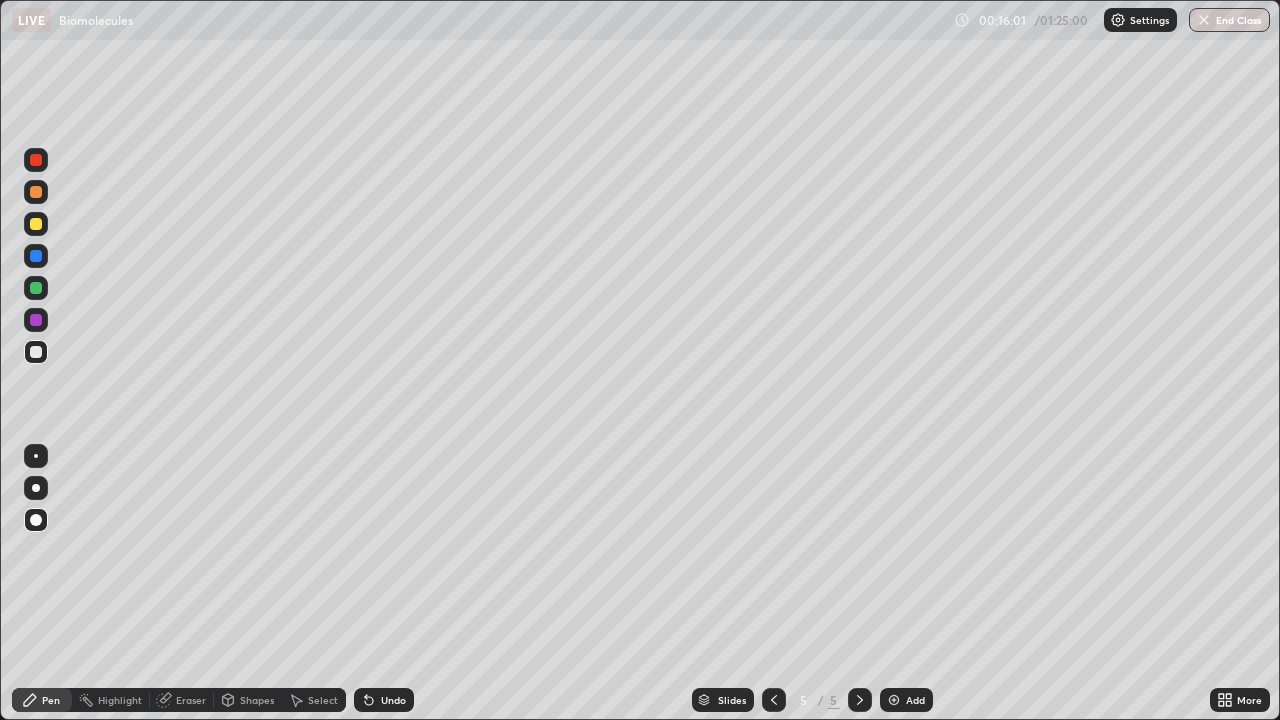 click on "Pen" at bounding box center (51, 700) 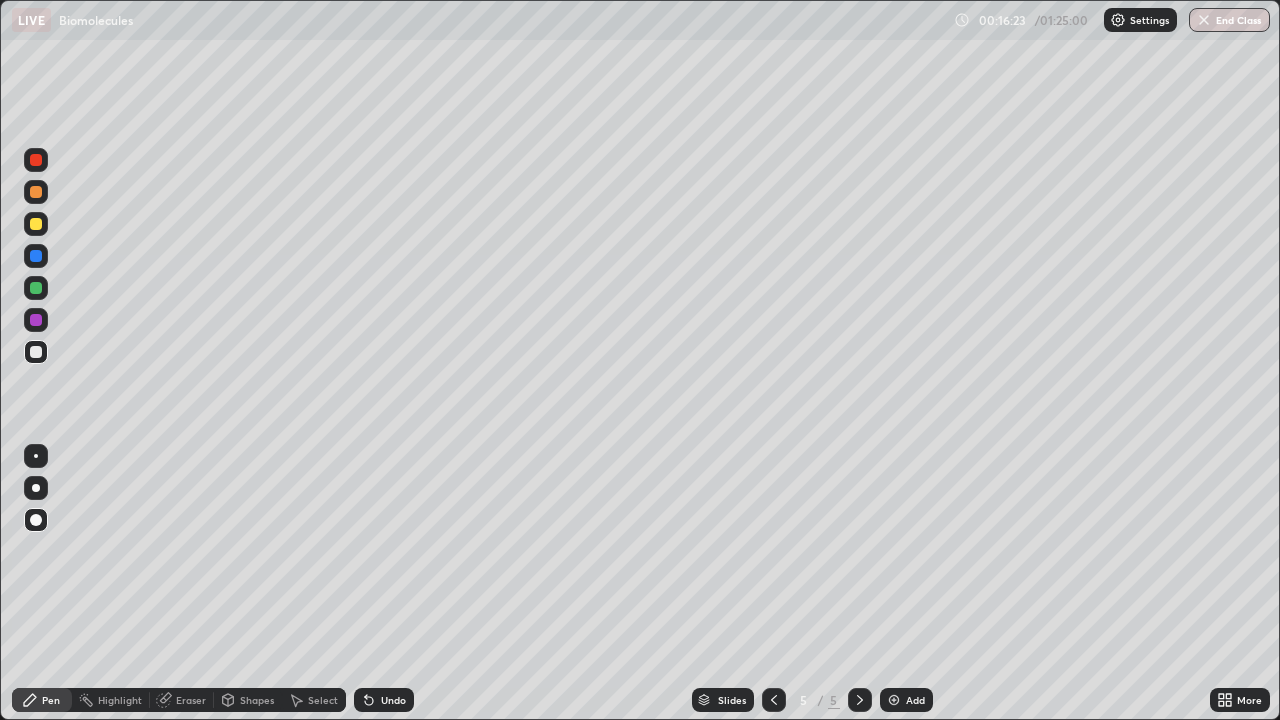click at bounding box center [36, 192] 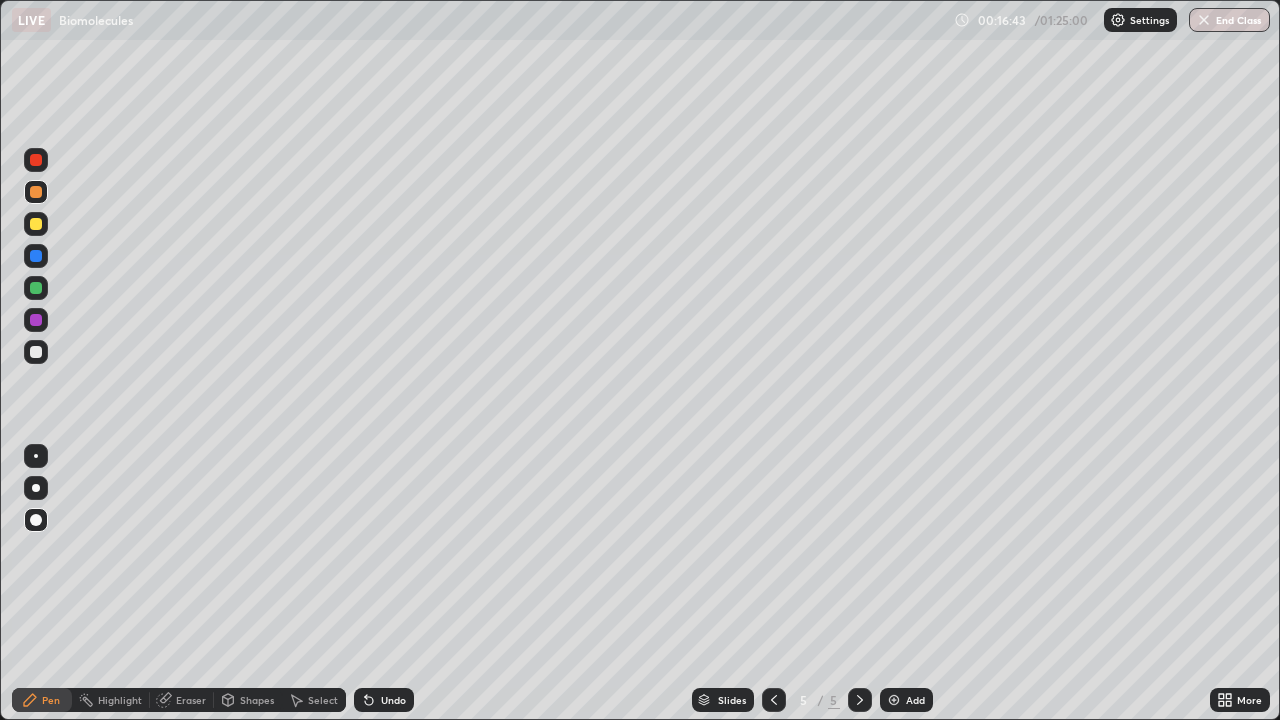 click on "Shapes" at bounding box center (257, 700) 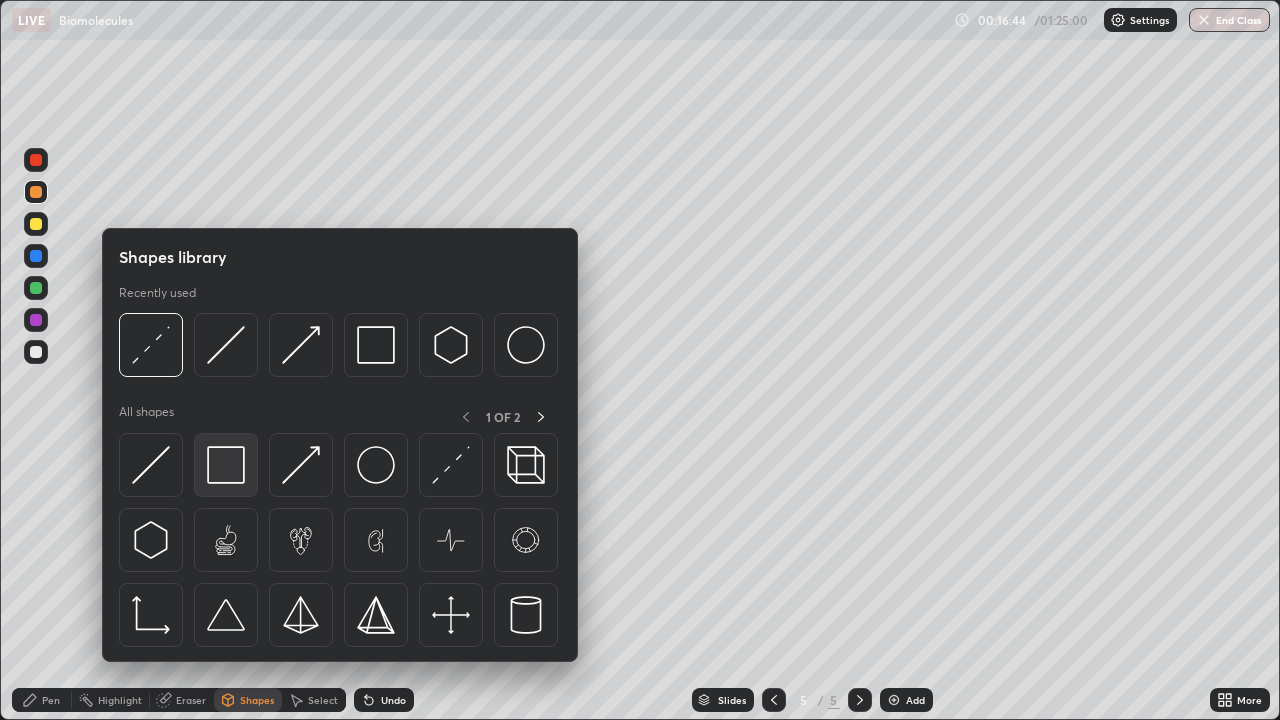 click at bounding box center [226, 465] 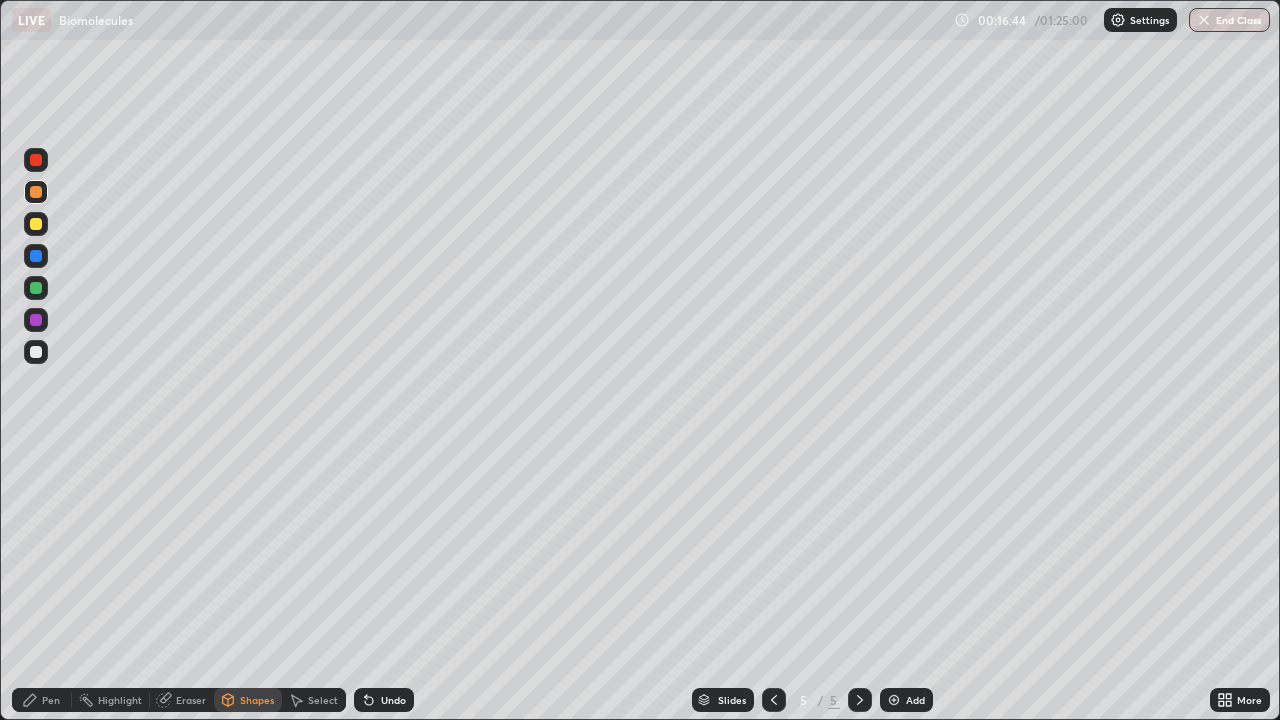 click at bounding box center [36, 320] 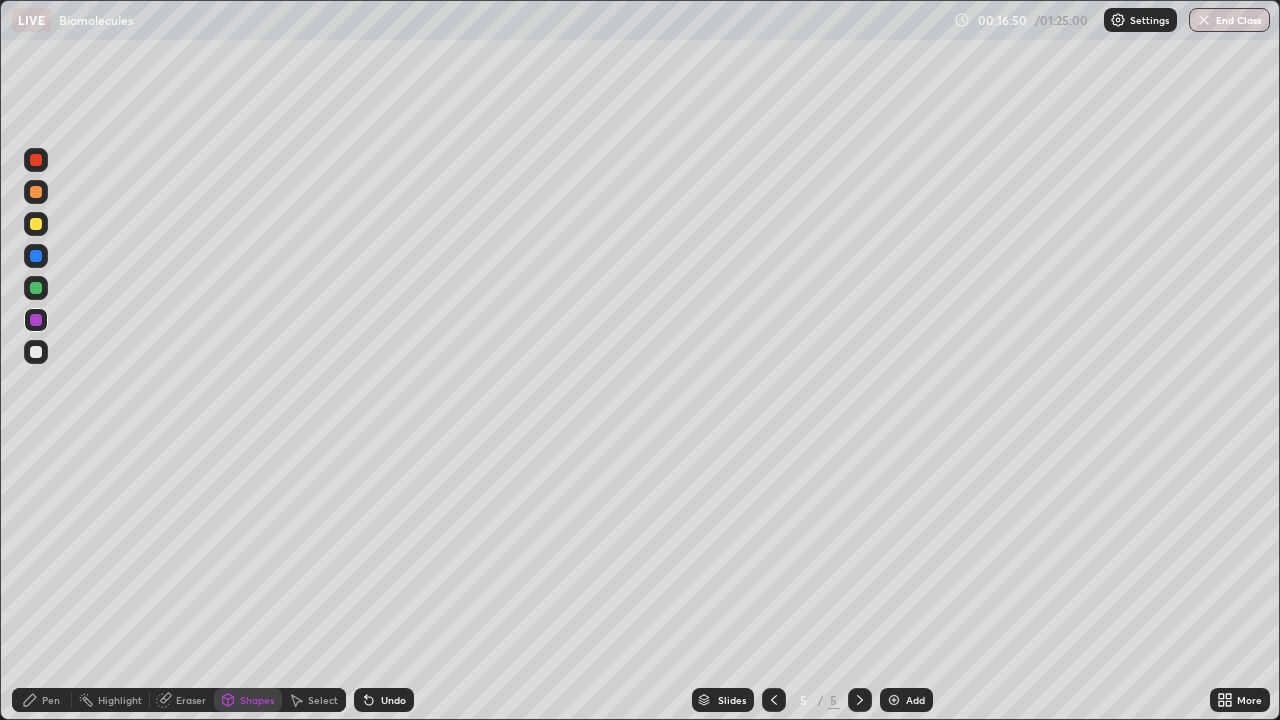 click on "Pen" at bounding box center [51, 700] 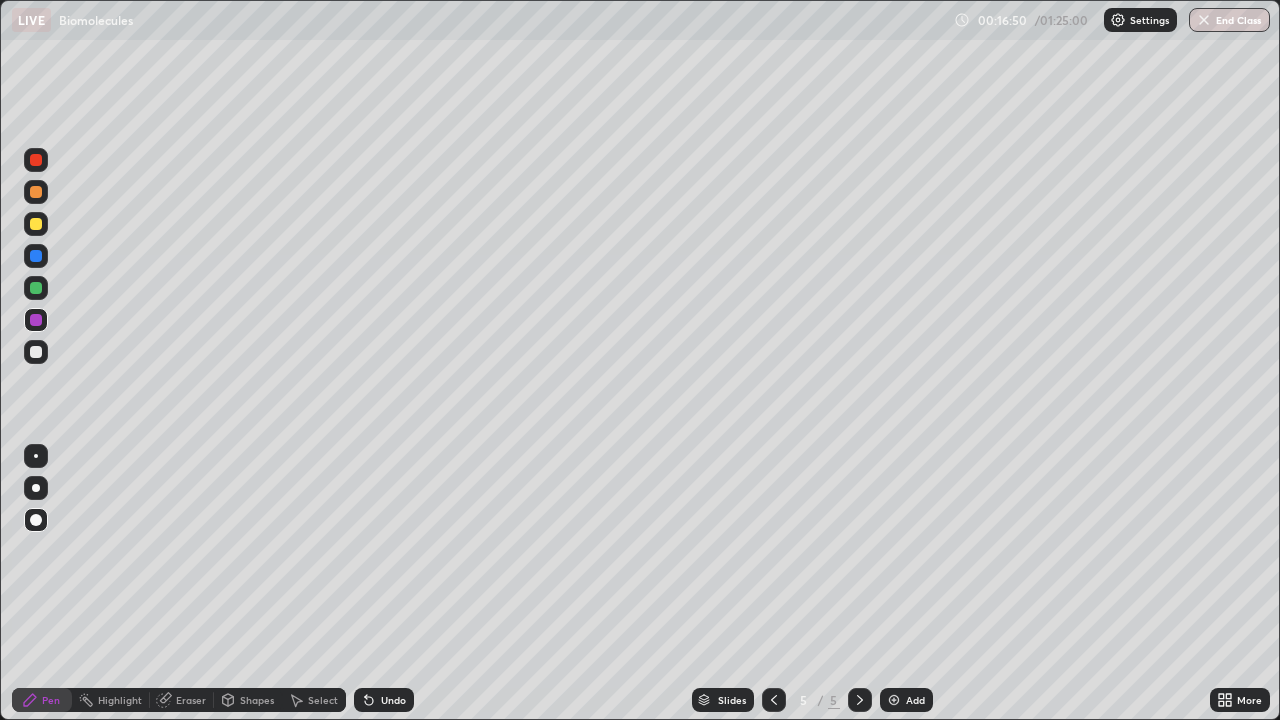 click at bounding box center [36, 352] 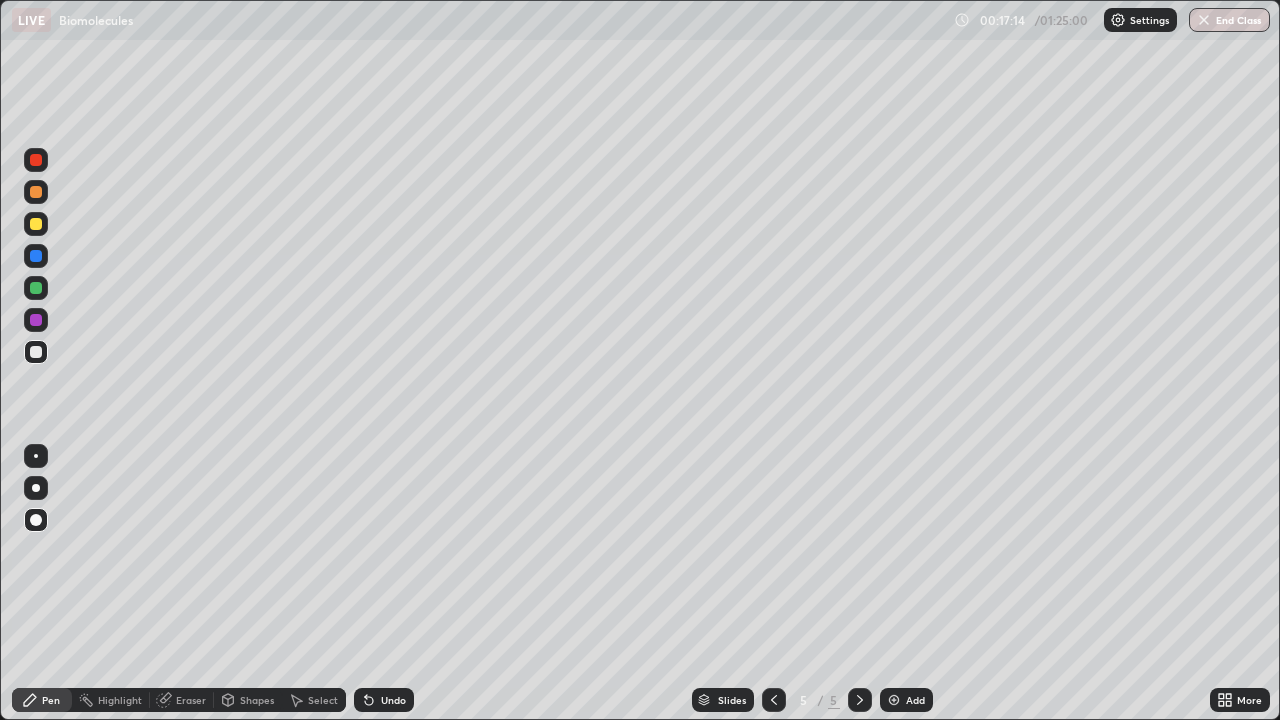 click at bounding box center [36, 320] 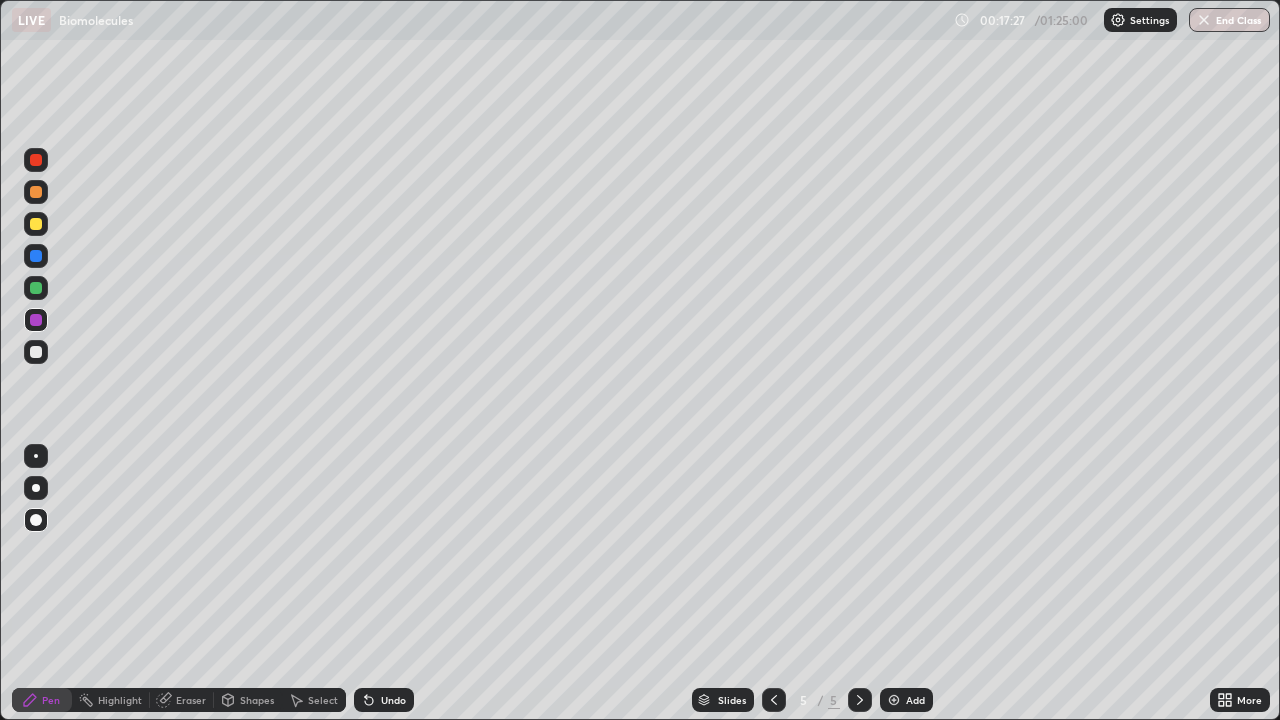 click at bounding box center (36, 288) 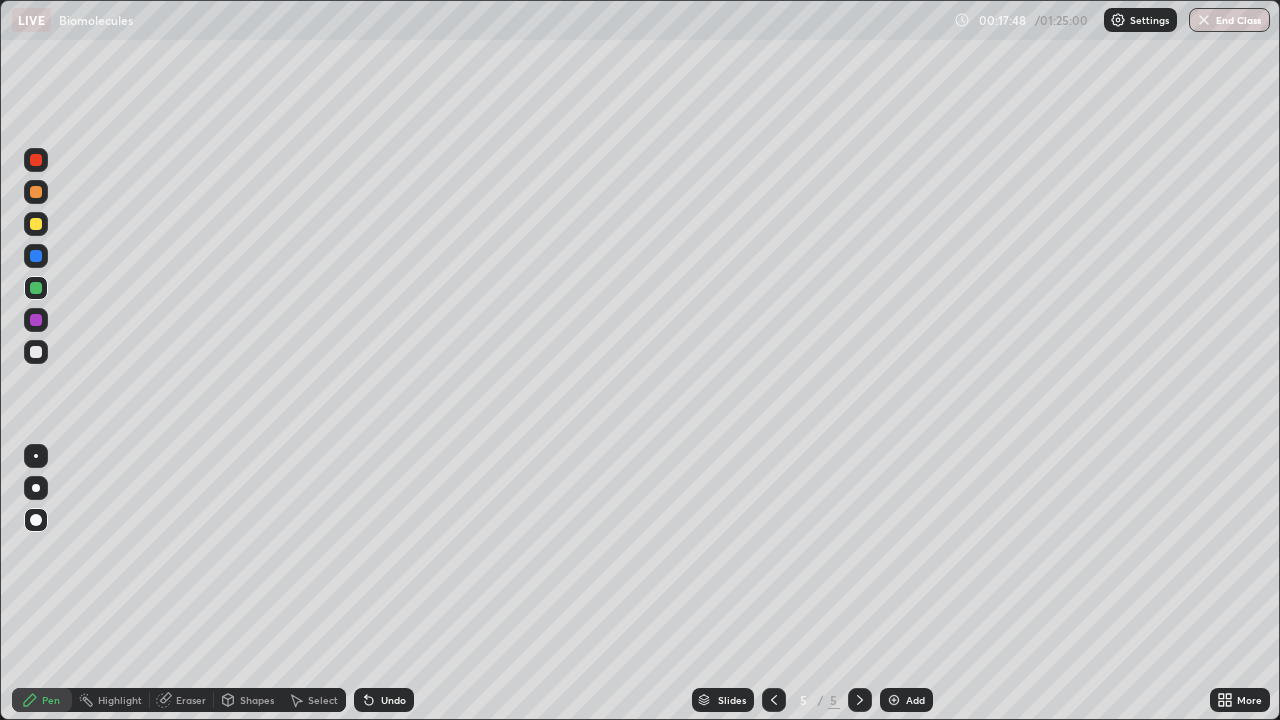 click at bounding box center [36, 352] 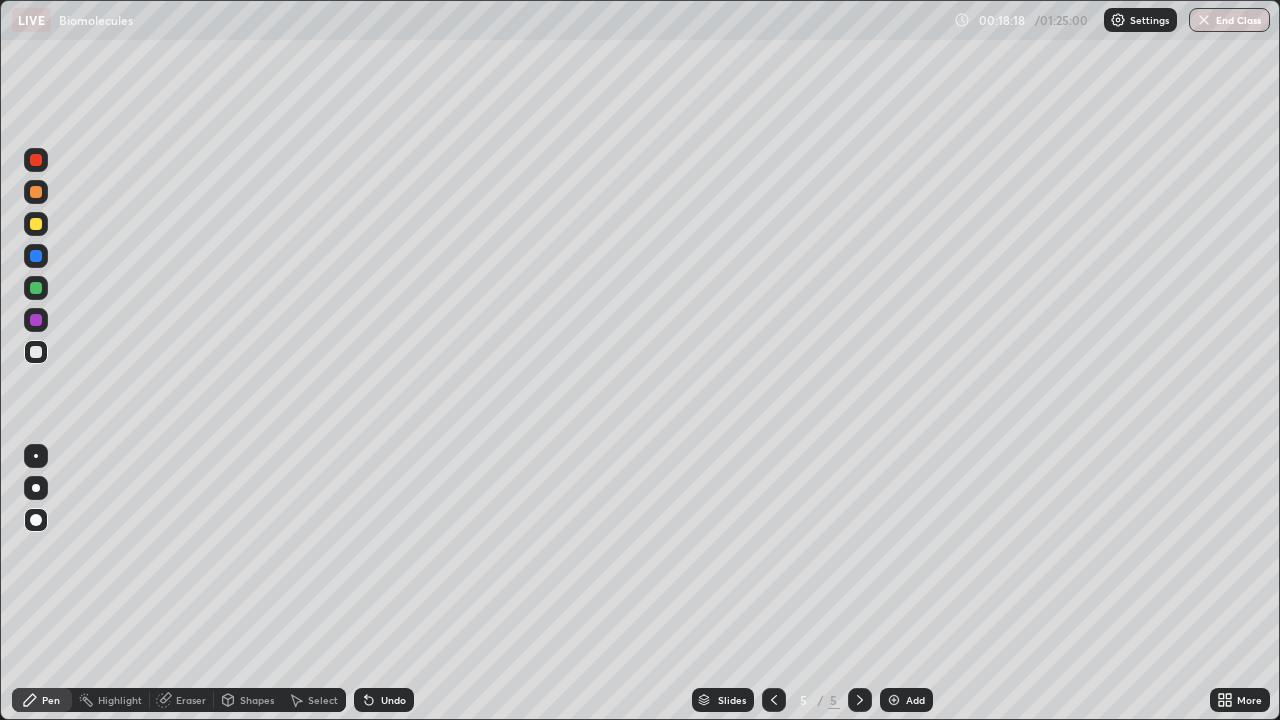 click at bounding box center [36, 224] 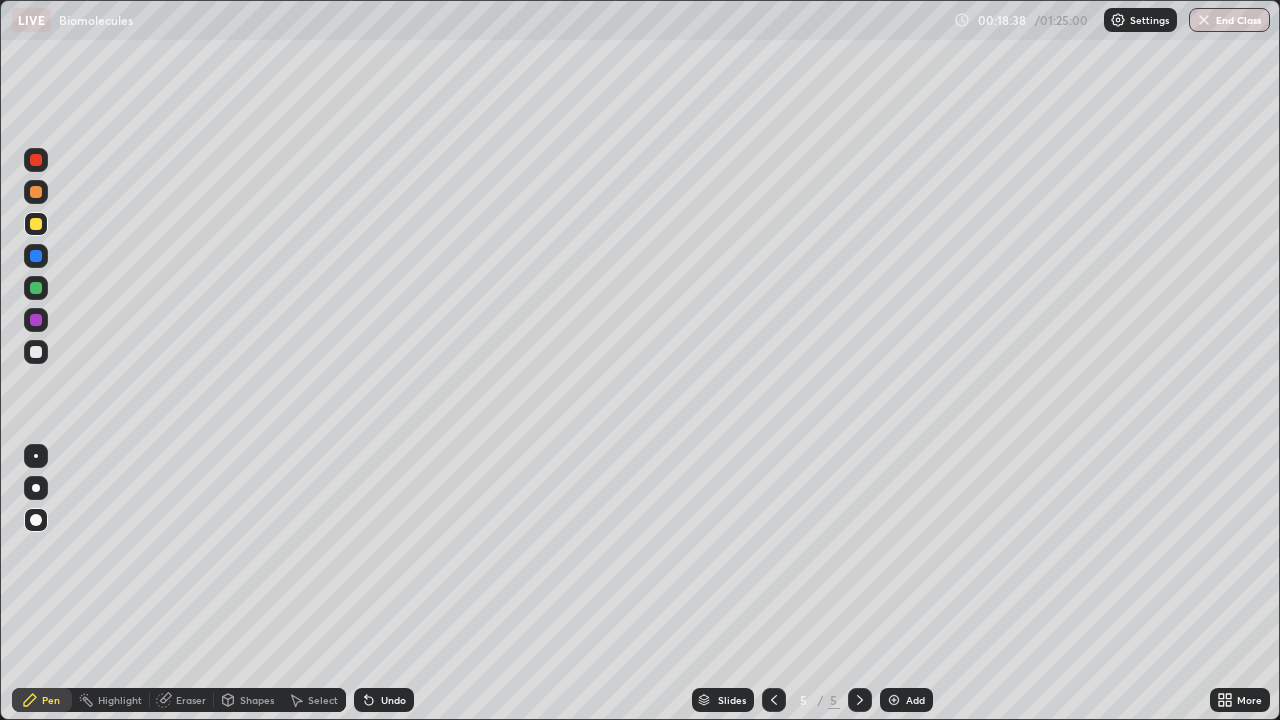 click at bounding box center (36, 352) 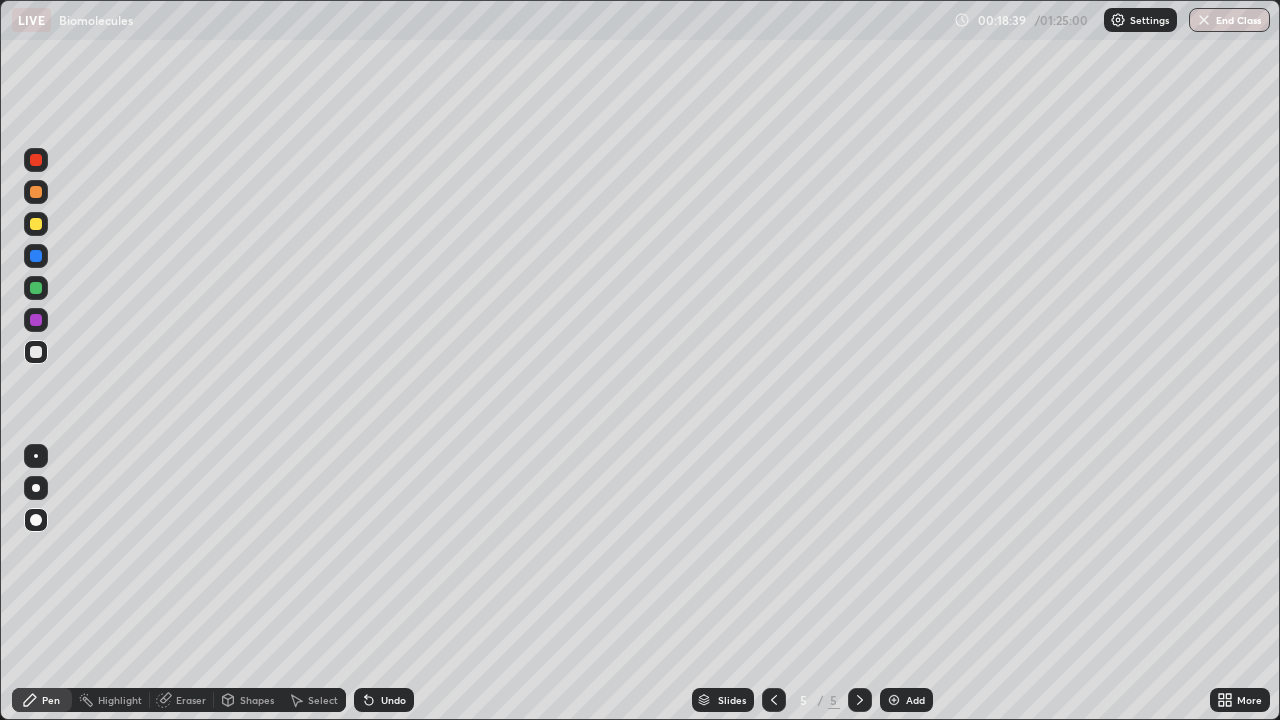 click on "Shapes" at bounding box center [248, 700] 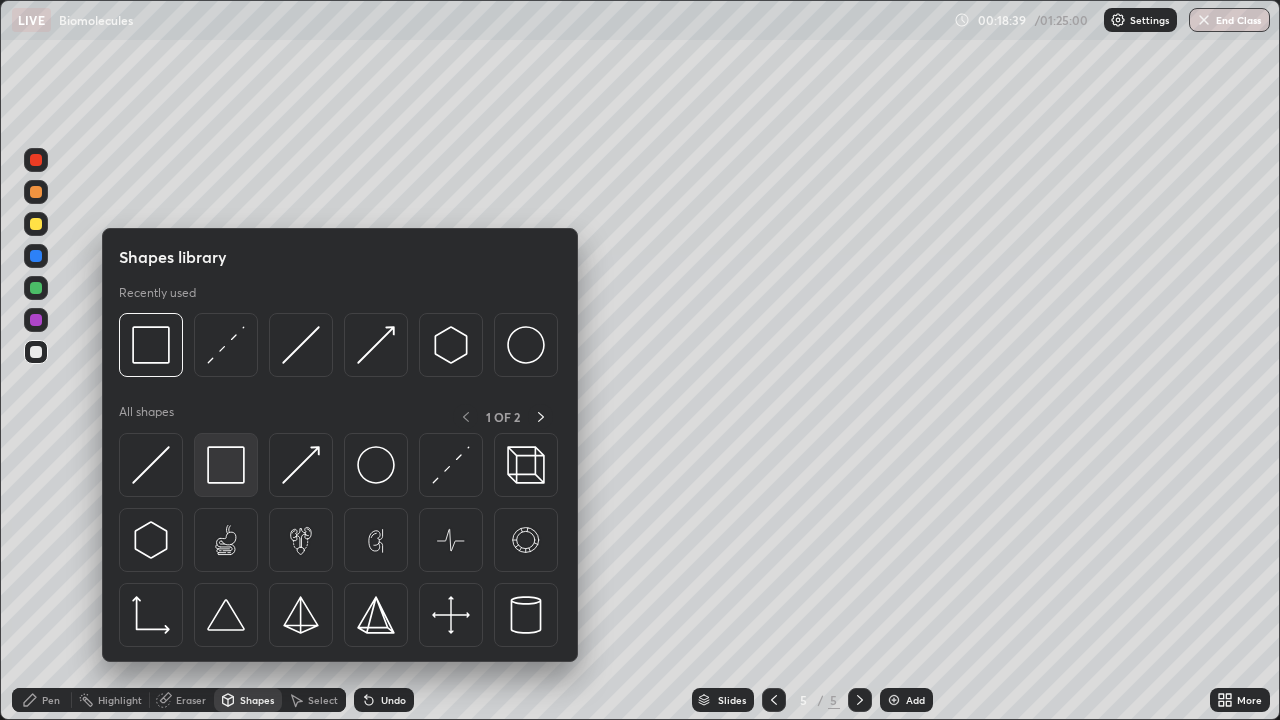 click at bounding box center [226, 465] 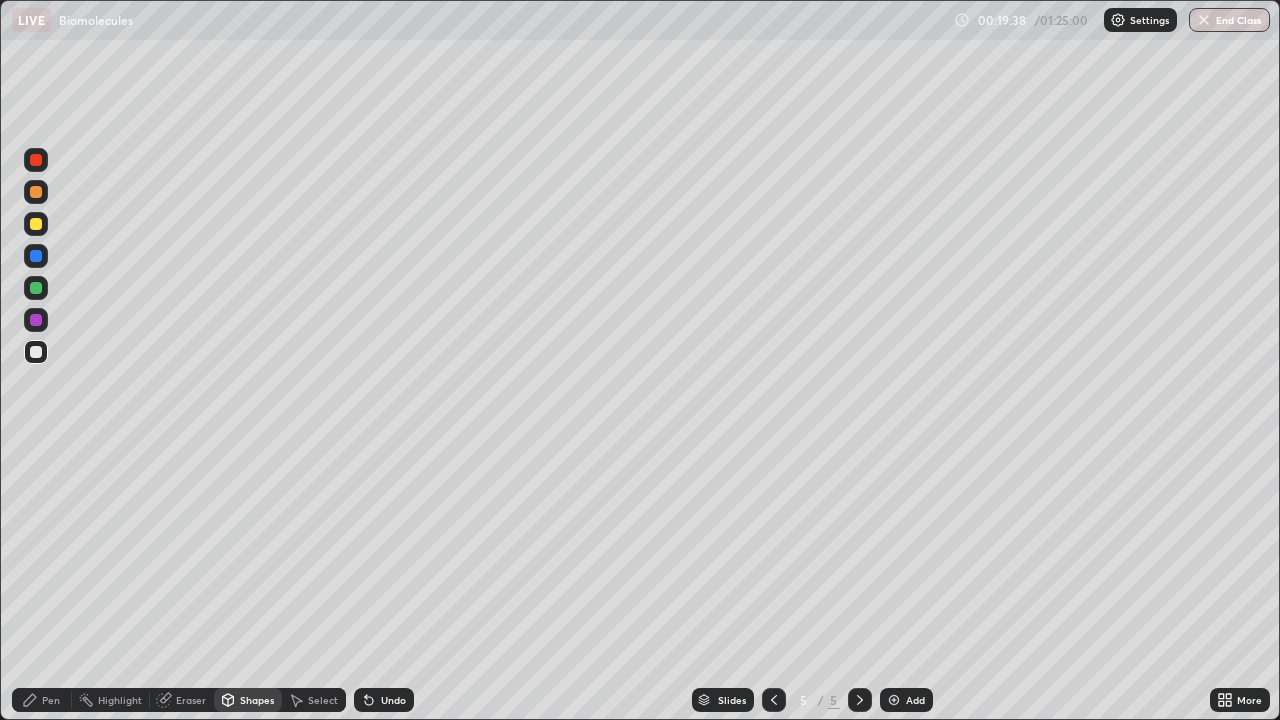 click on "Pen" at bounding box center (42, 700) 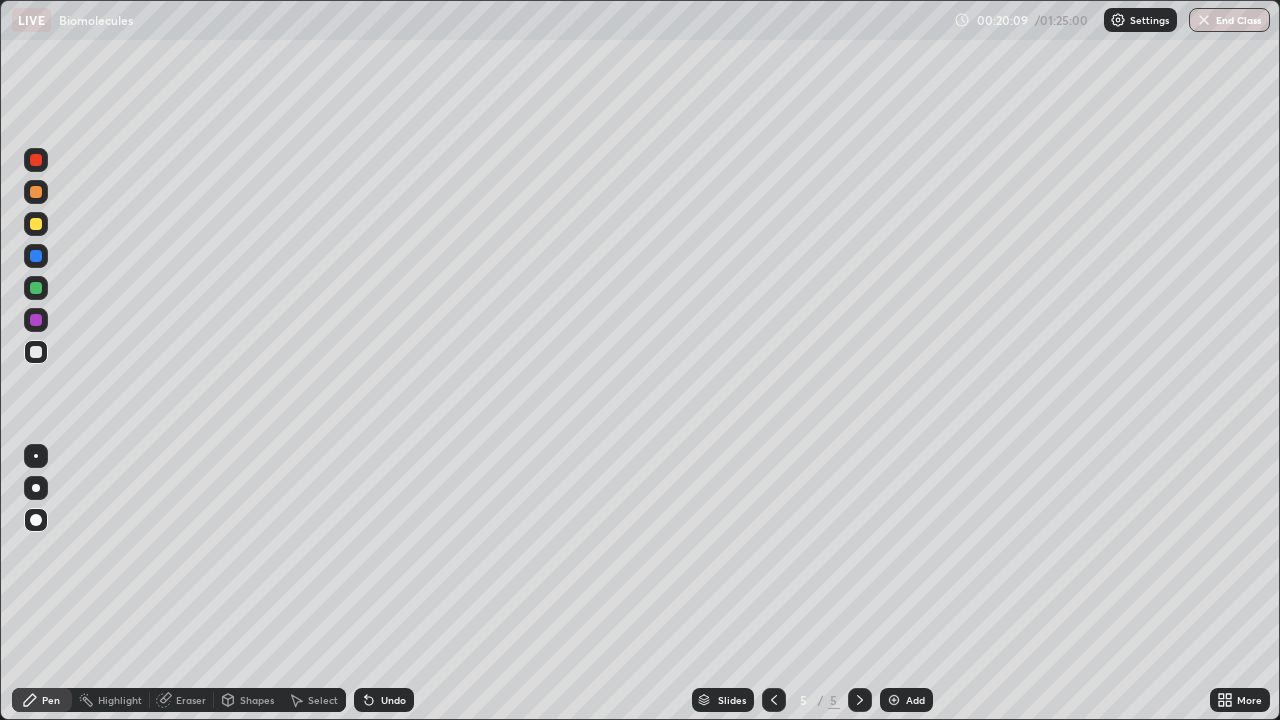 click at bounding box center [36, 288] 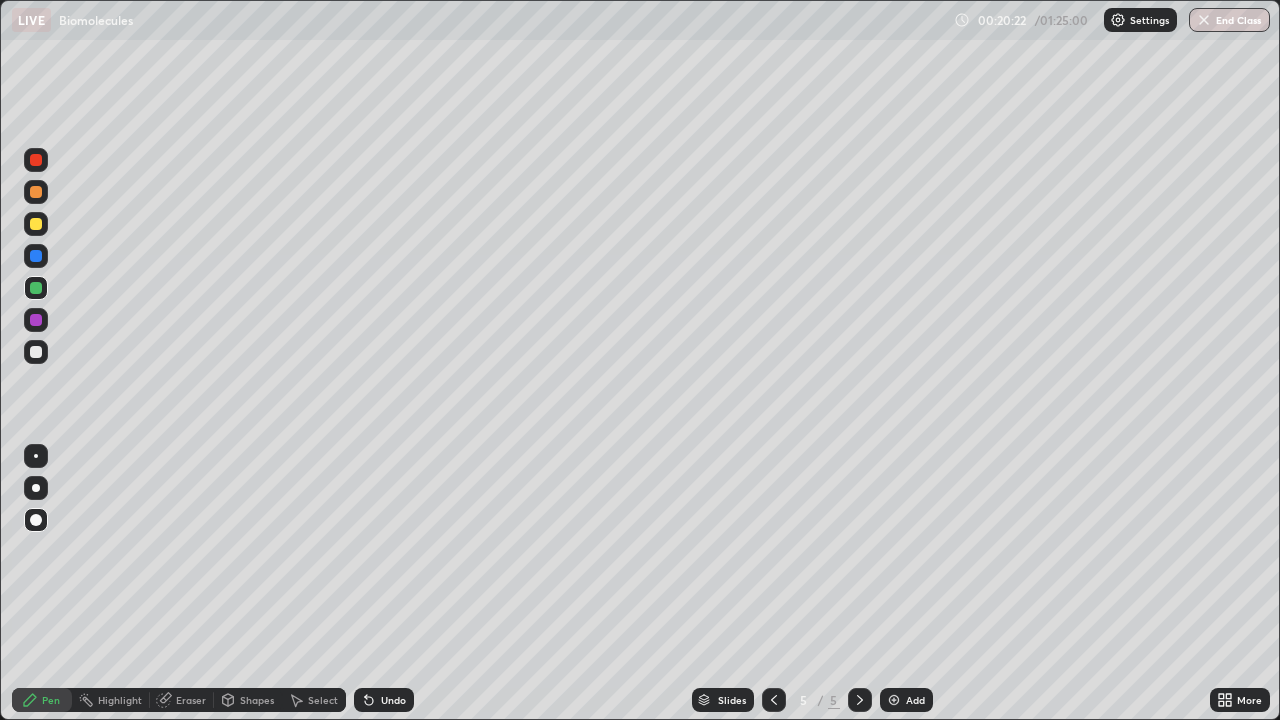 click at bounding box center [36, 352] 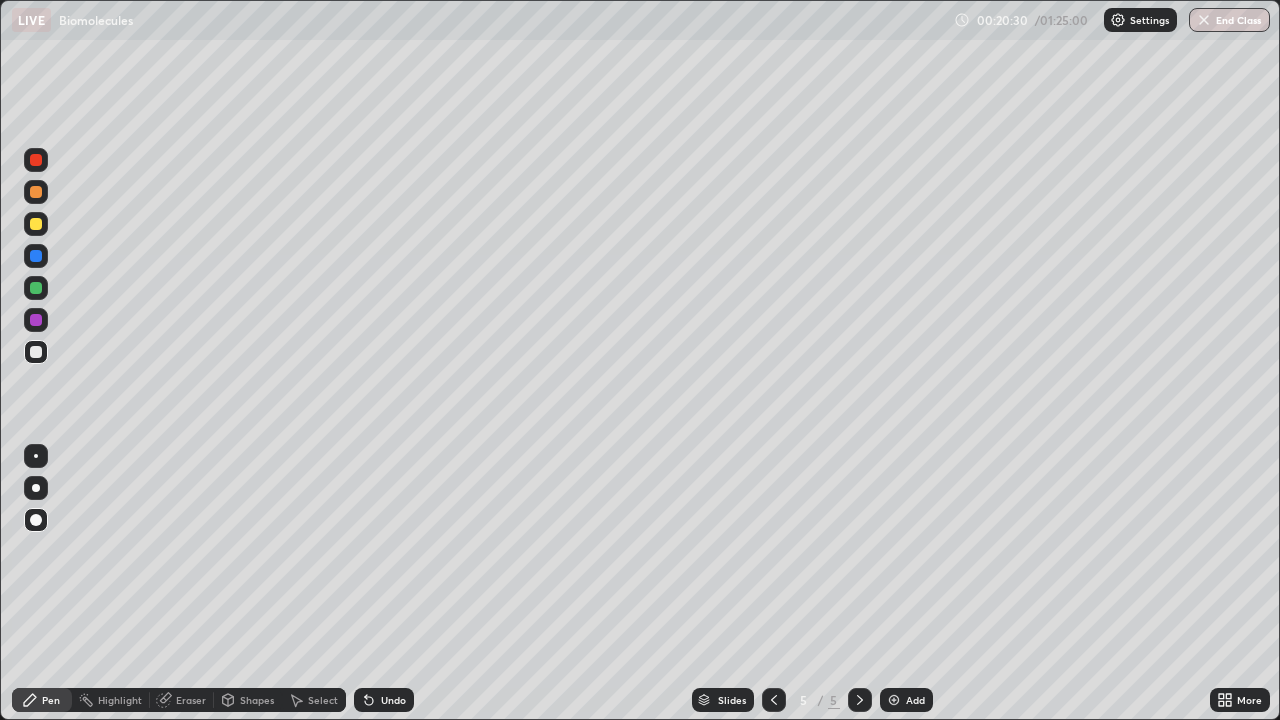 click at bounding box center (36, 224) 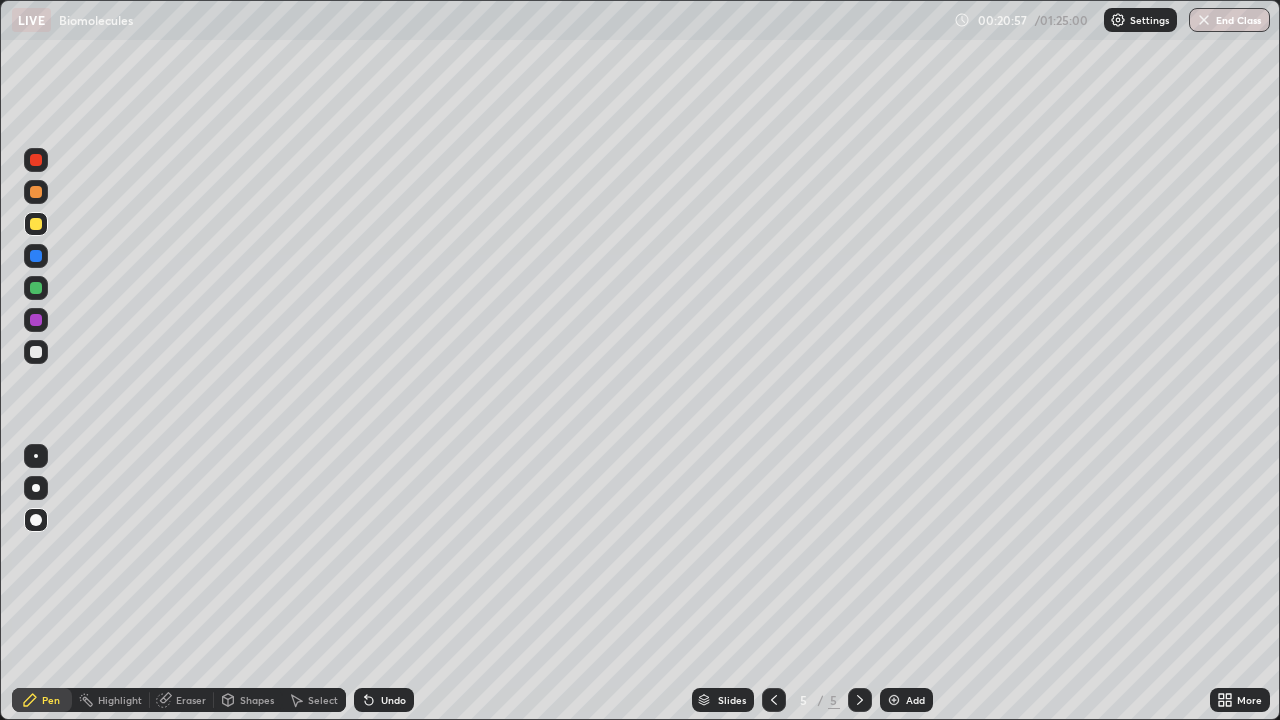 click at bounding box center (36, 320) 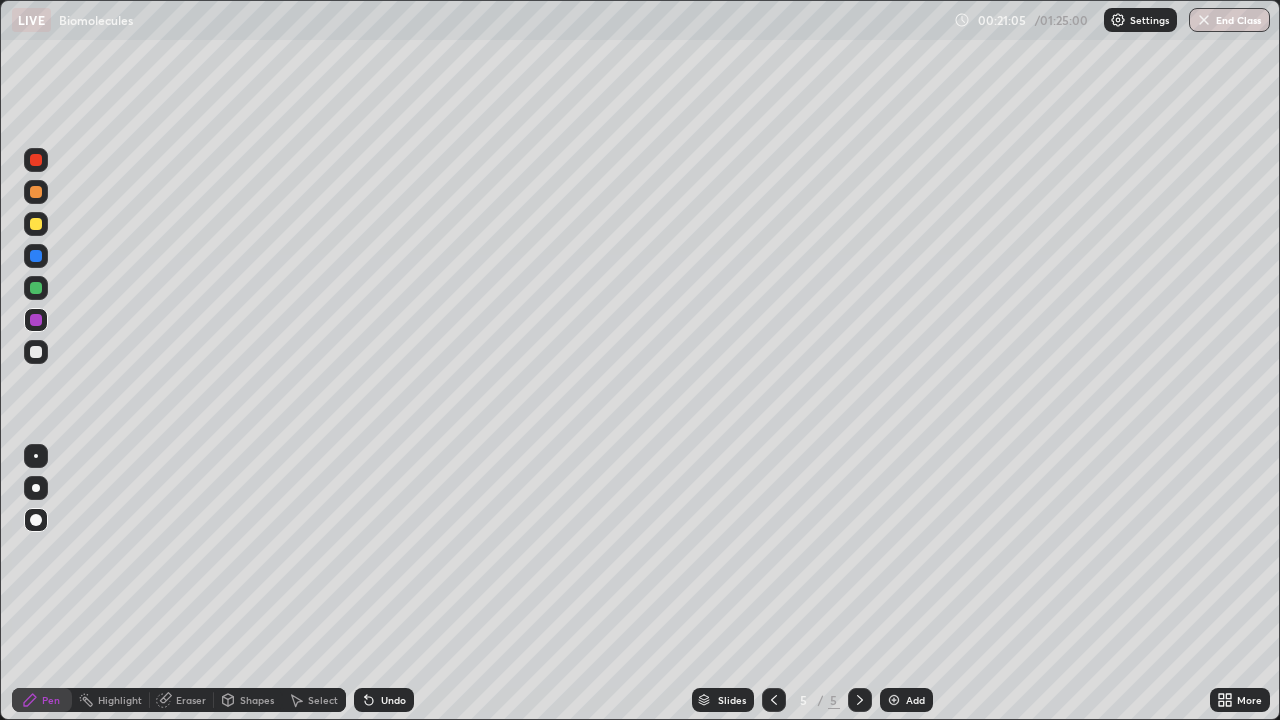 click at bounding box center (36, 352) 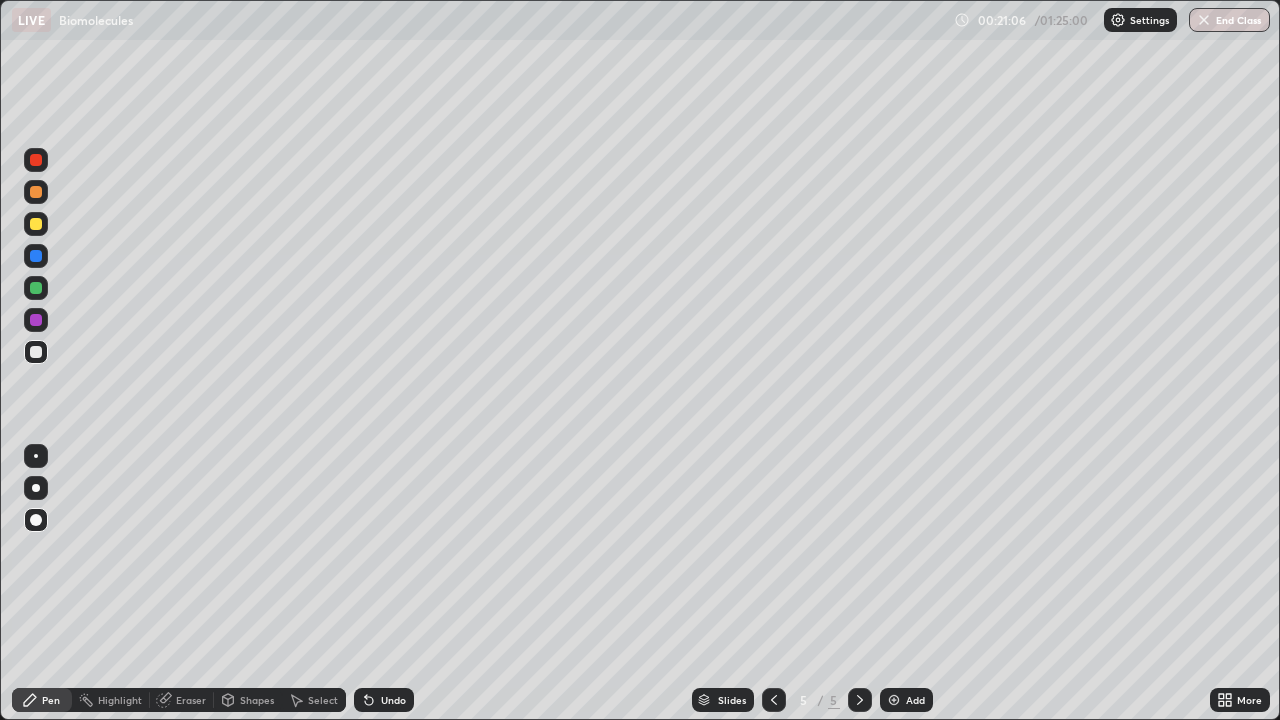 click at bounding box center (36, 488) 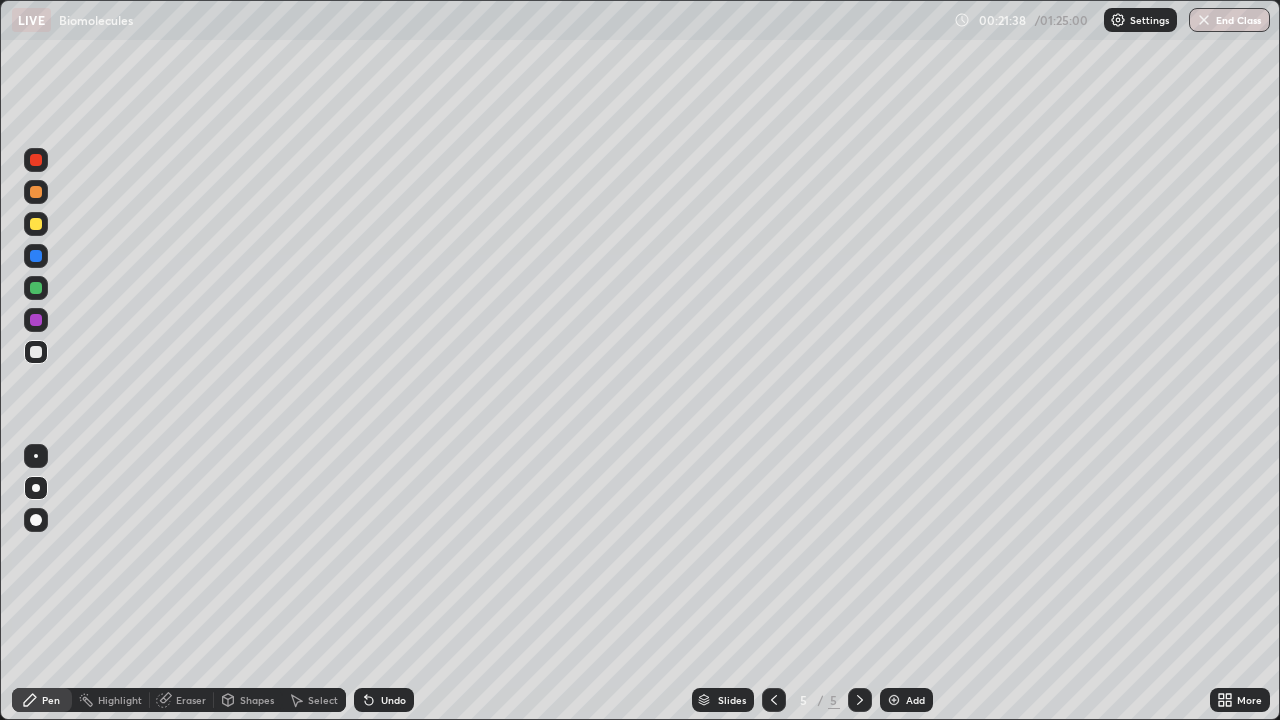 click at bounding box center [36, 256] 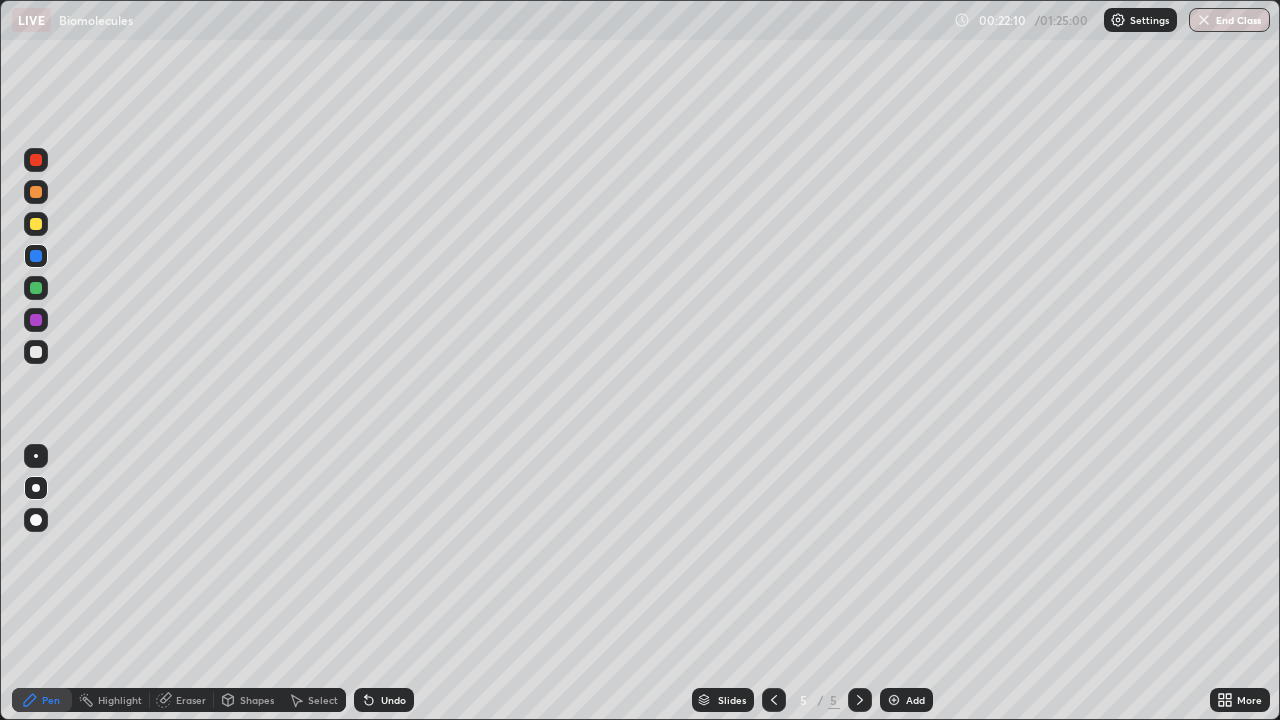 click at bounding box center [36, 488] 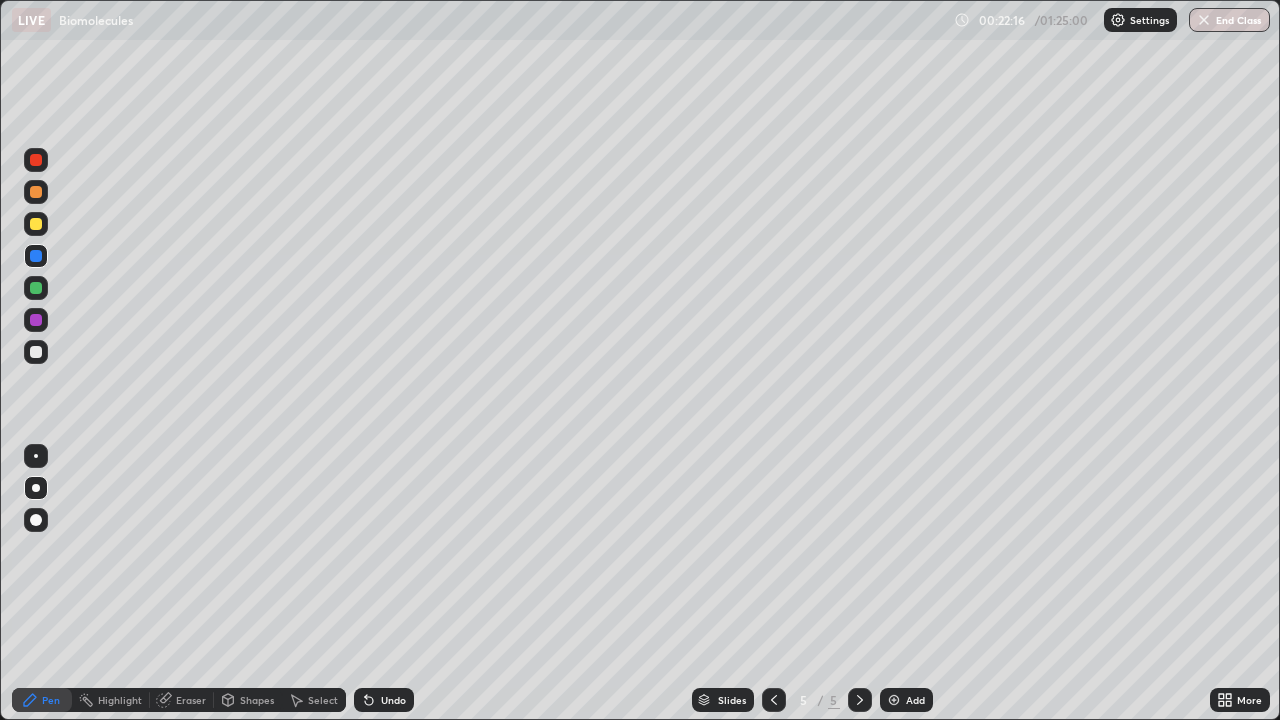 click at bounding box center (36, 352) 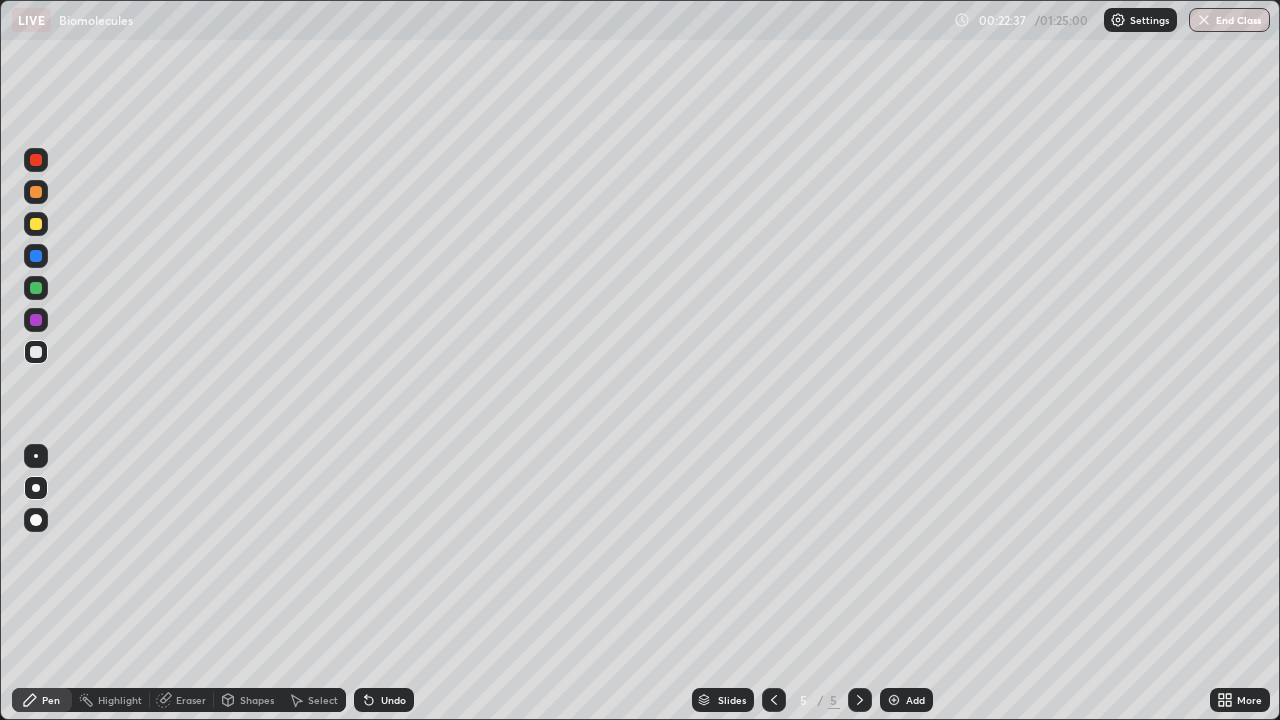 click at bounding box center (36, 256) 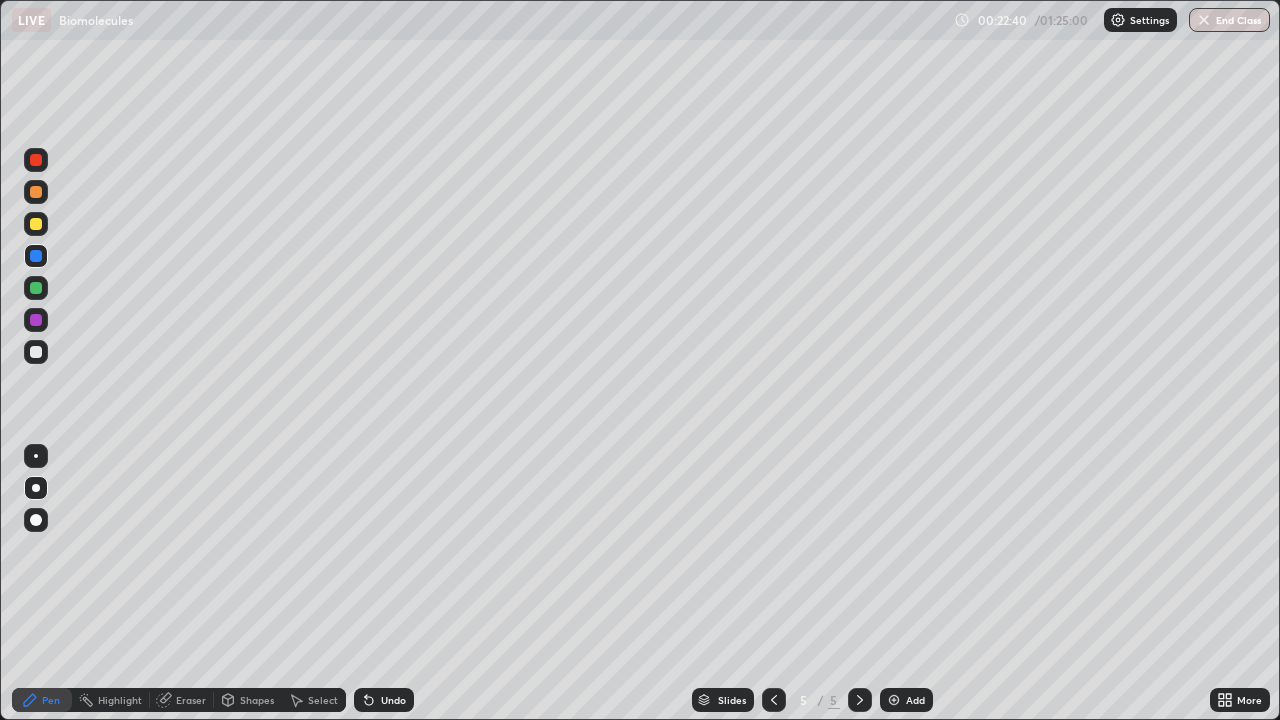 click at bounding box center (36, 320) 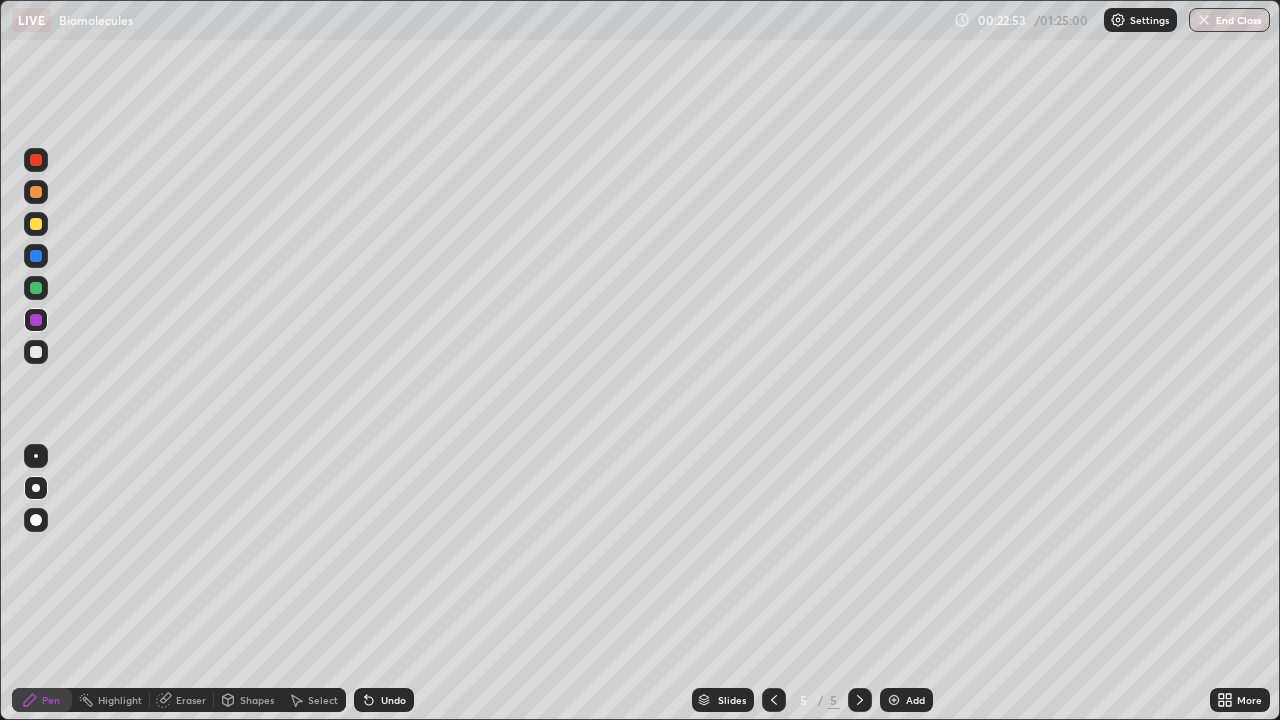 click on "Undo" at bounding box center (384, 700) 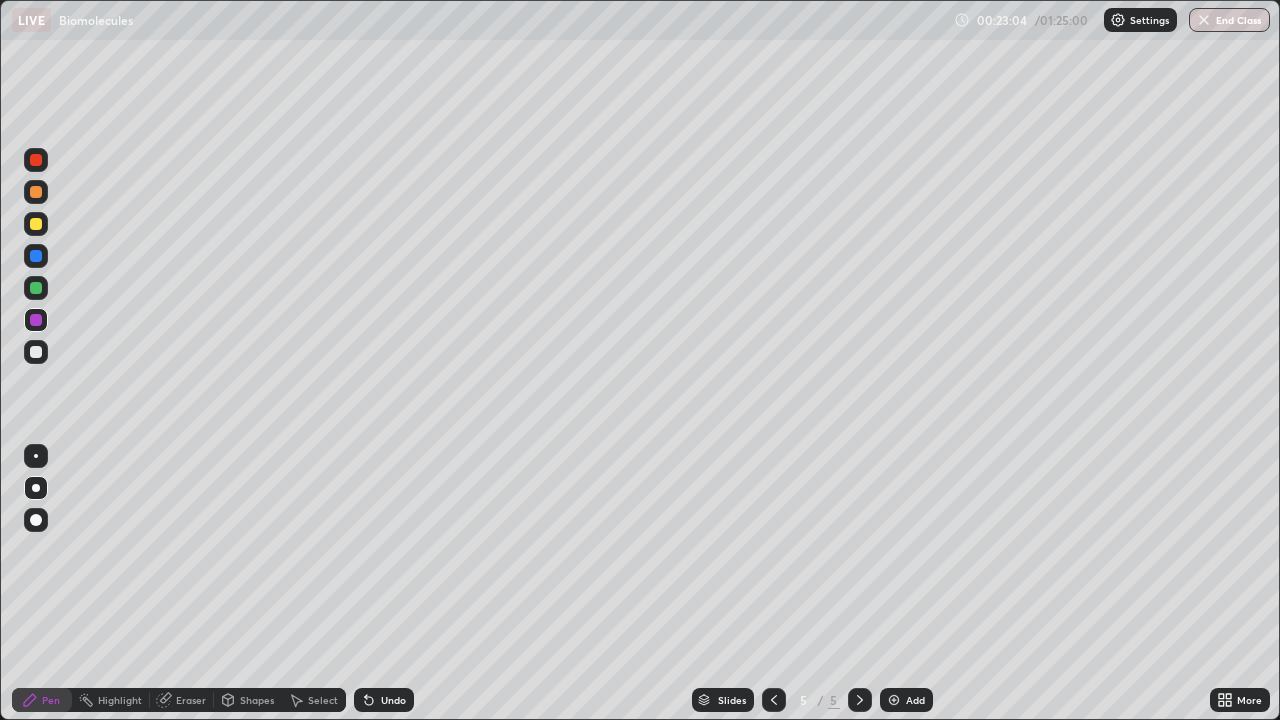 click at bounding box center (36, 352) 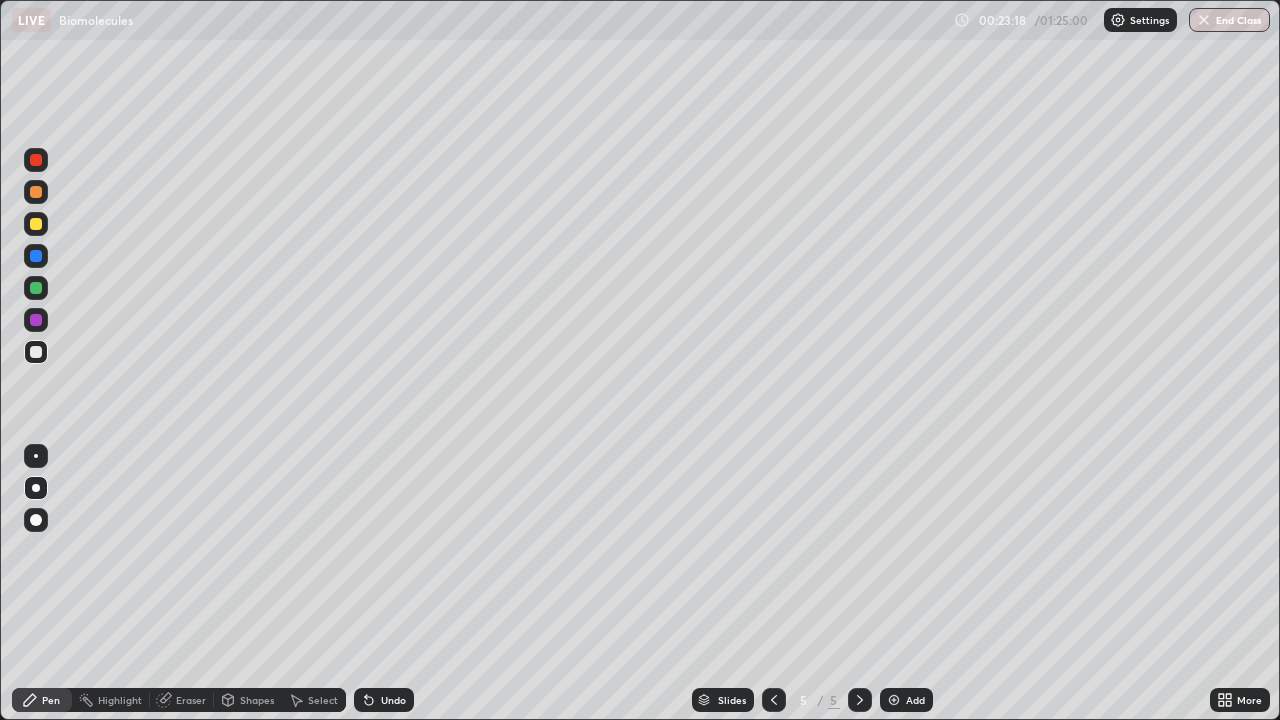 click on "Undo" at bounding box center [384, 700] 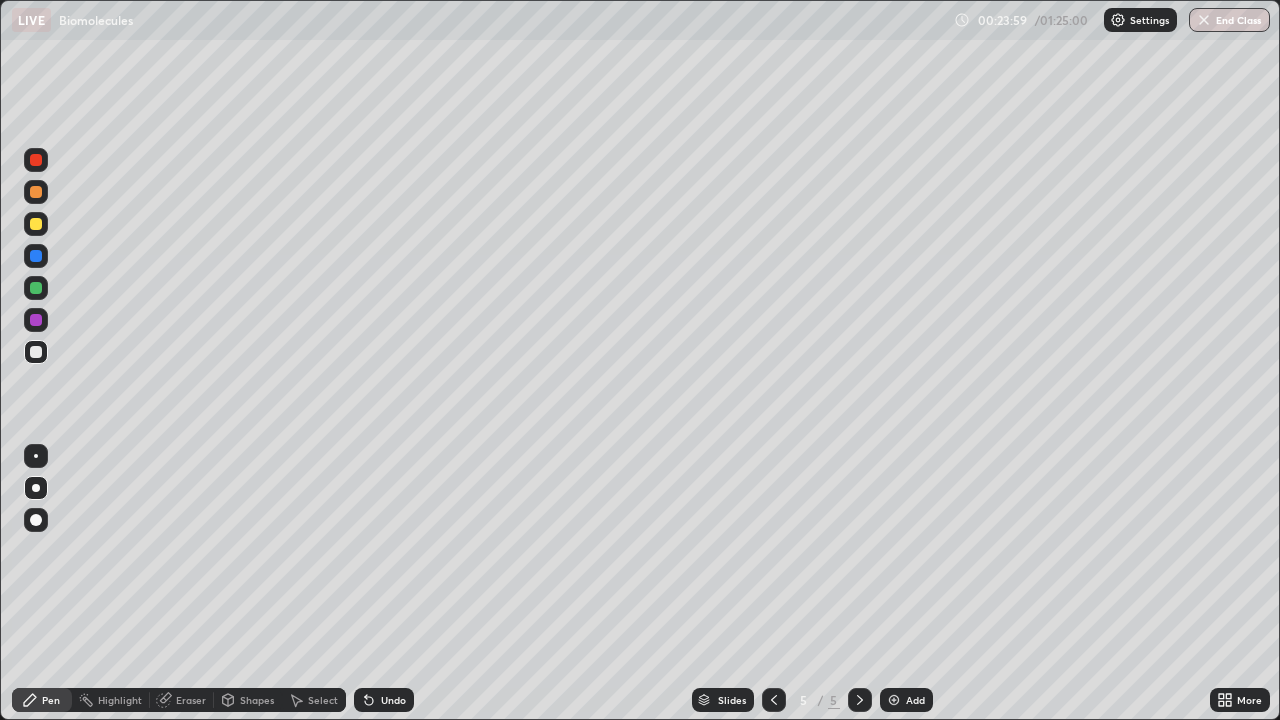 click at bounding box center [36, 224] 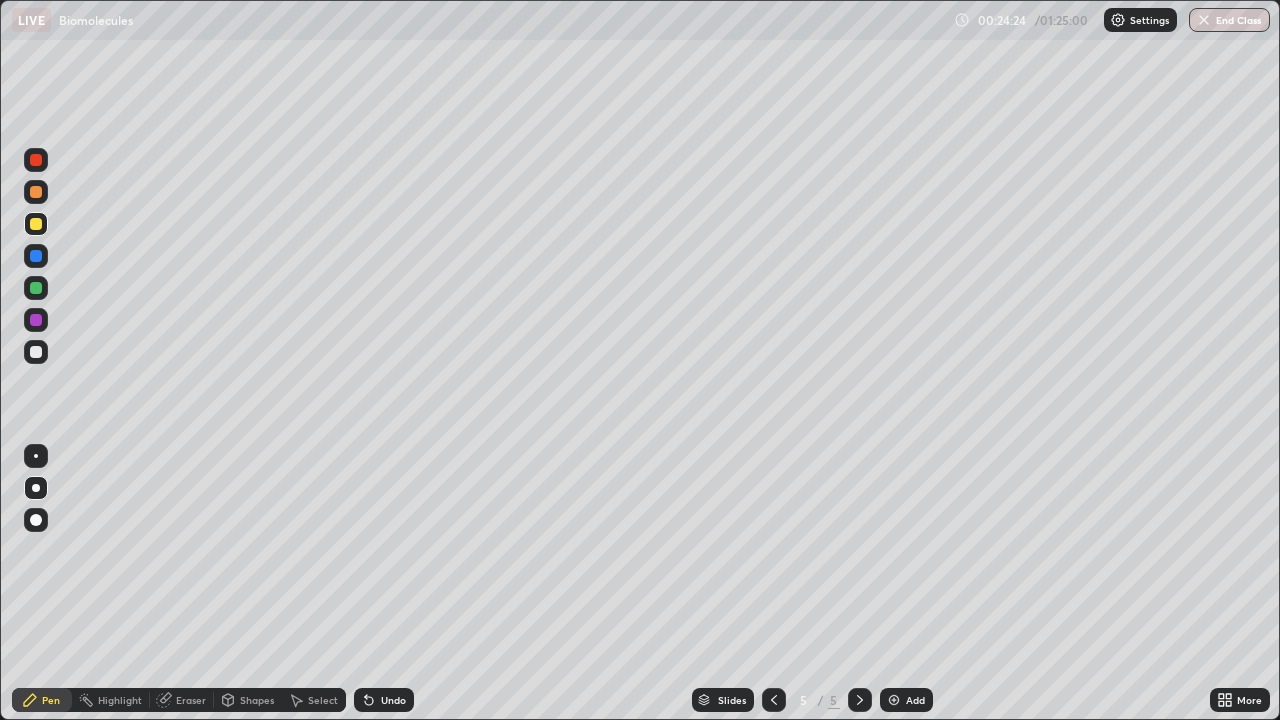 click at bounding box center (36, 288) 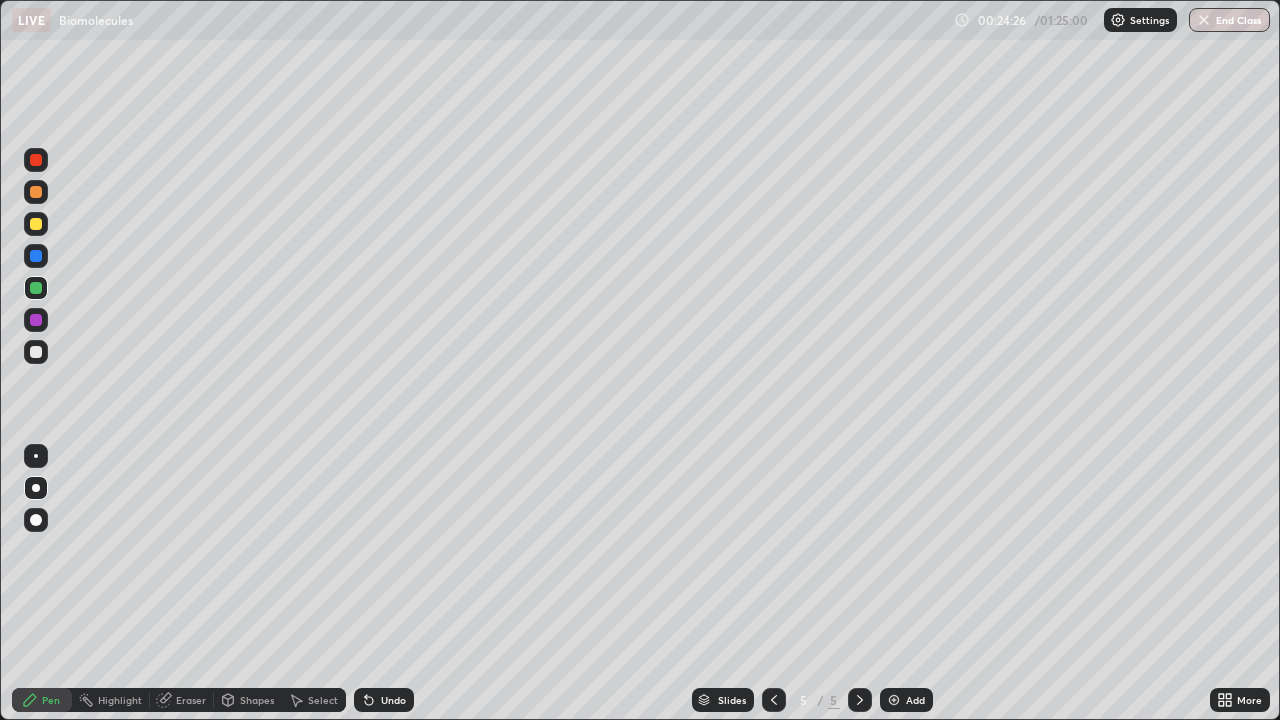 click at bounding box center [36, 520] 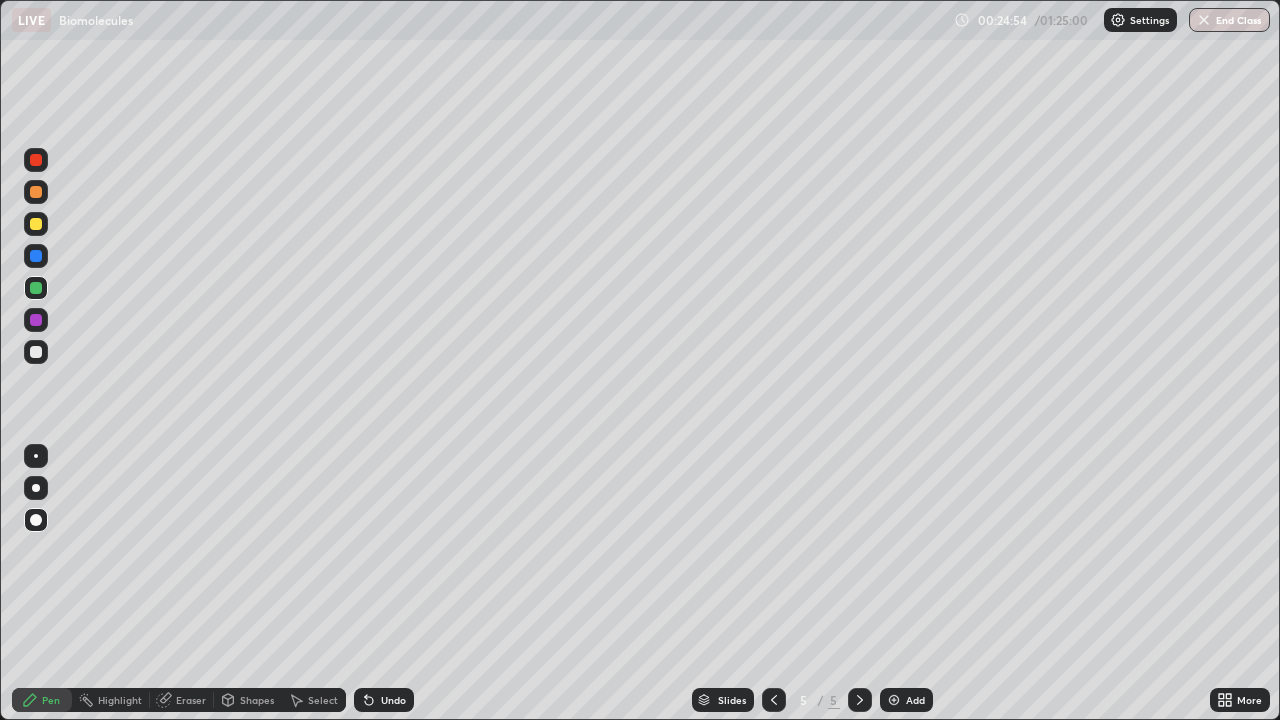 click at bounding box center [36, 192] 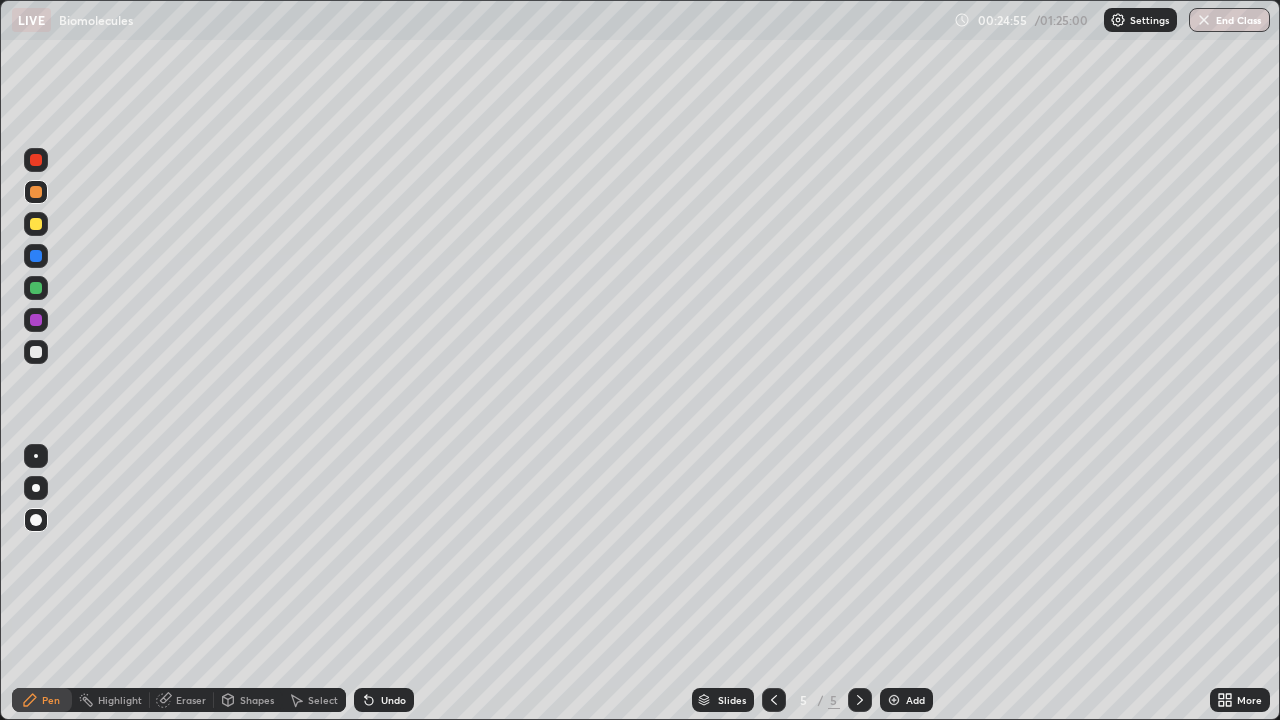 click at bounding box center (36, 256) 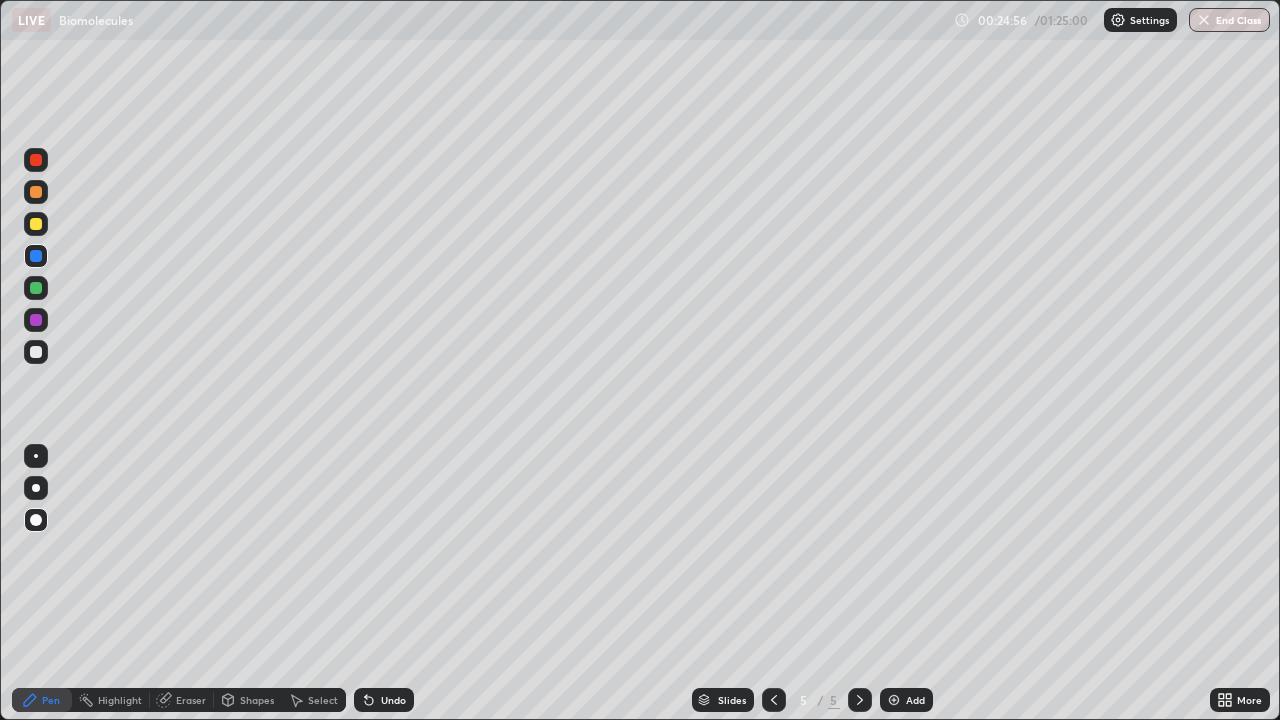 click on "Shapes" at bounding box center [257, 700] 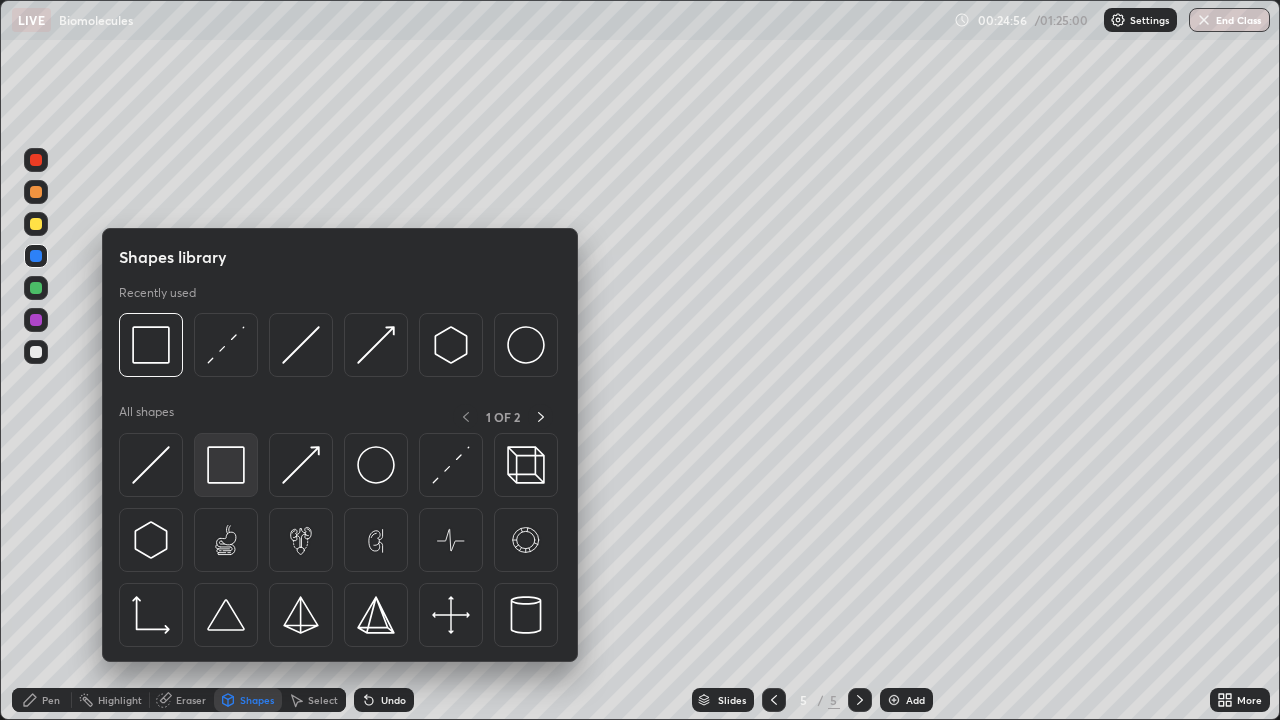 click at bounding box center [226, 465] 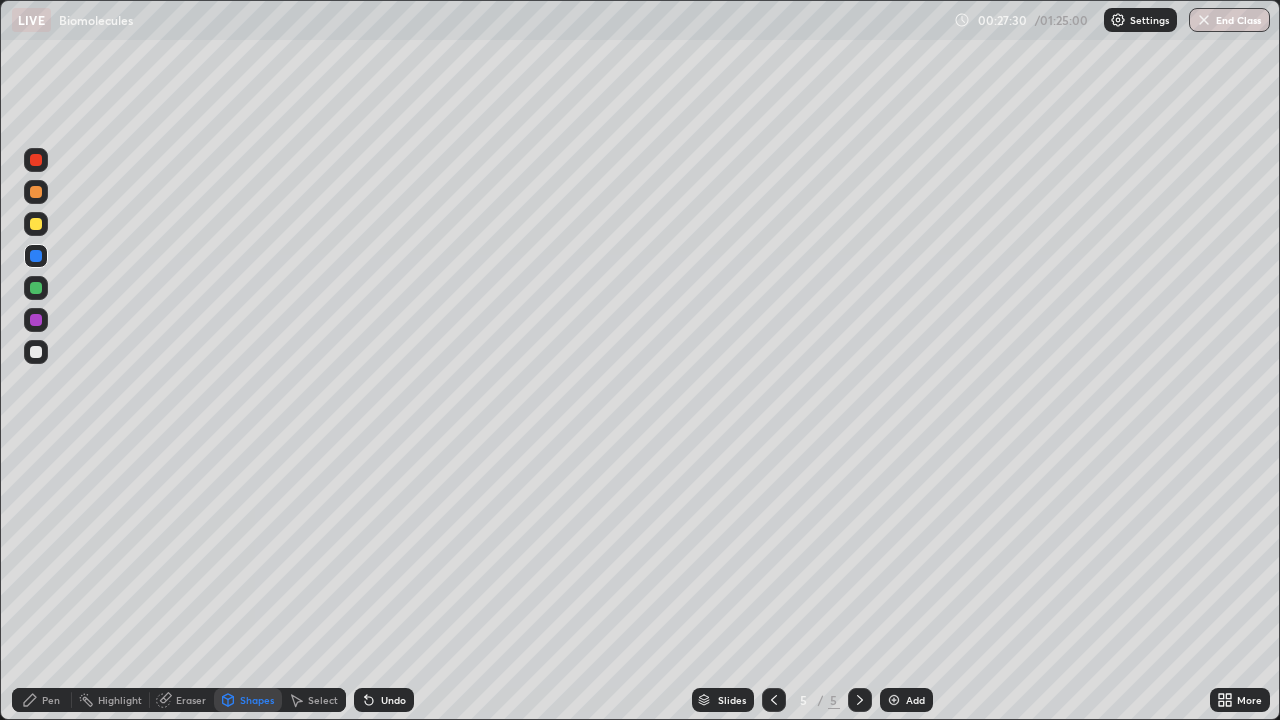 click at bounding box center (36, 352) 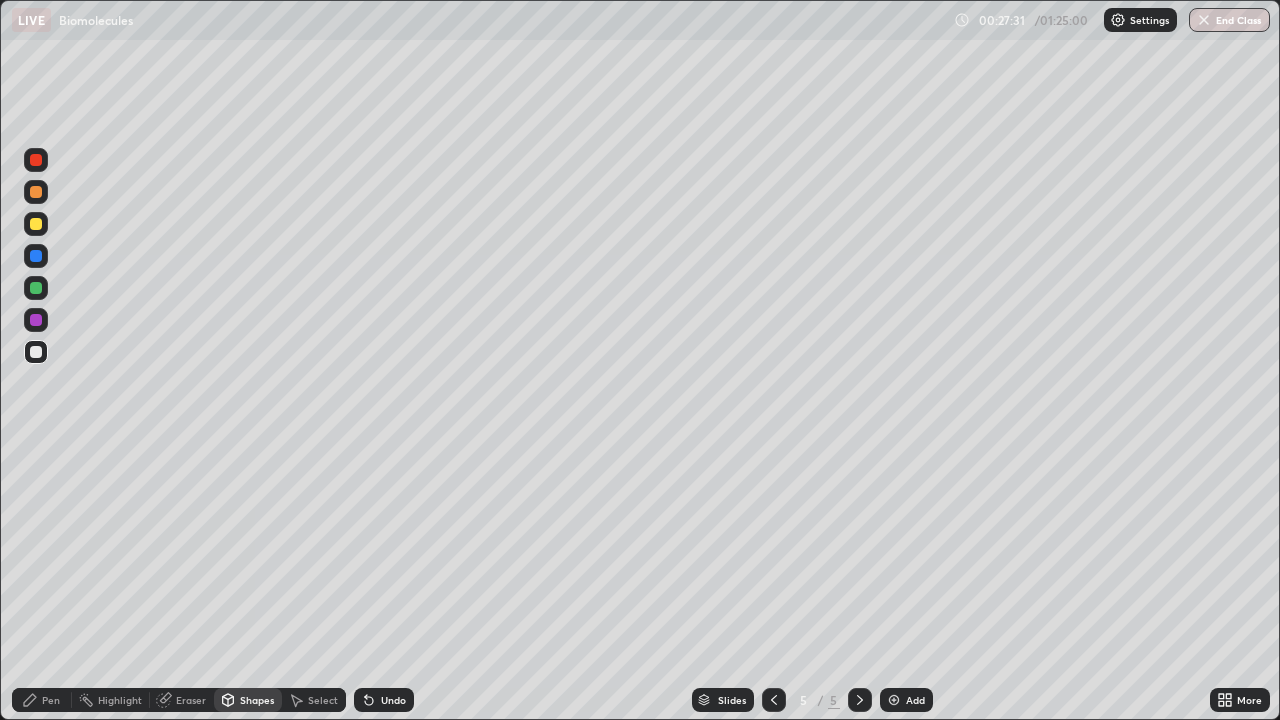 click on "Pen" at bounding box center (42, 700) 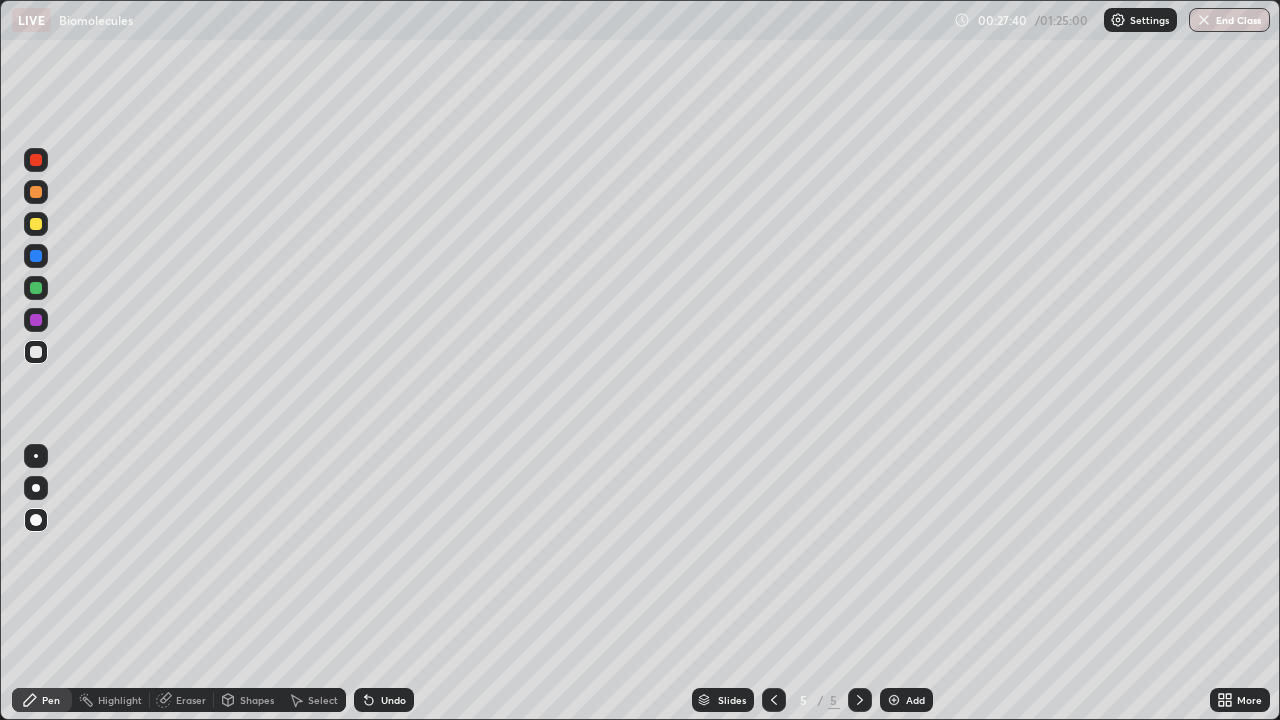 click on "Undo" at bounding box center (384, 700) 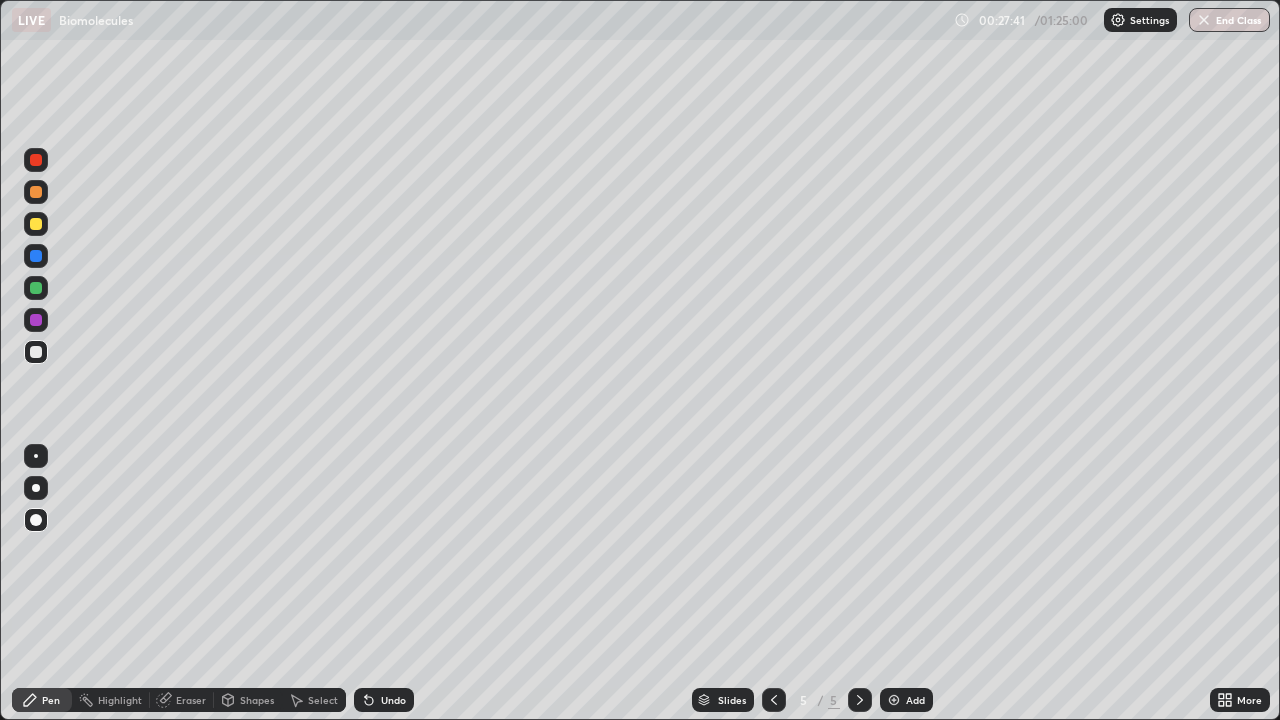 click on "Undo" at bounding box center (384, 700) 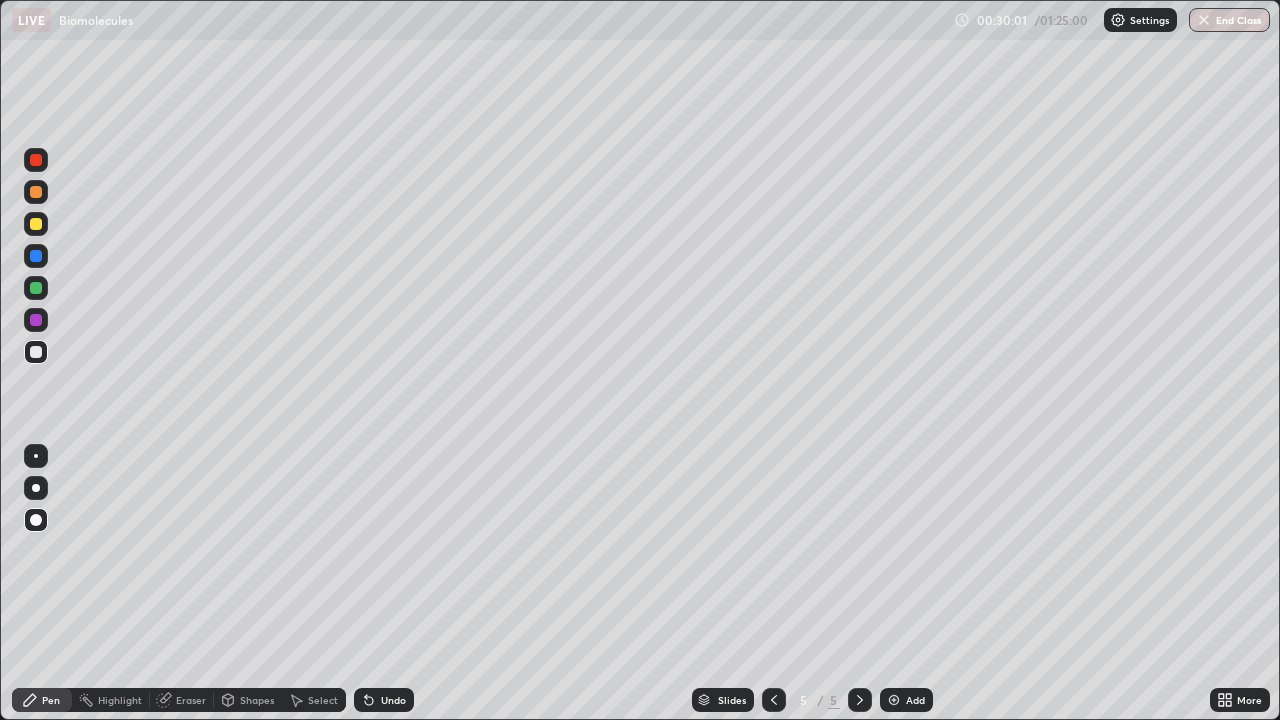 click at bounding box center (894, 700) 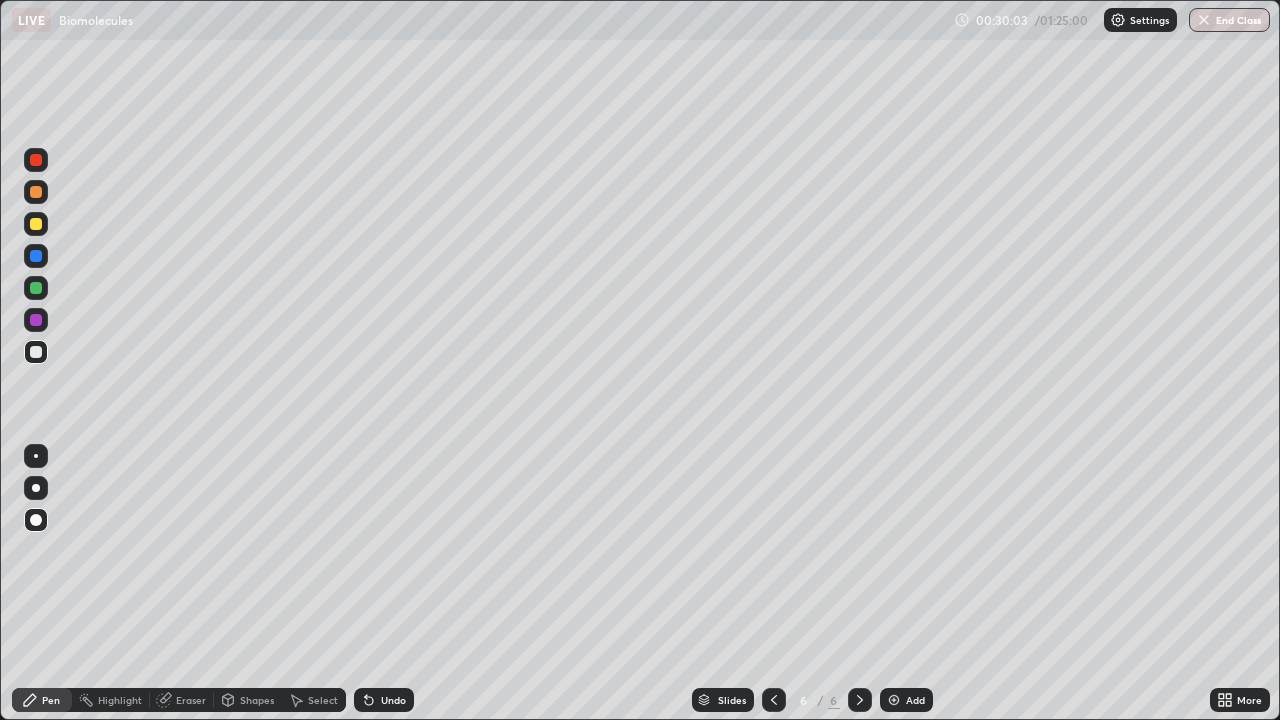 click at bounding box center (36, 352) 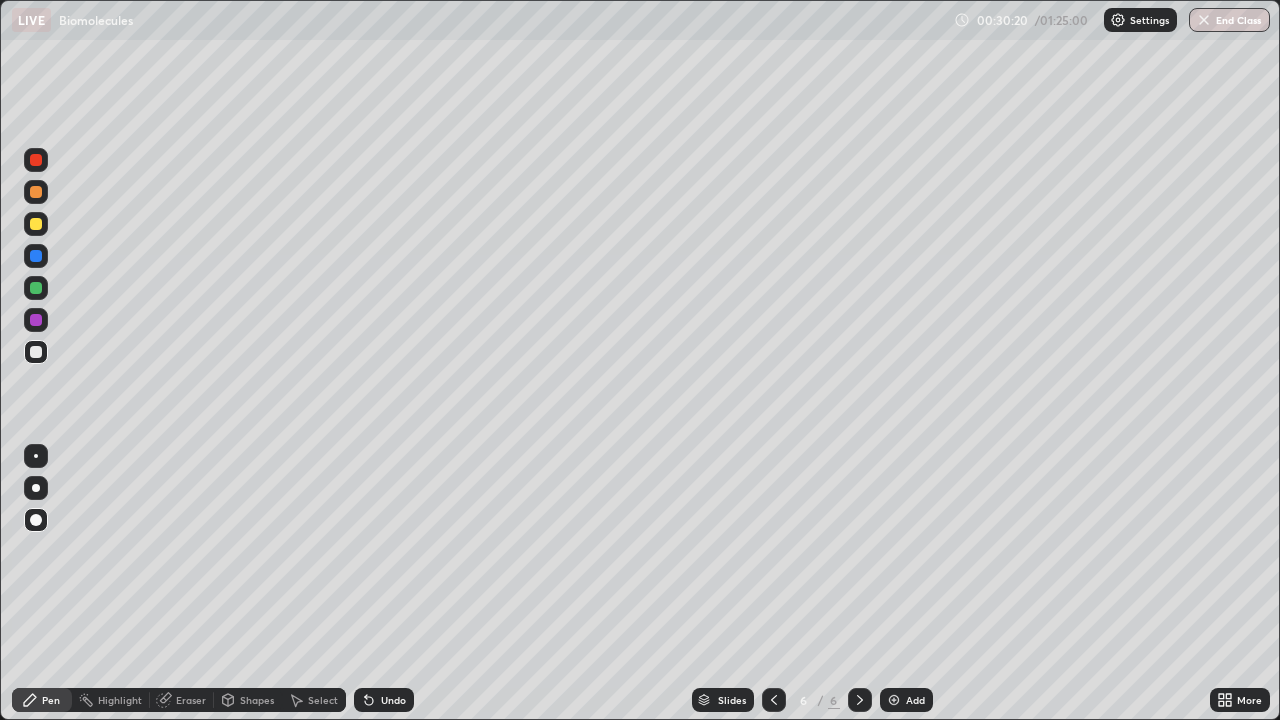 click at bounding box center (36, 224) 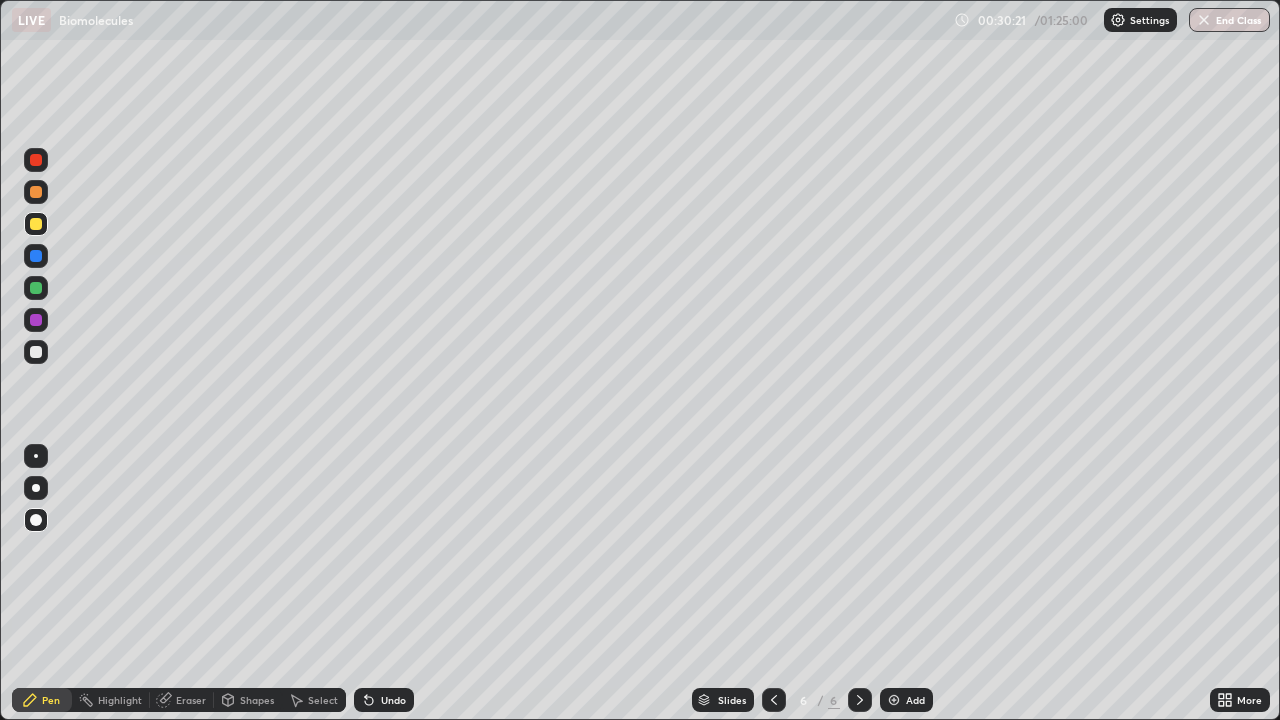click on "Shapes" at bounding box center (248, 700) 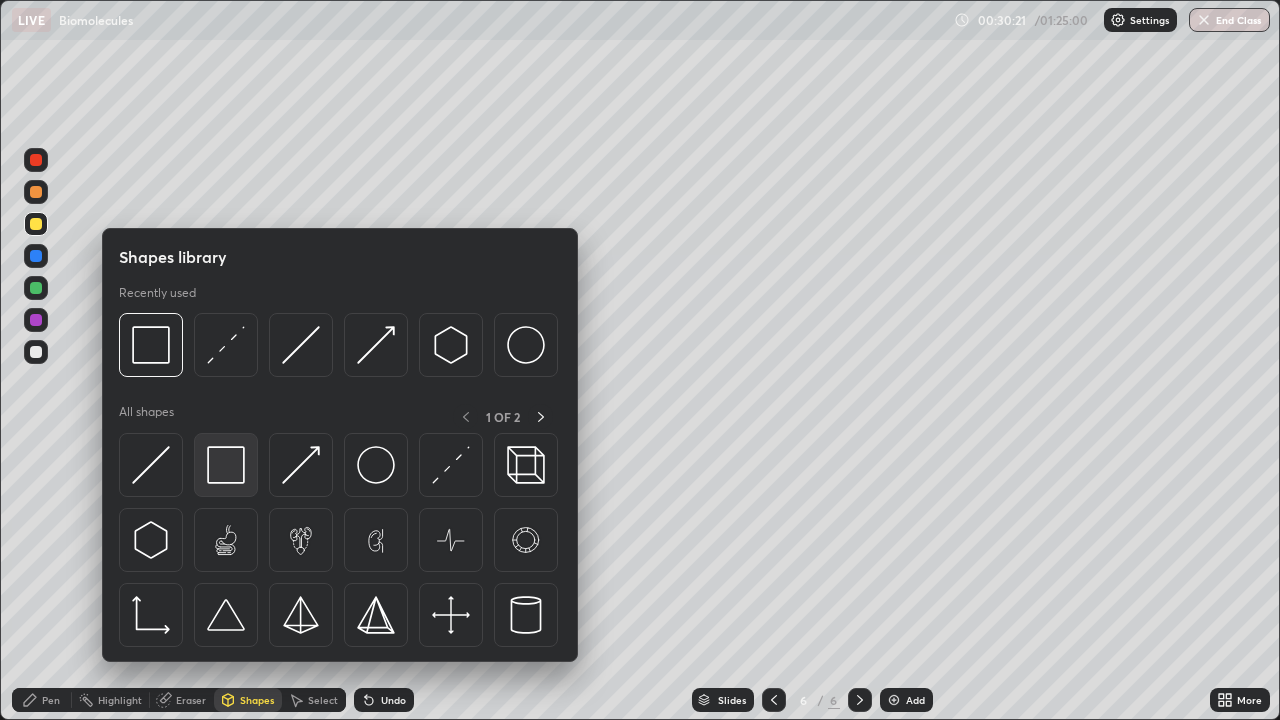 click at bounding box center (226, 465) 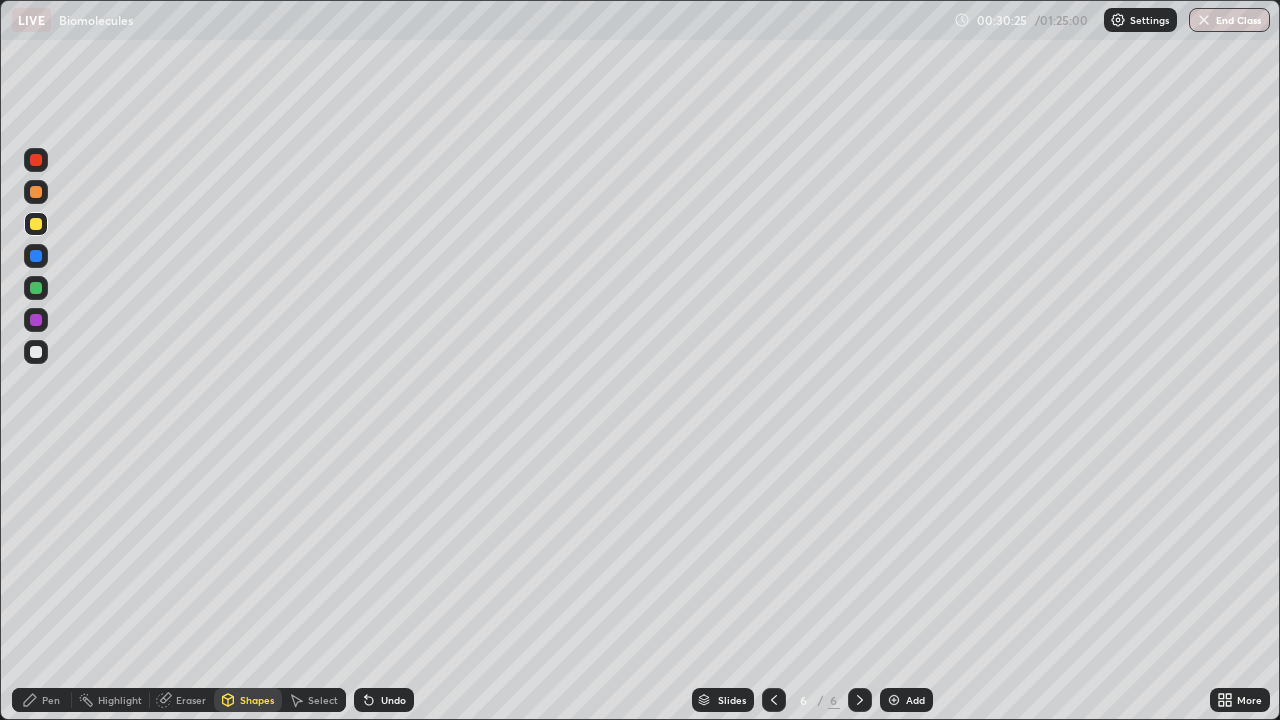 click on "Pen" at bounding box center [51, 700] 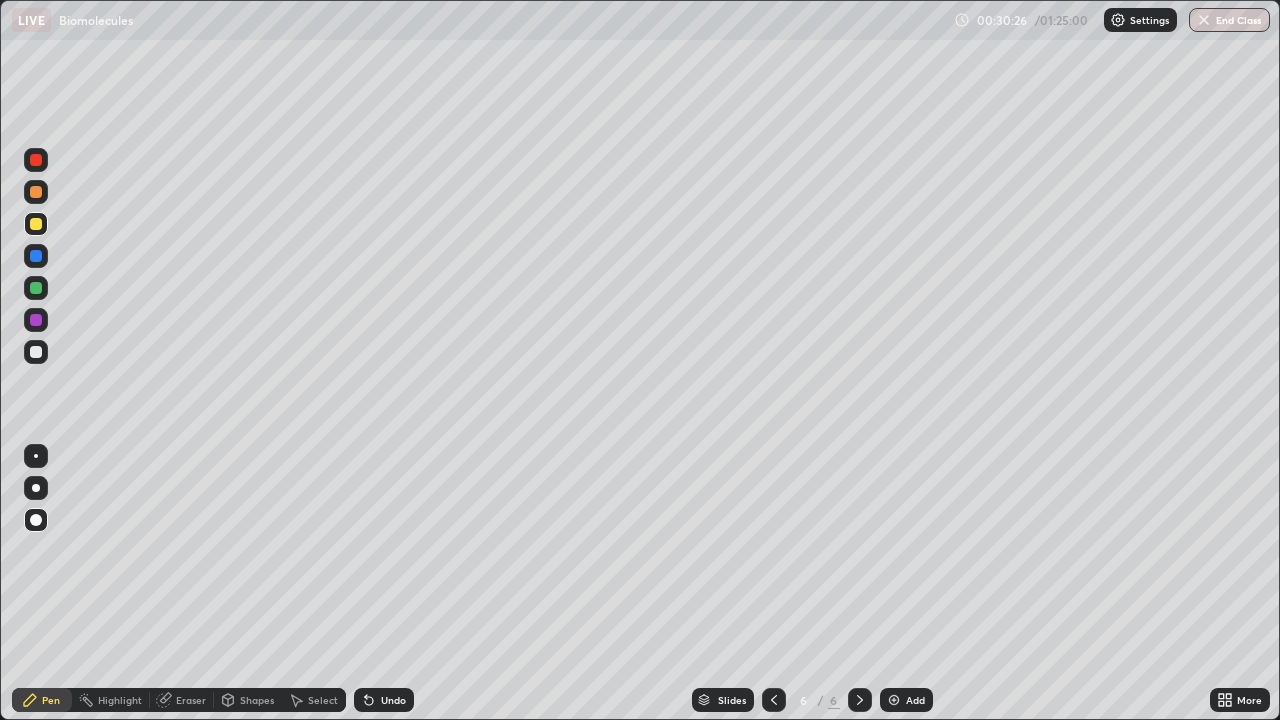click at bounding box center [36, 352] 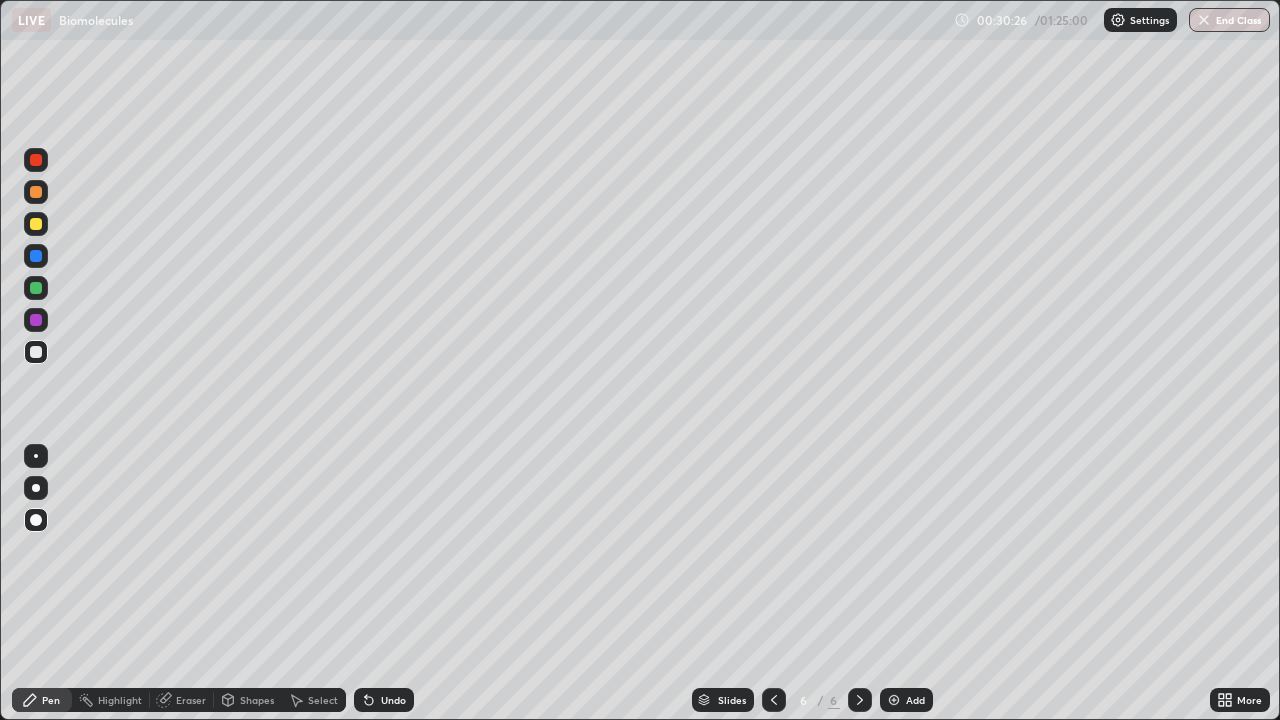 click at bounding box center (36, 320) 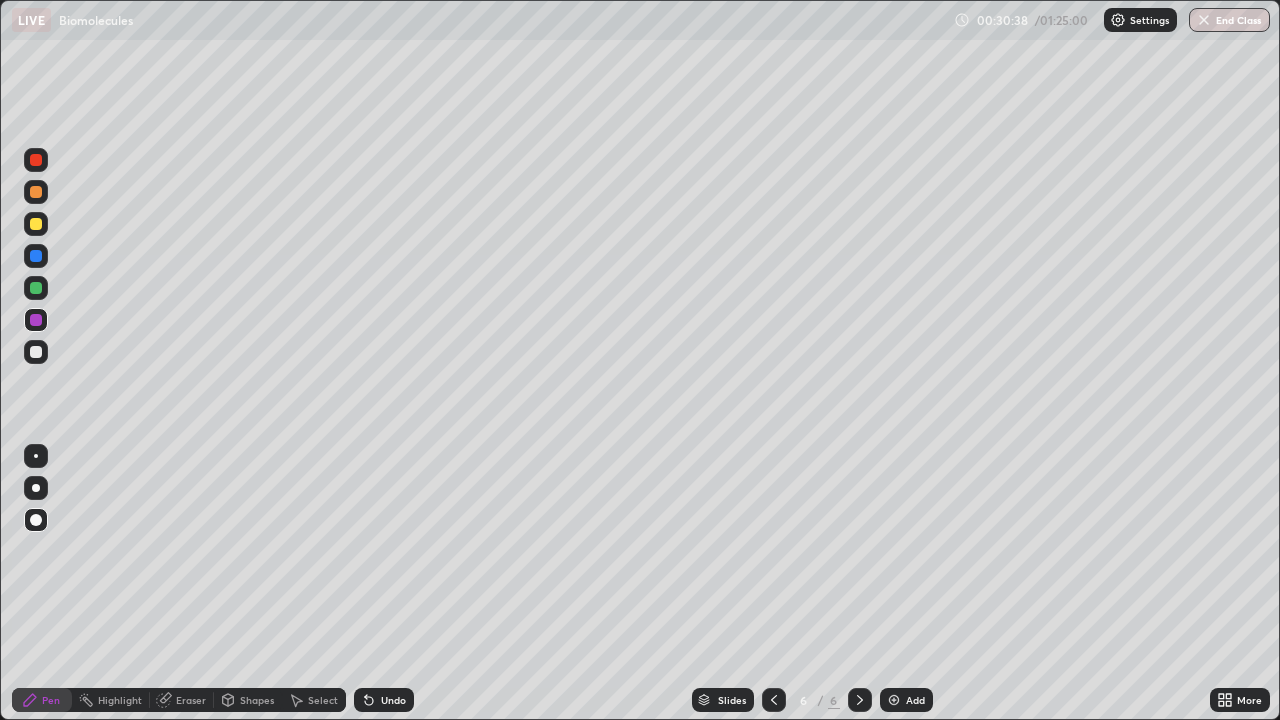 click at bounding box center (36, 192) 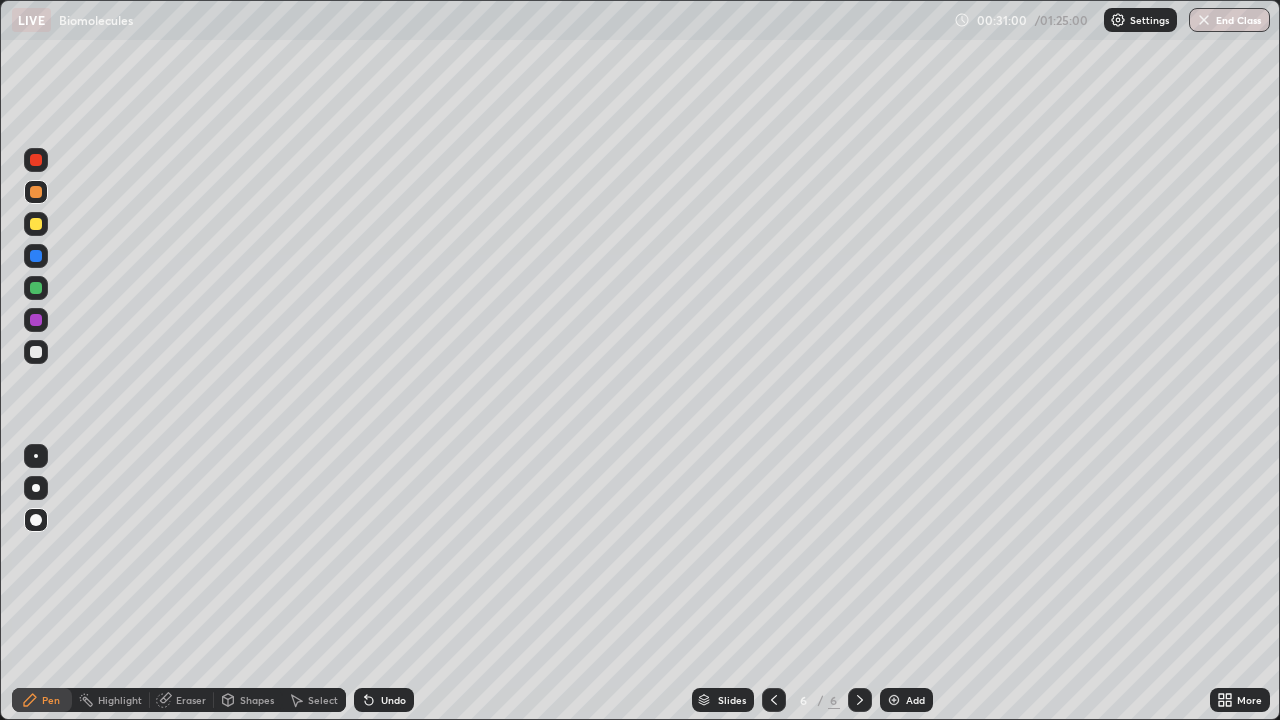 click at bounding box center (36, 256) 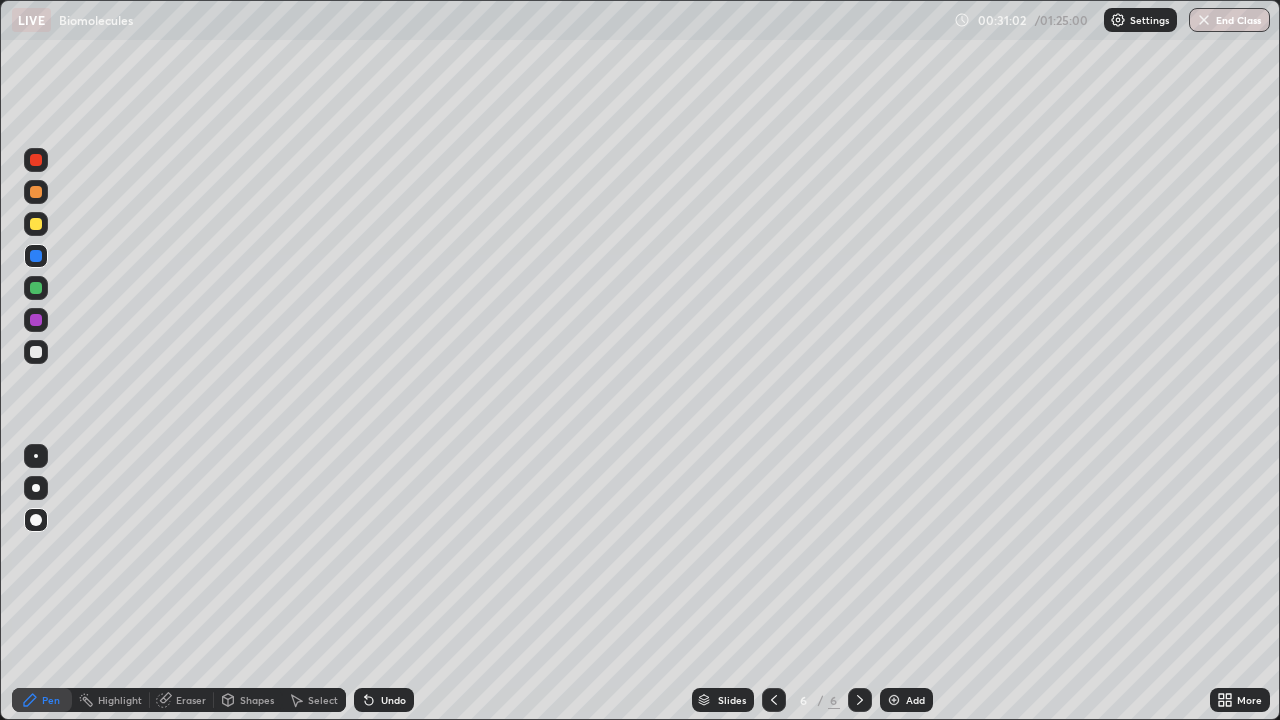 click at bounding box center (36, 320) 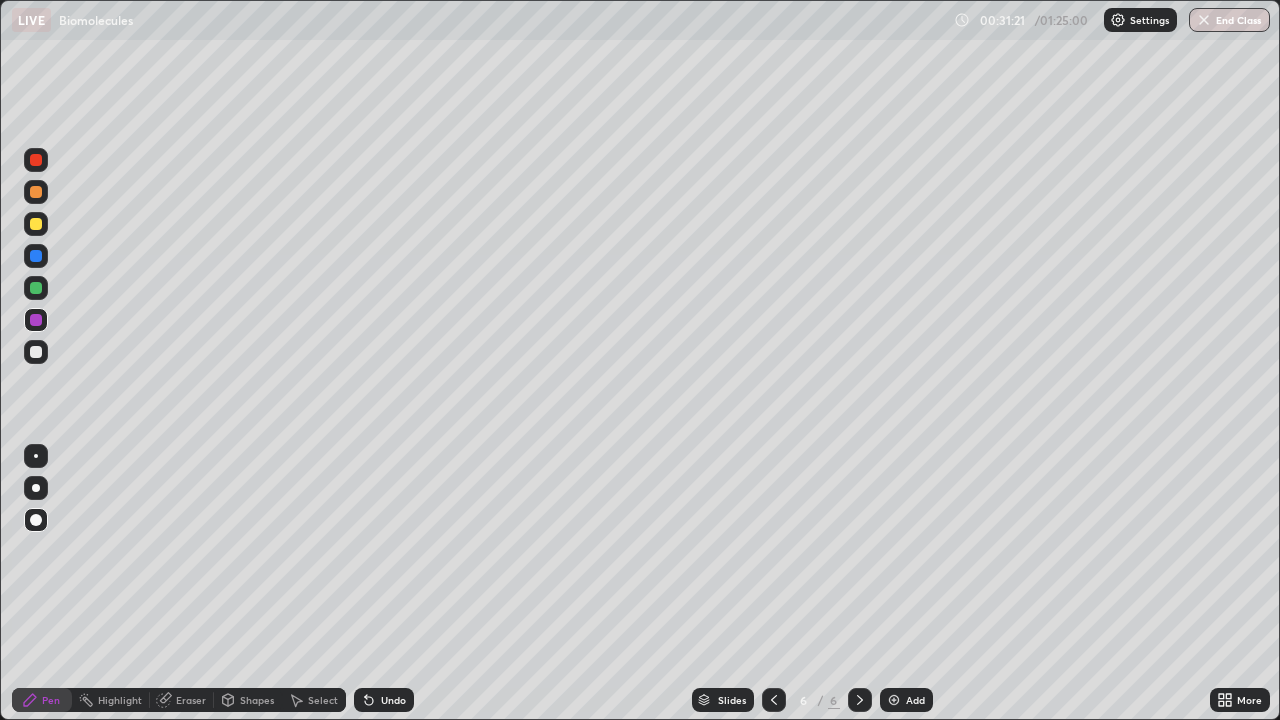 click at bounding box center [36, 288] 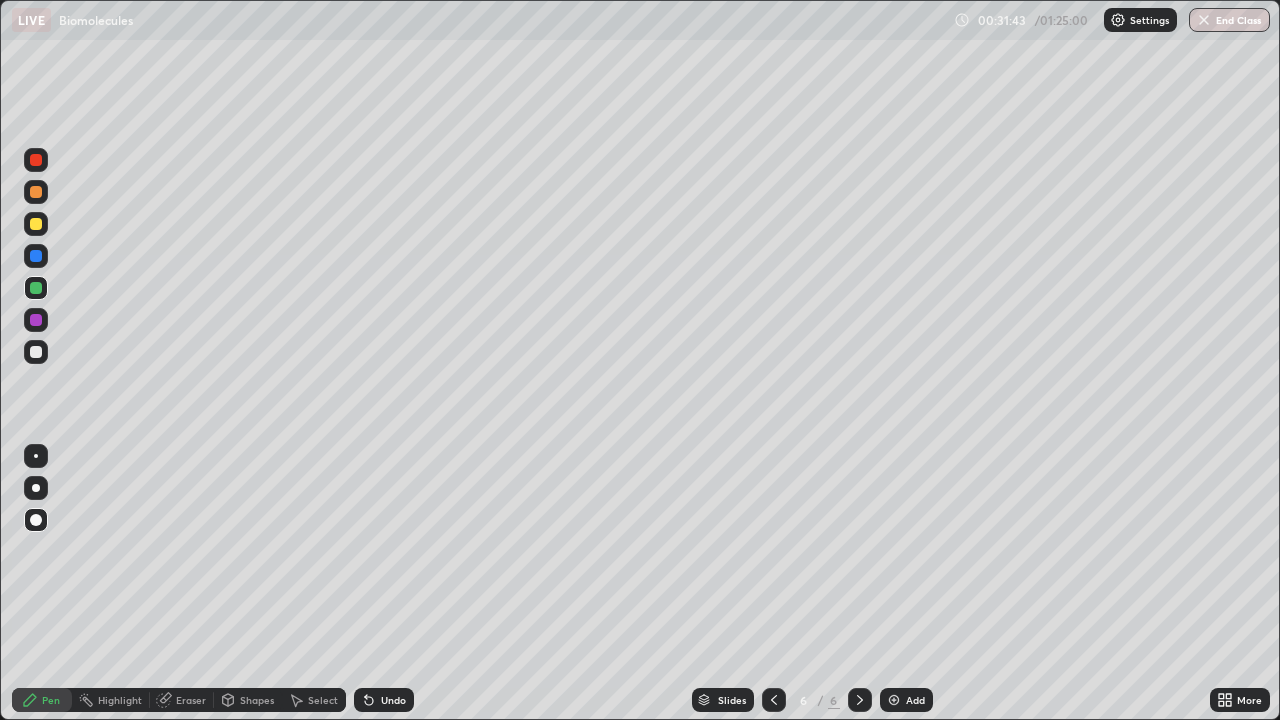 click at bounding box center (36, 352) 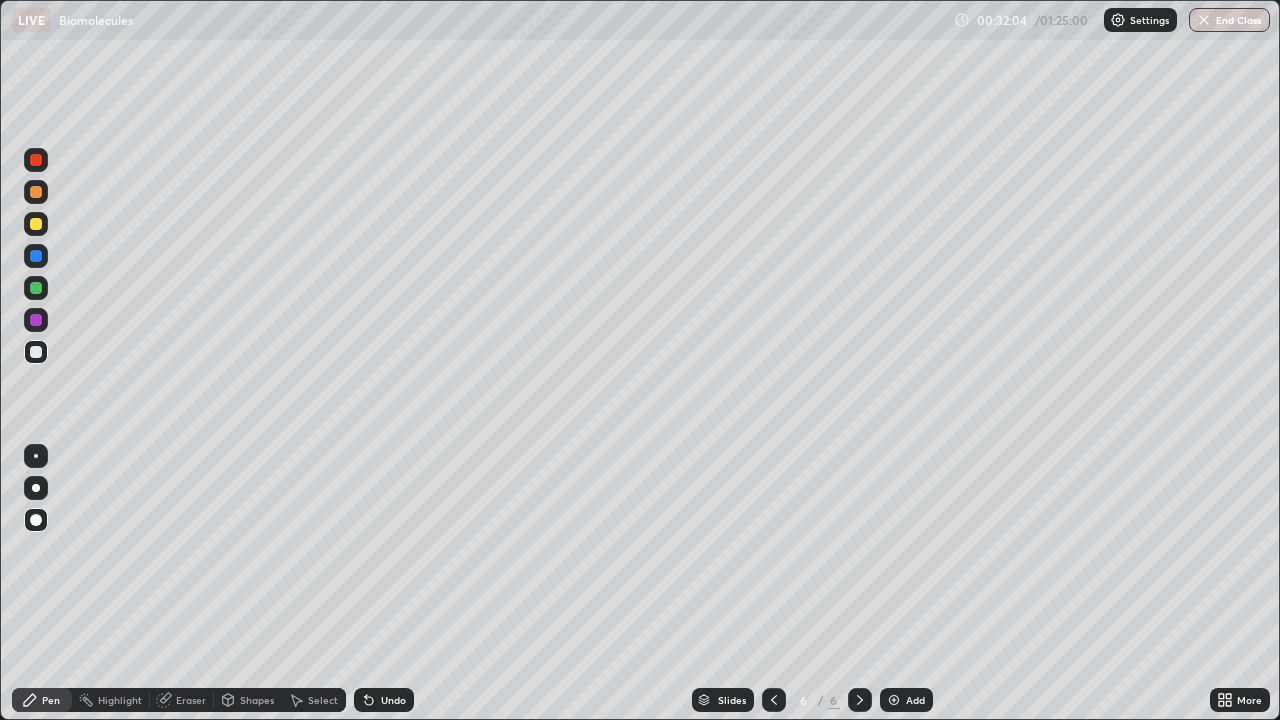 click at bounding box center [36, 256] 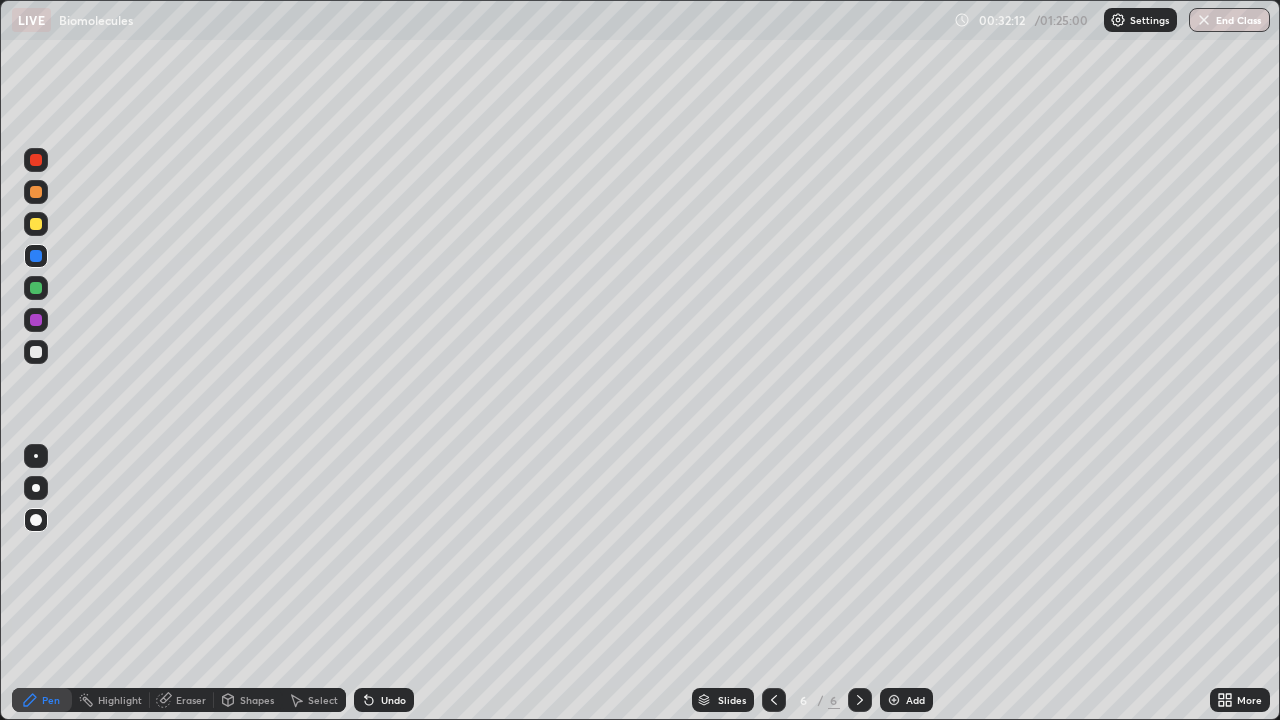 click at bounding box center [36, 352] 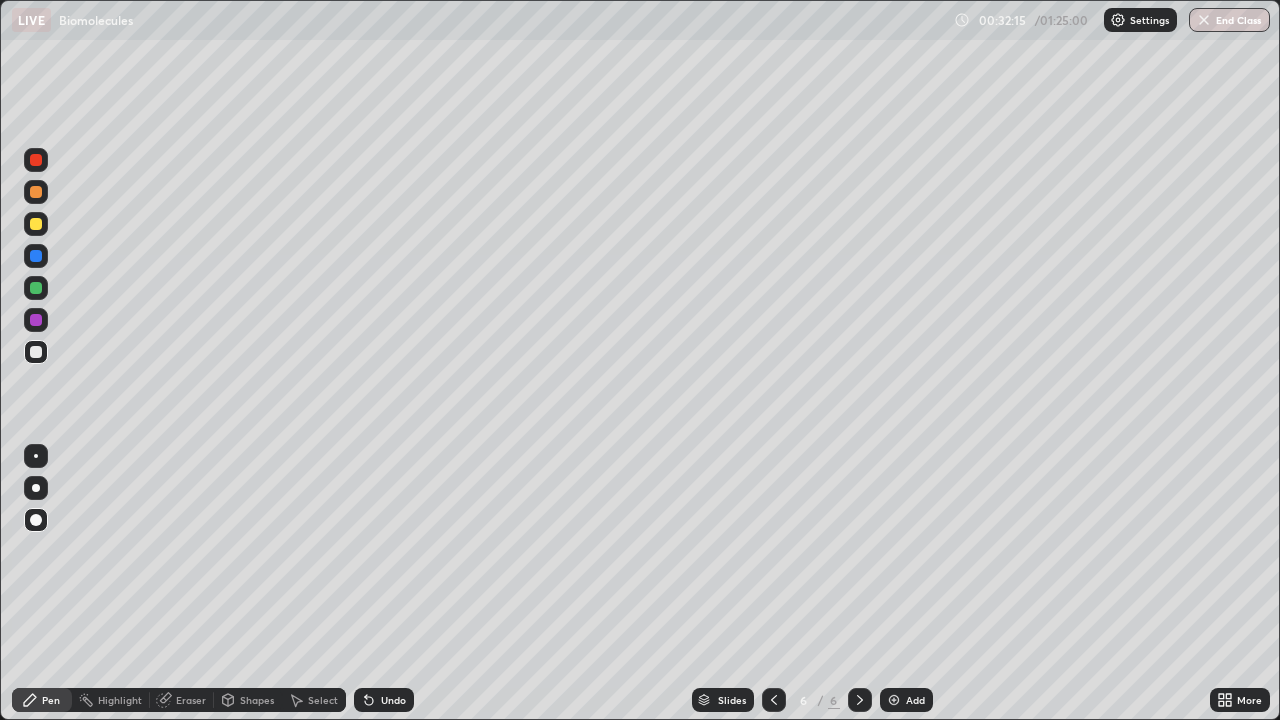 click at bounding box center (36, 320) 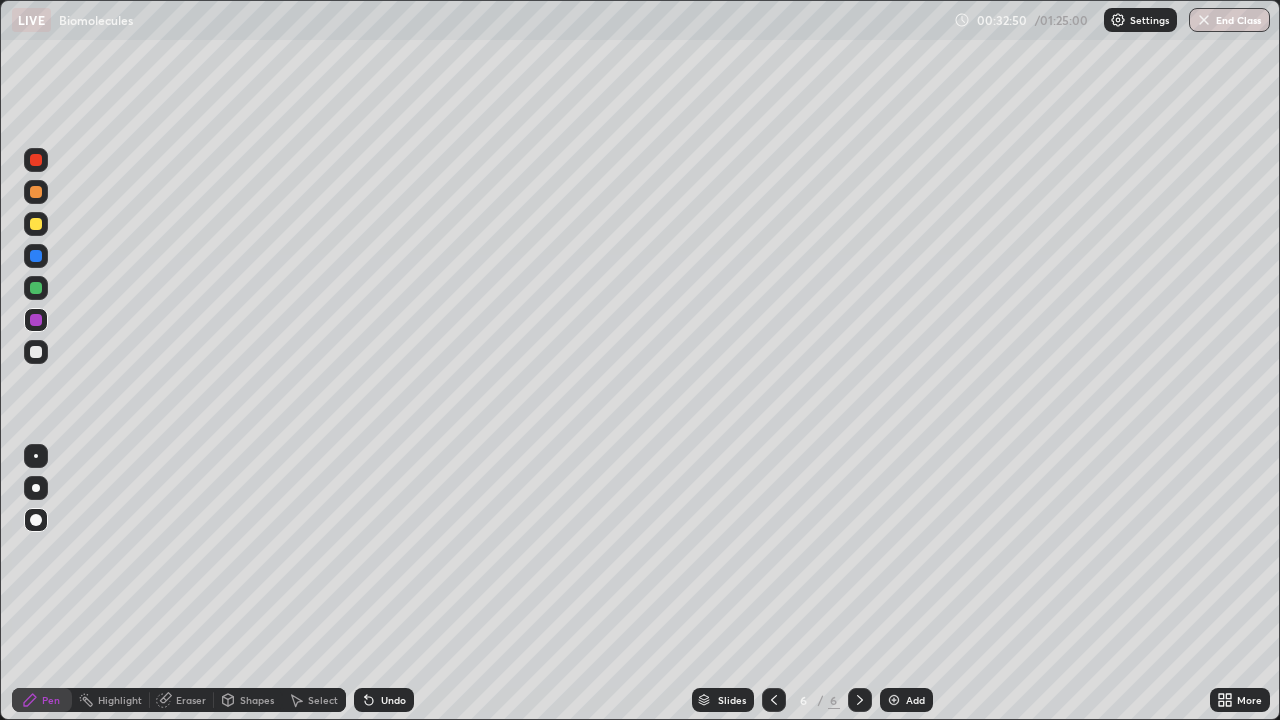 click at bounding box center (36, 288) 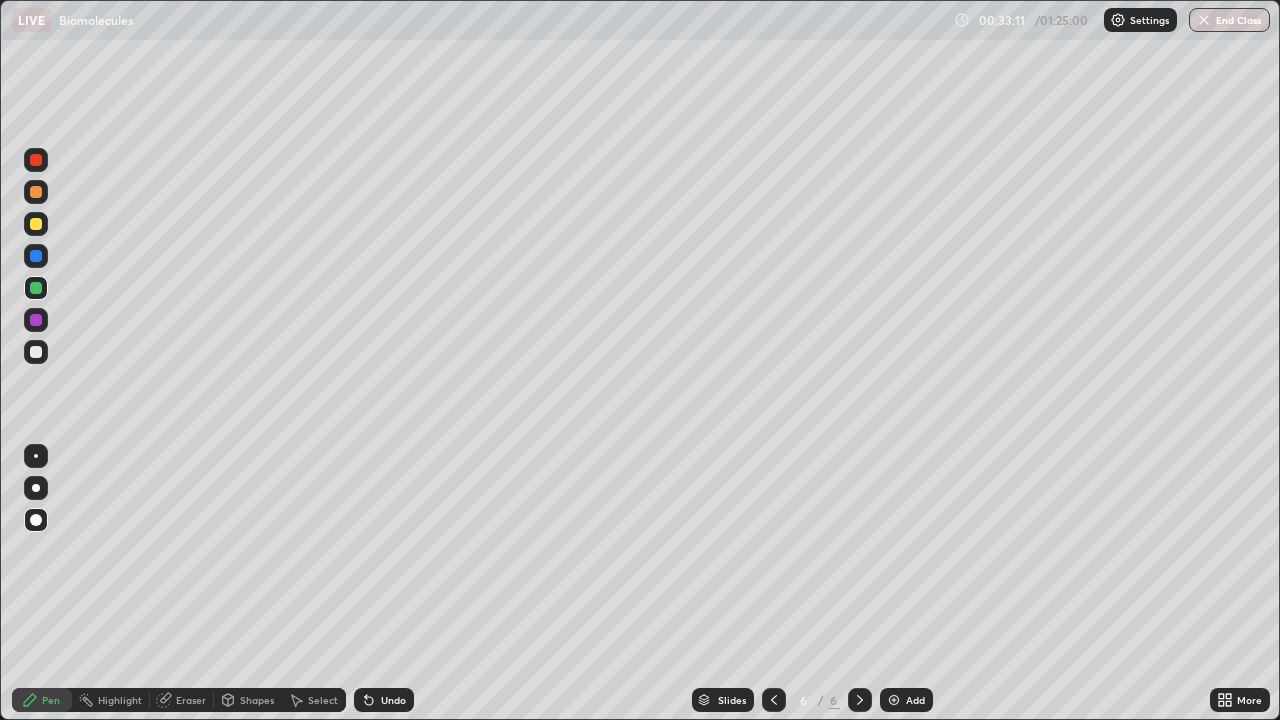 click on "Undo" at bounding box center [384, 700] 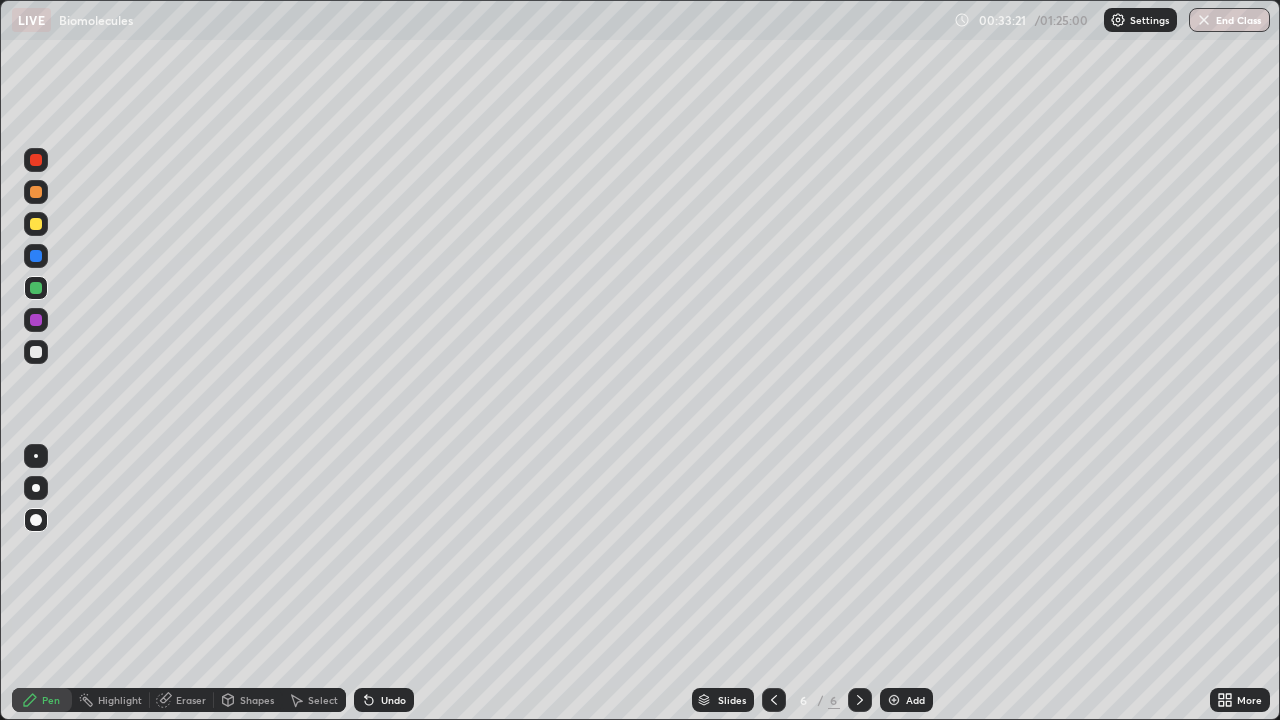 click at bounding box center [36, 352] 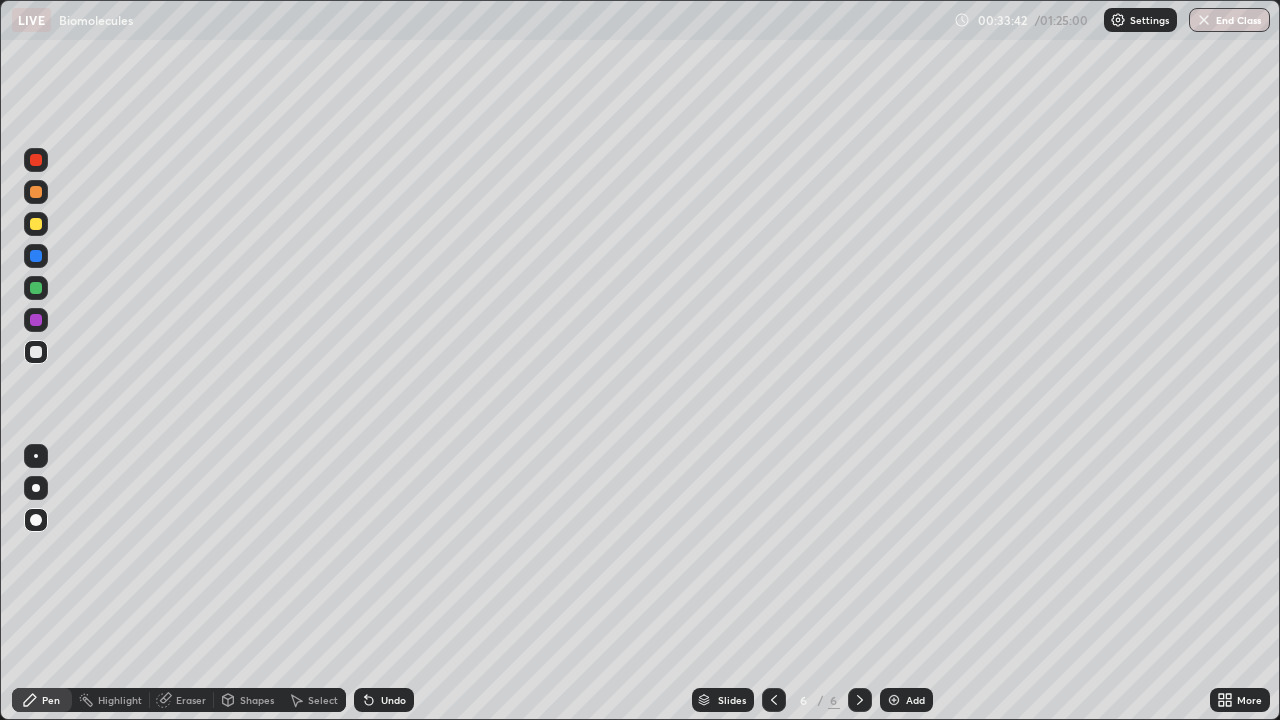 click at bounding box center (36, 352) 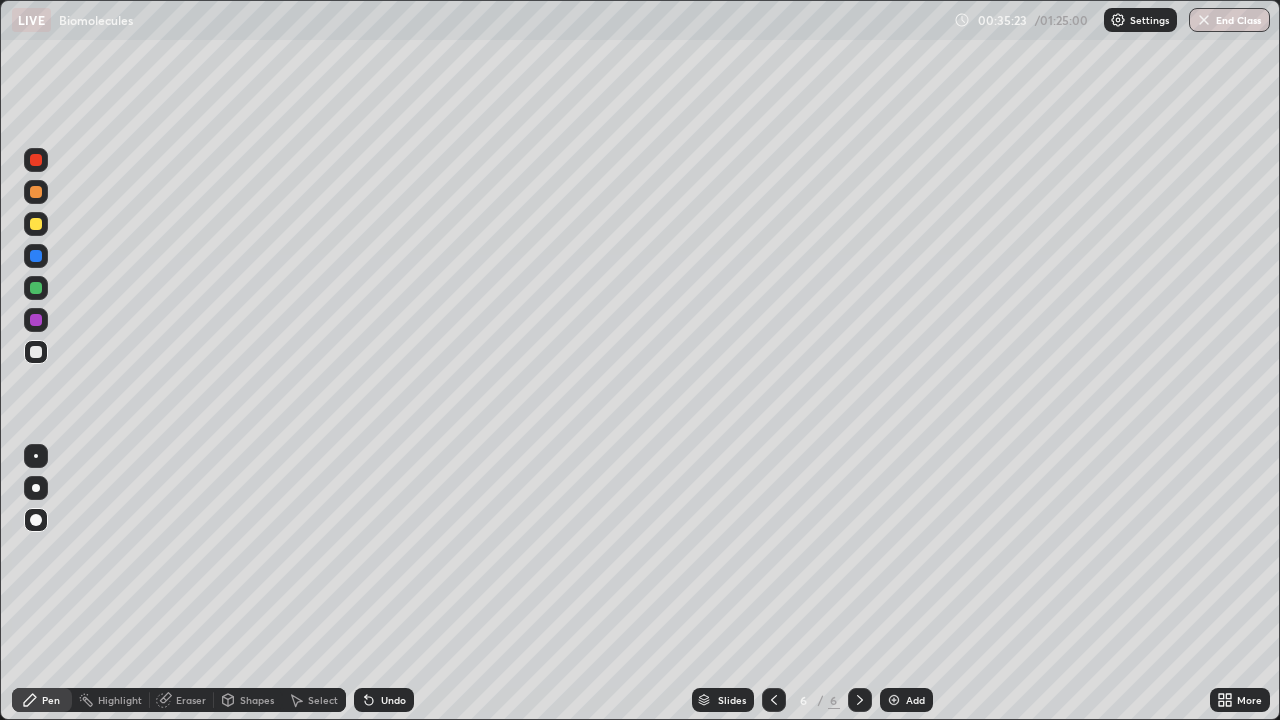 click on "Add" at bounding box center (906, 700) 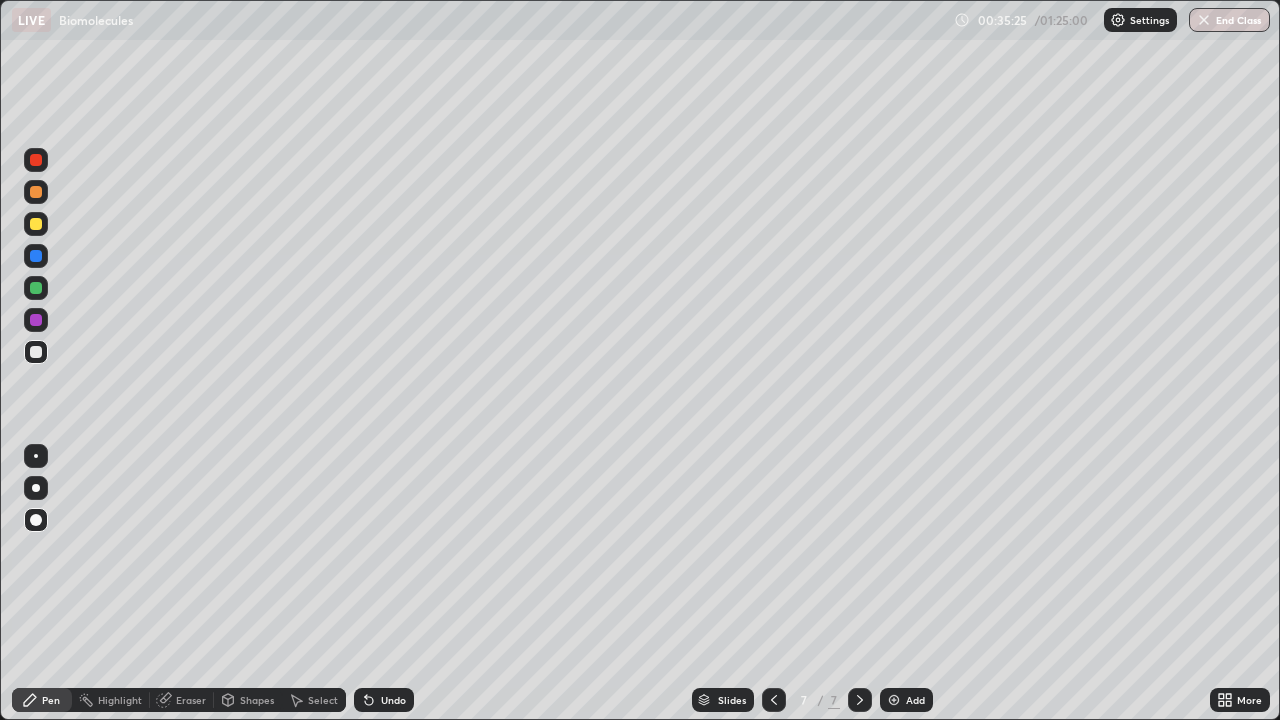 click at bounding box center (36, 224) 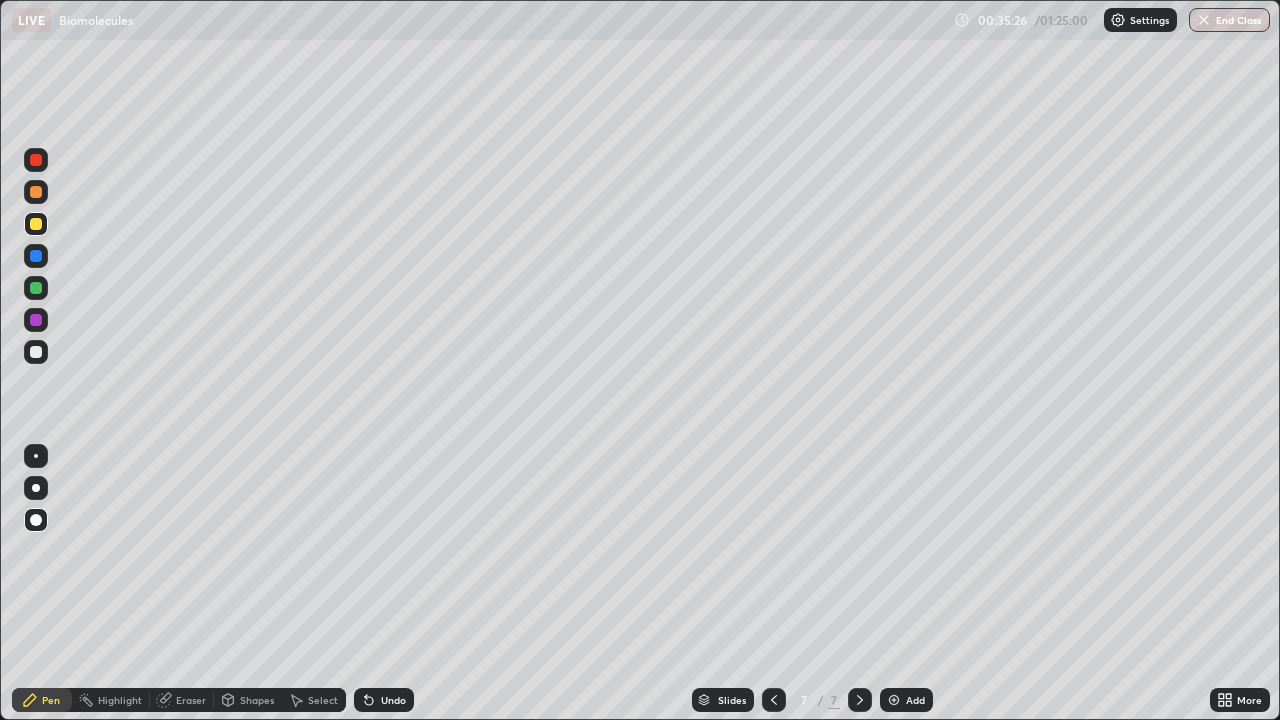 click on "Pen" at bounding box center (51, 700) 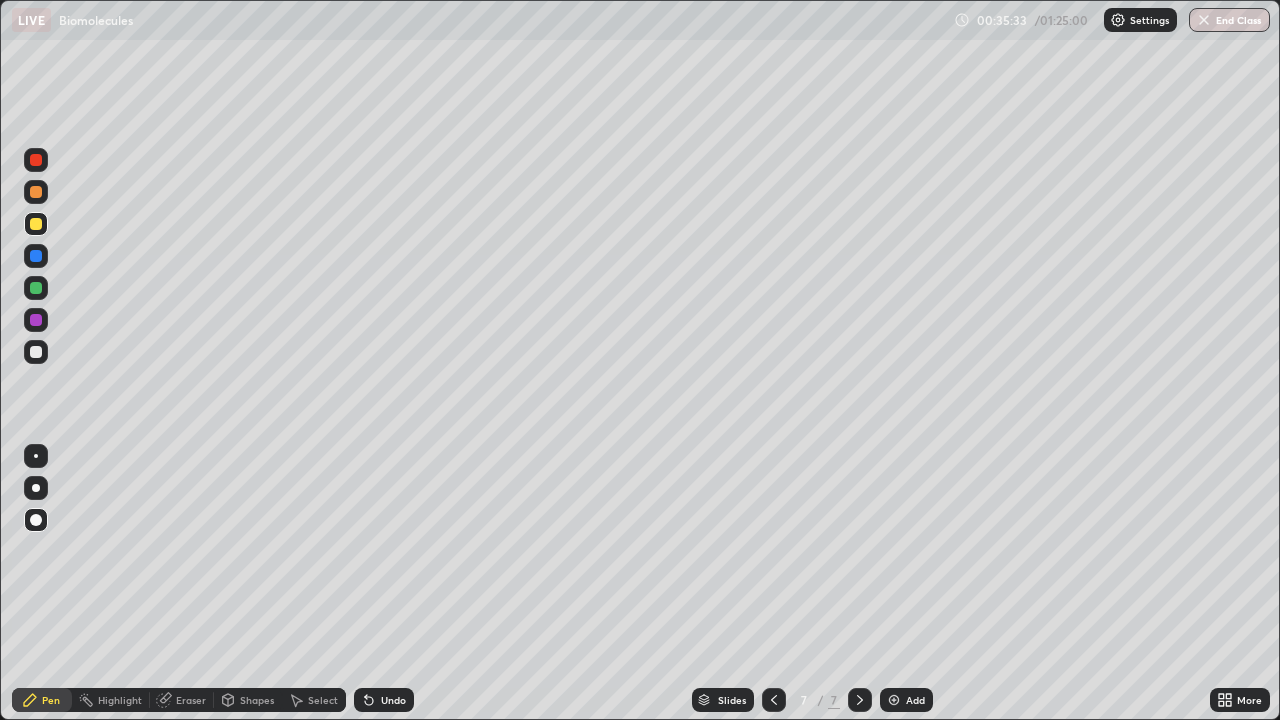 click at bounding box center (36, 192) 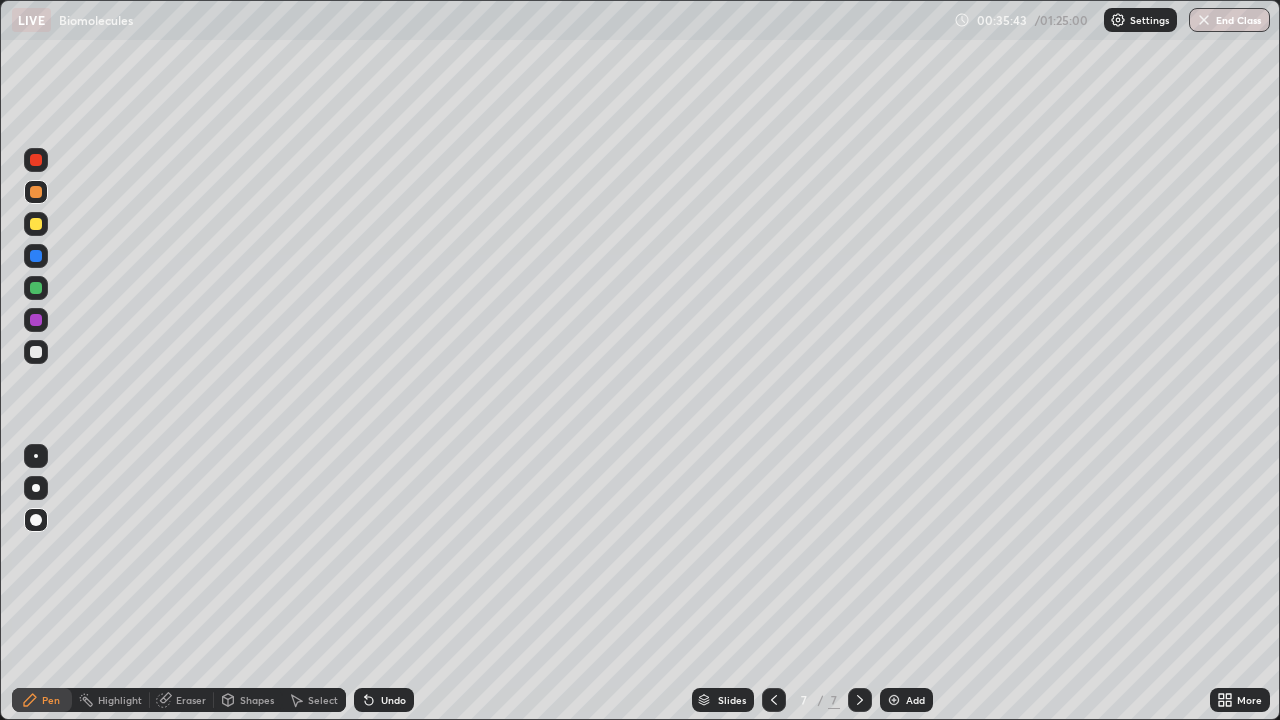 click at bounding box center [774, 700] 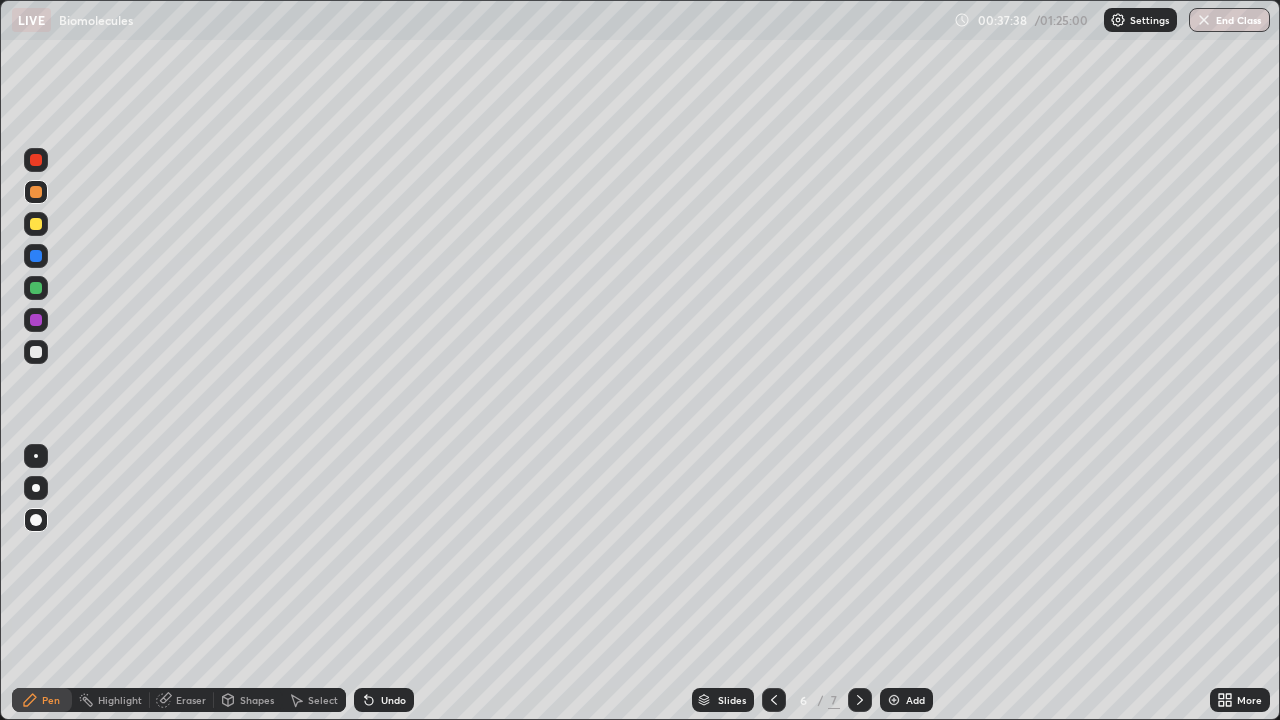 click at bounding box center [36, 352] 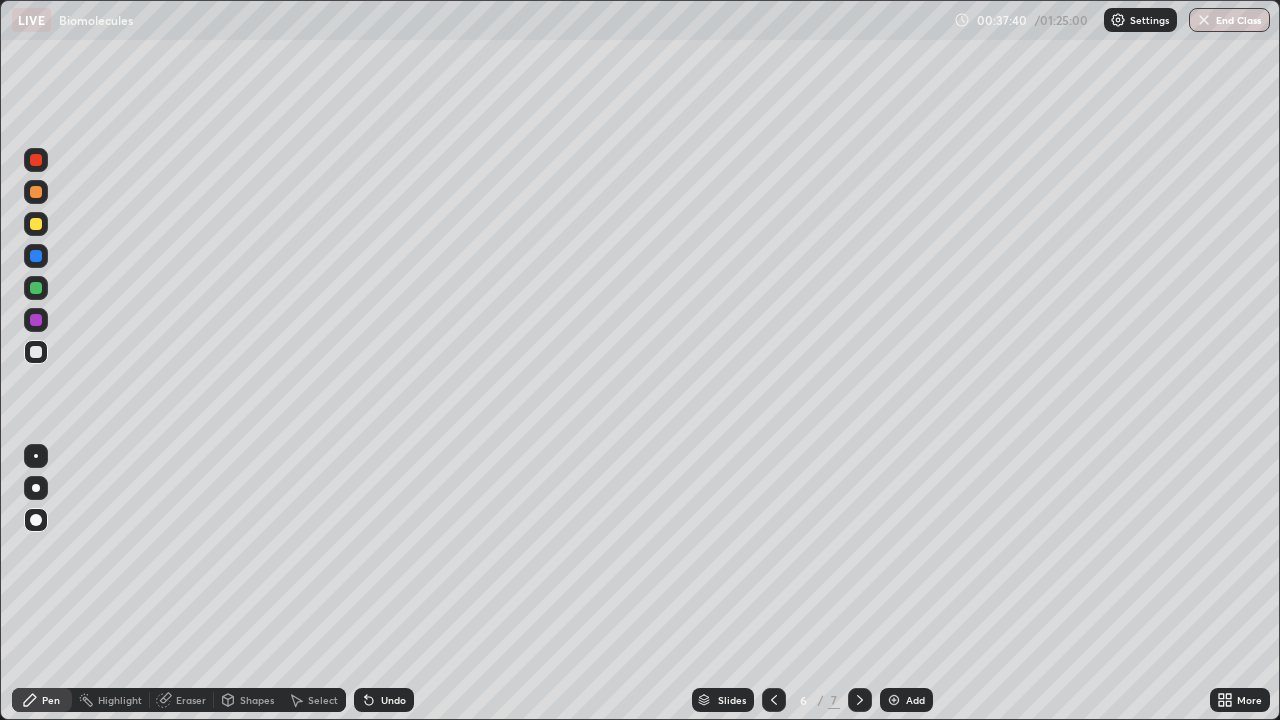 click at bounding box center (860, 700) 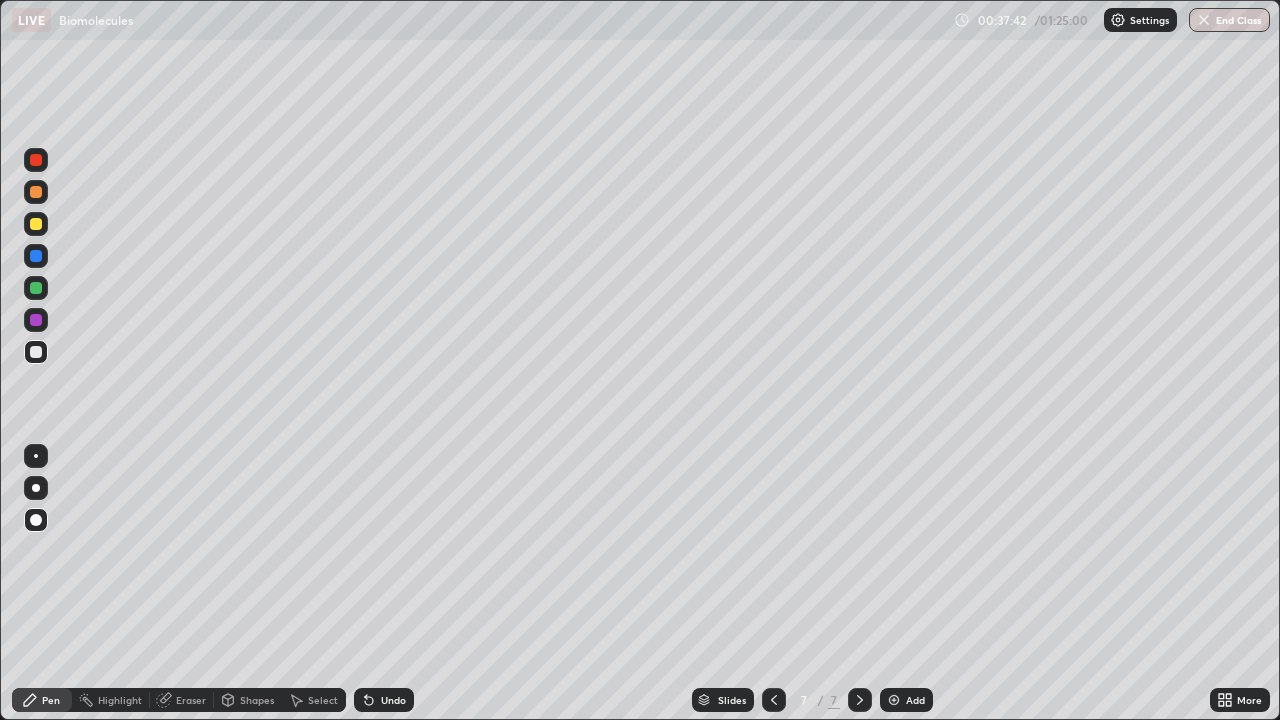 click at bounding box center [36, 352] 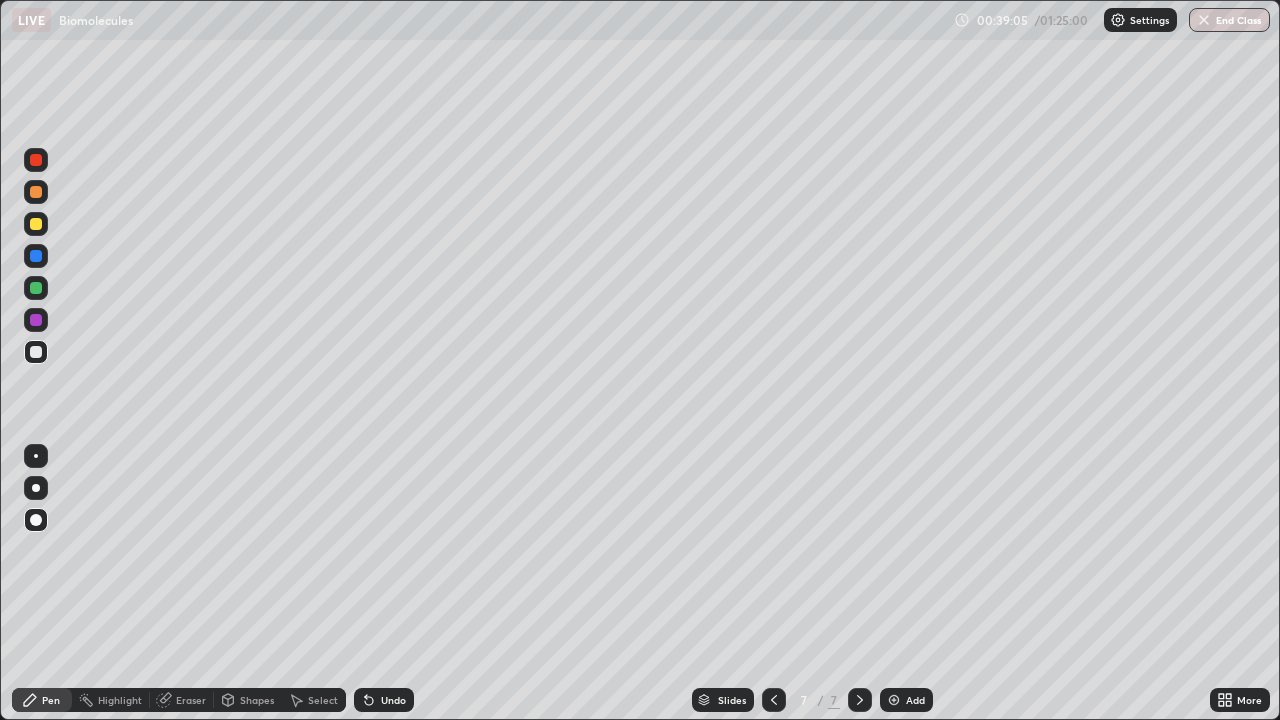 click at bounding box center [36, 192] 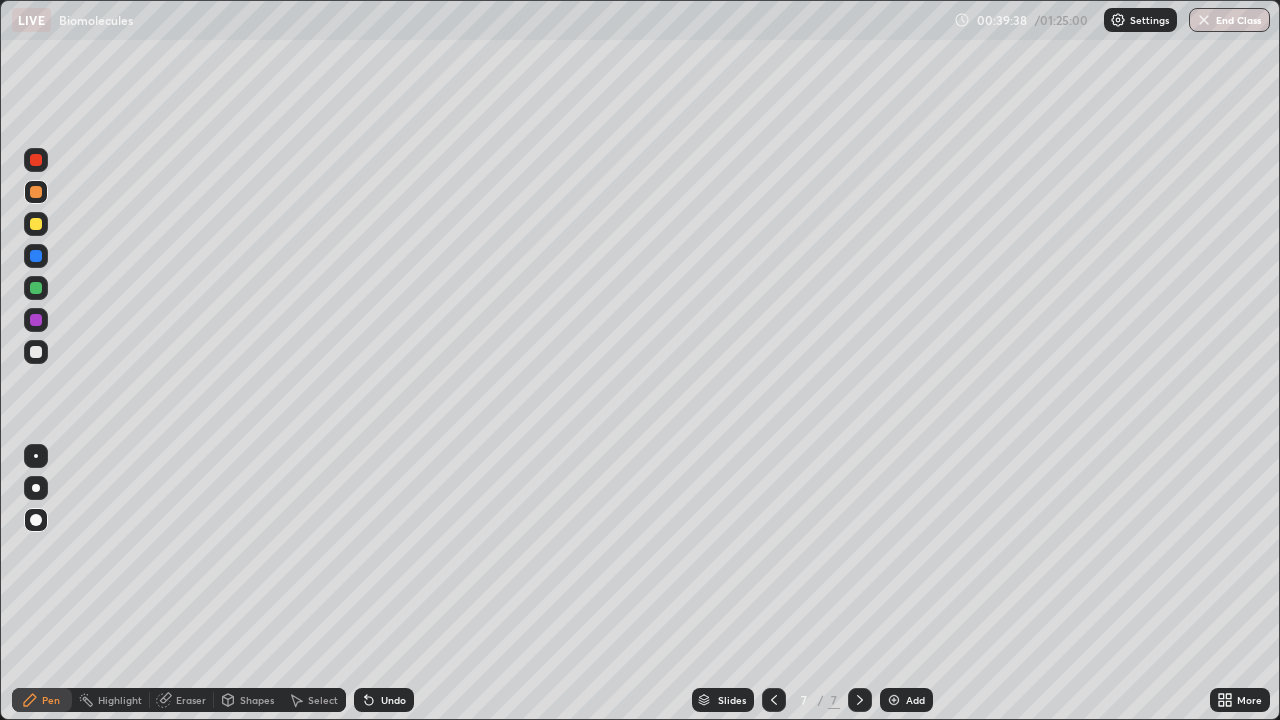 click at bounding box center [36, 352] 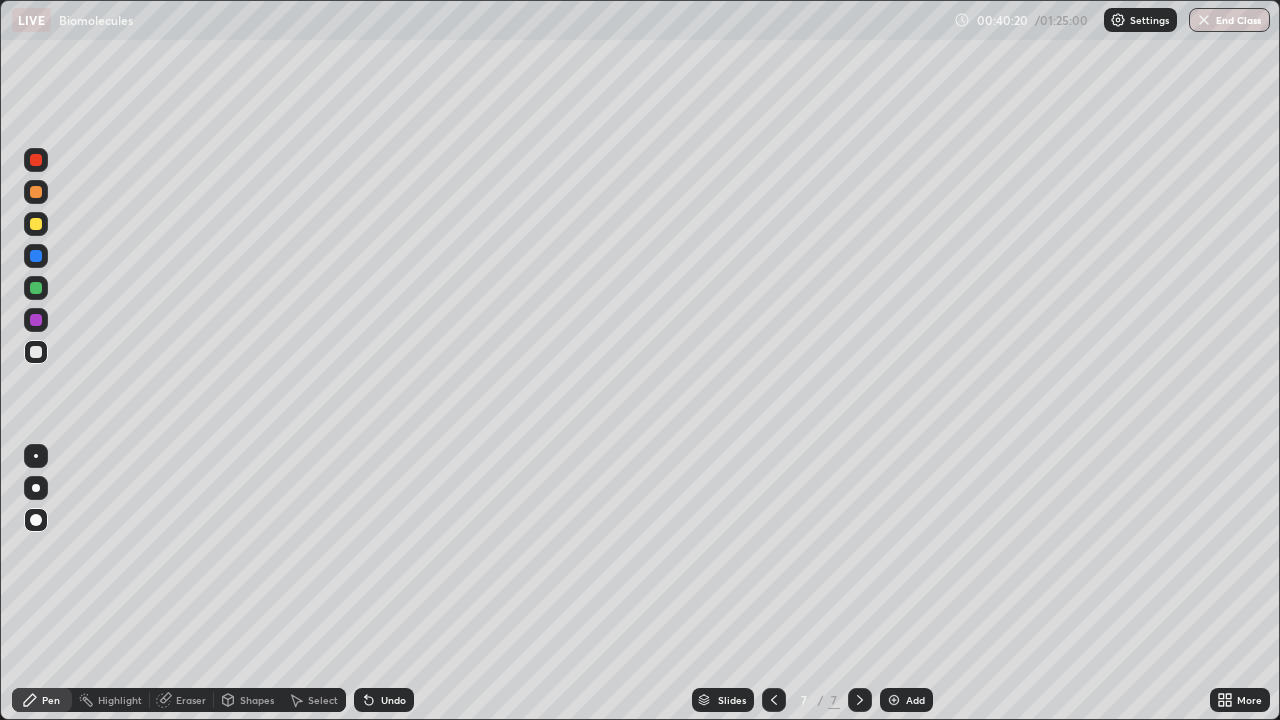 click on "Eraser" at bounding box center [182, 700] 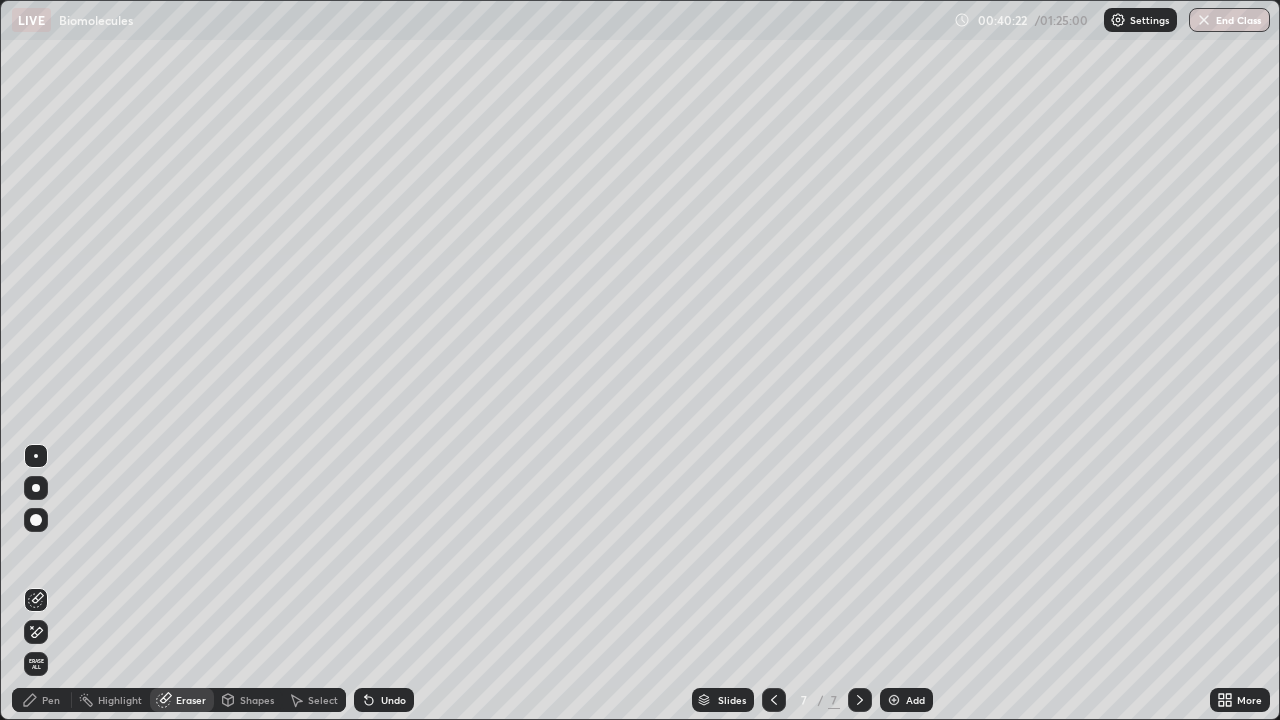 click on "Pen" at bounding box center (42, 700) 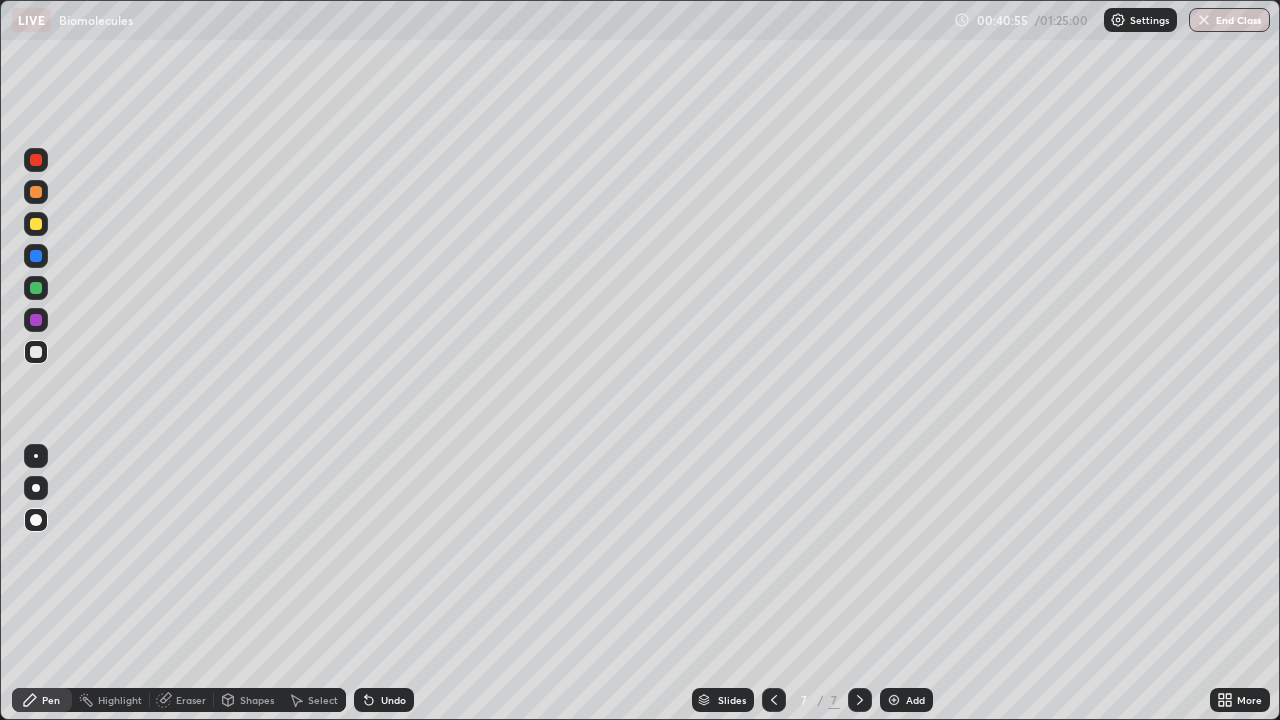click on "Undo" at bounding box center (393, 700) 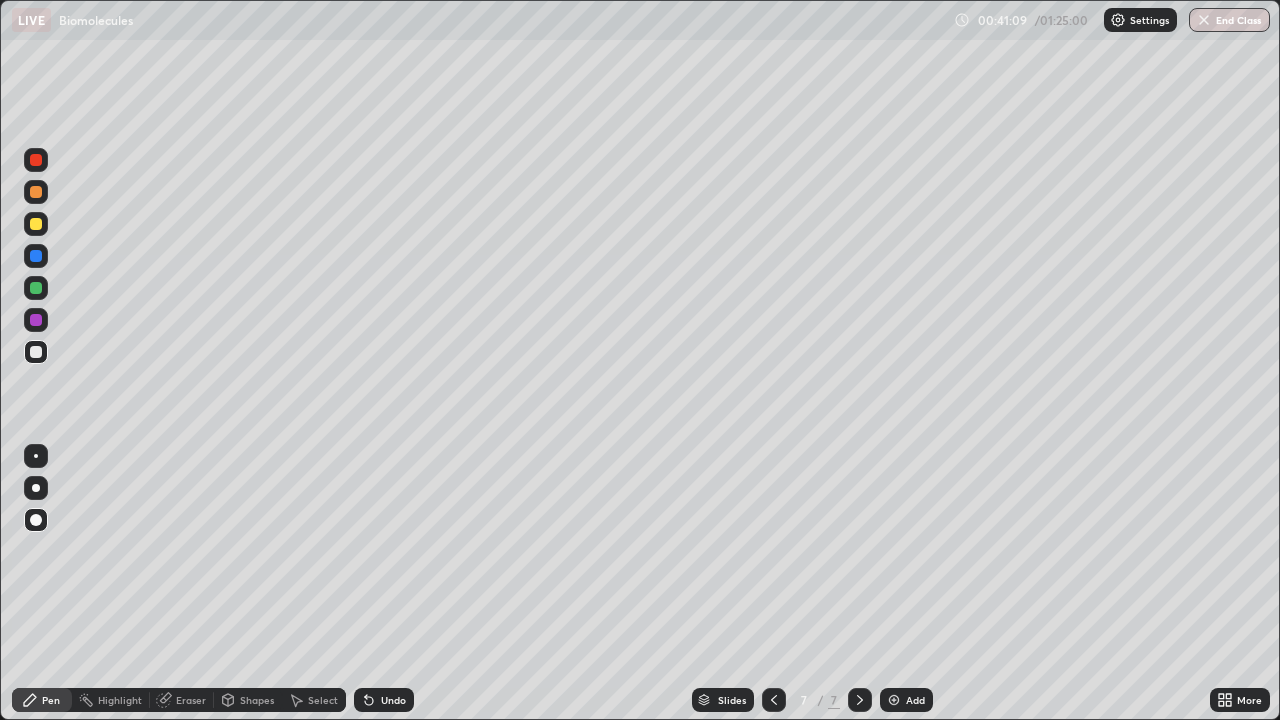 click at bounding box center [36, 224] 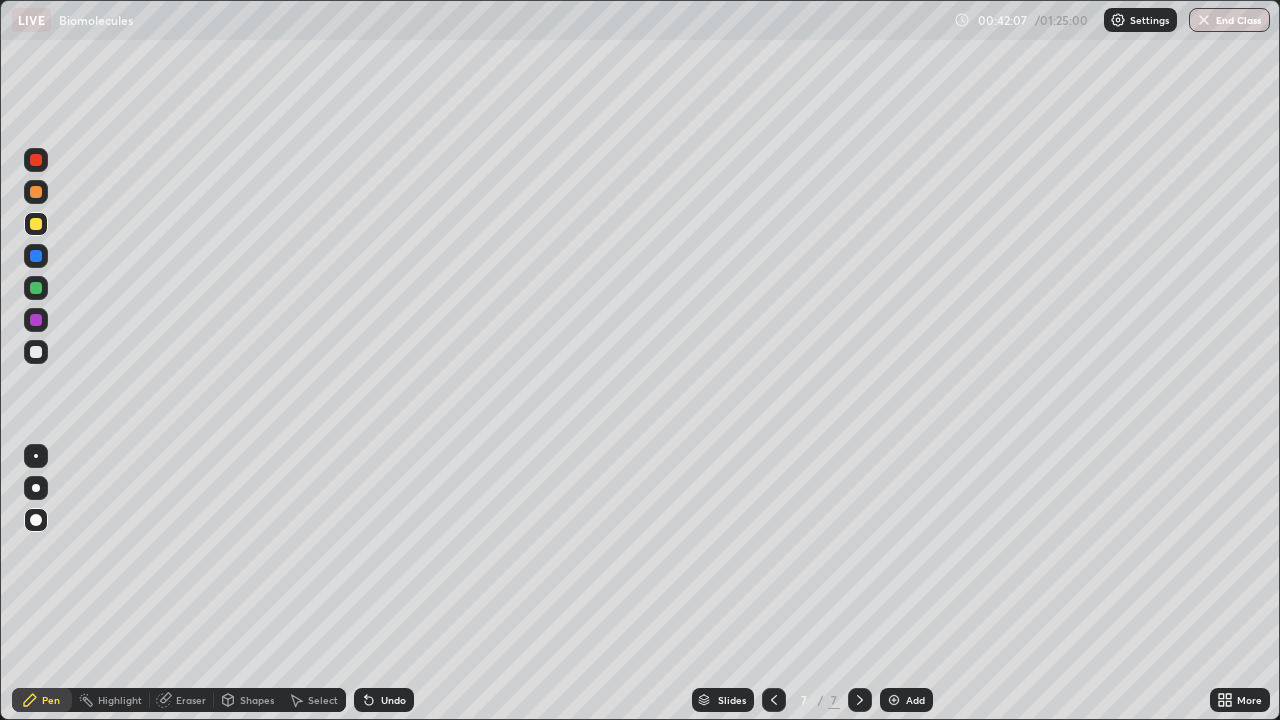 click at bounding box center [36, 352] 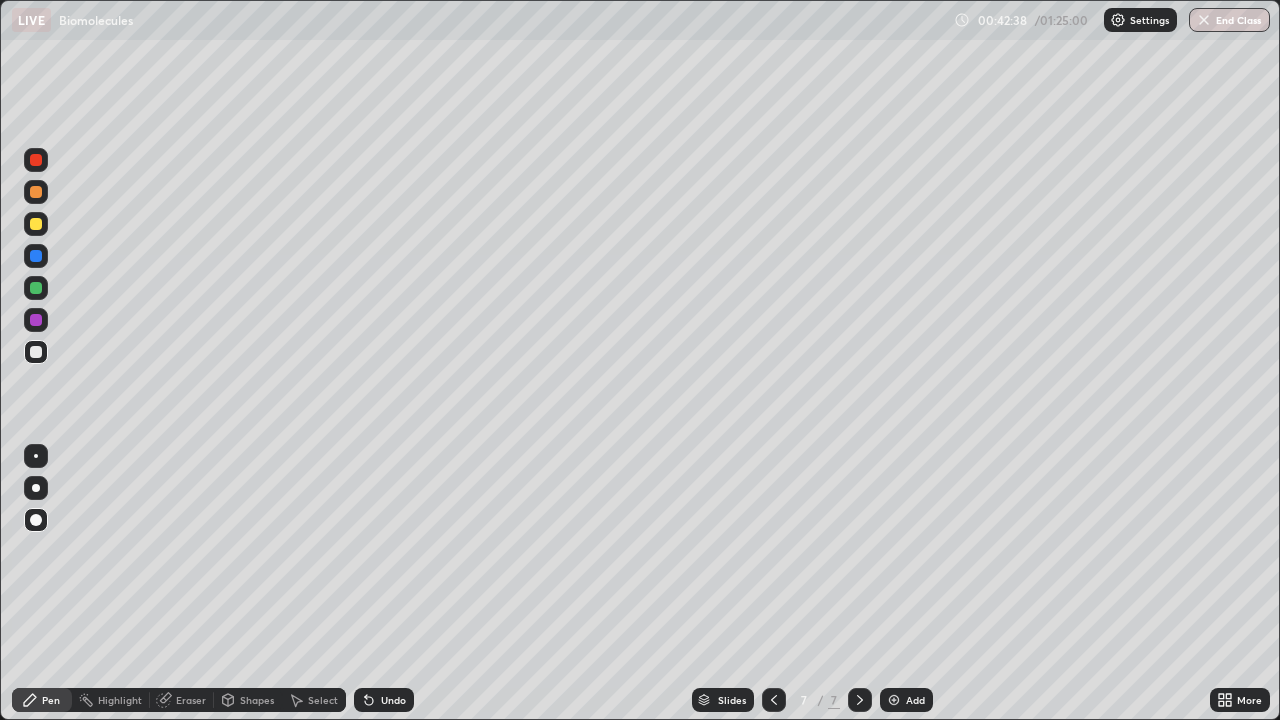 click at bounding box center [36, 224] 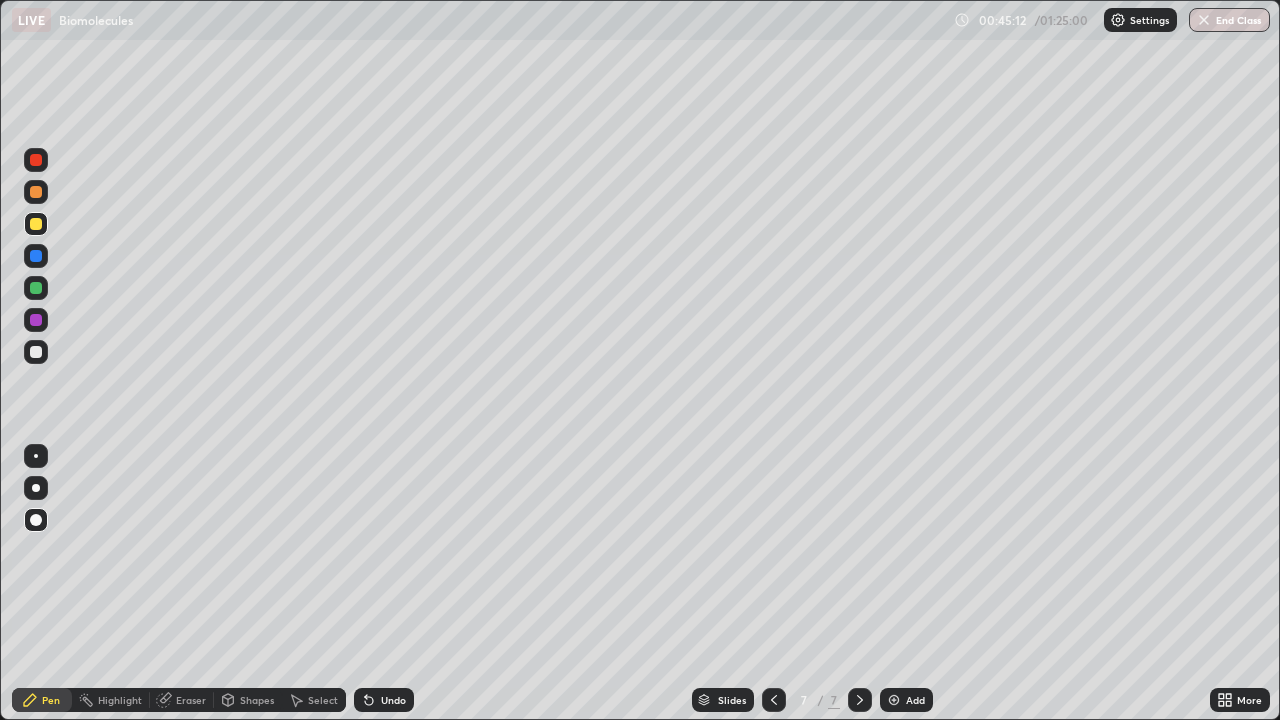 click on "Add" at bounding box center (915, 700) 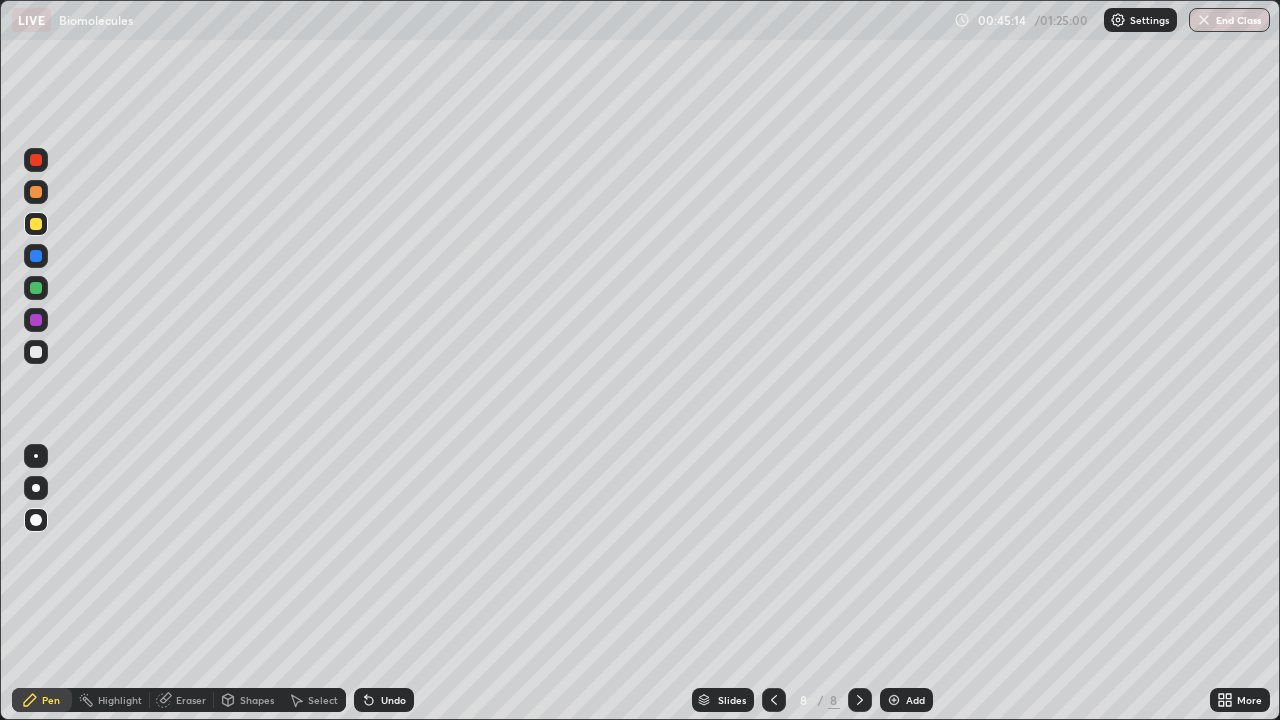 click at bounding box center (36, 352) 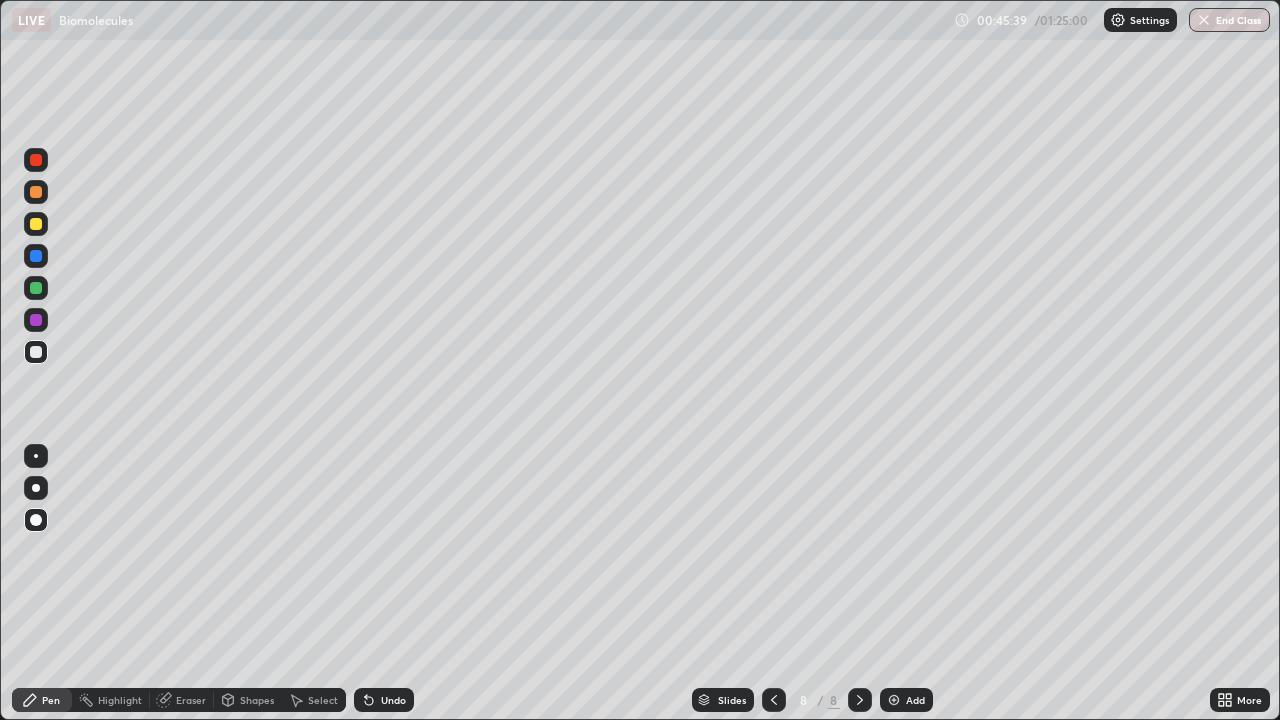 click on "Shapes" at bounding box center [248, 700] 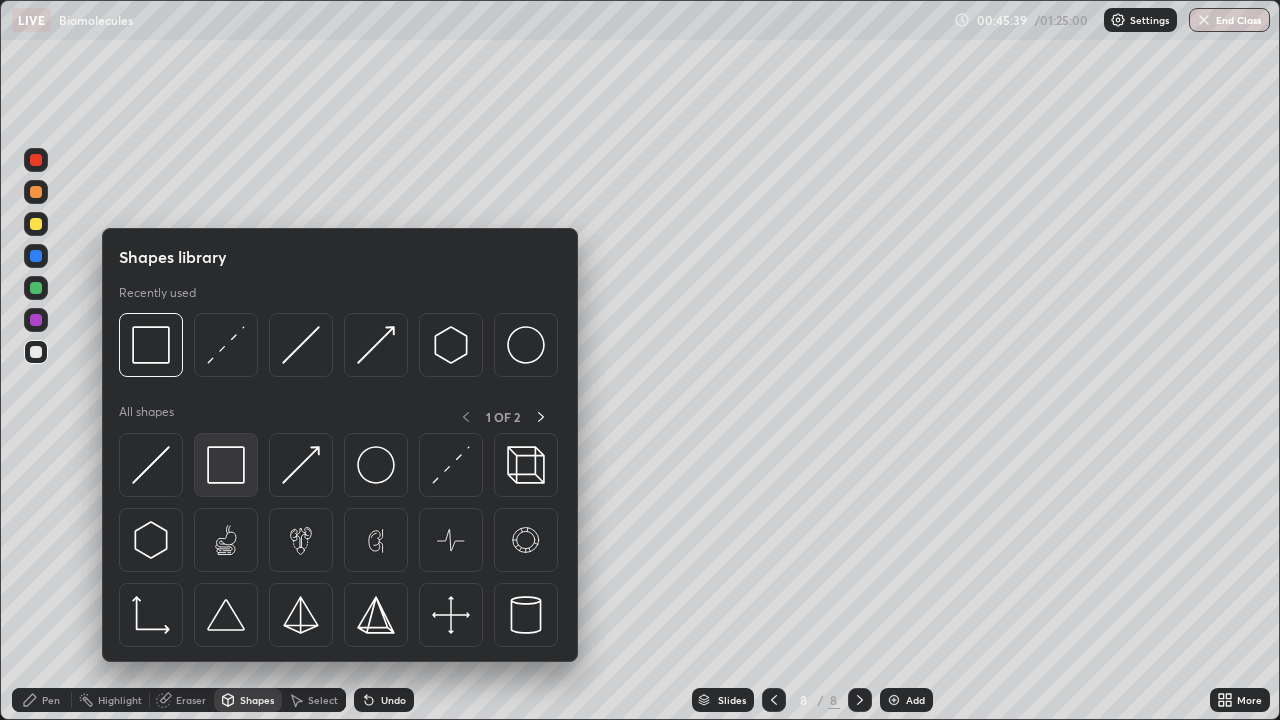 click at bounding box center (226, 465) 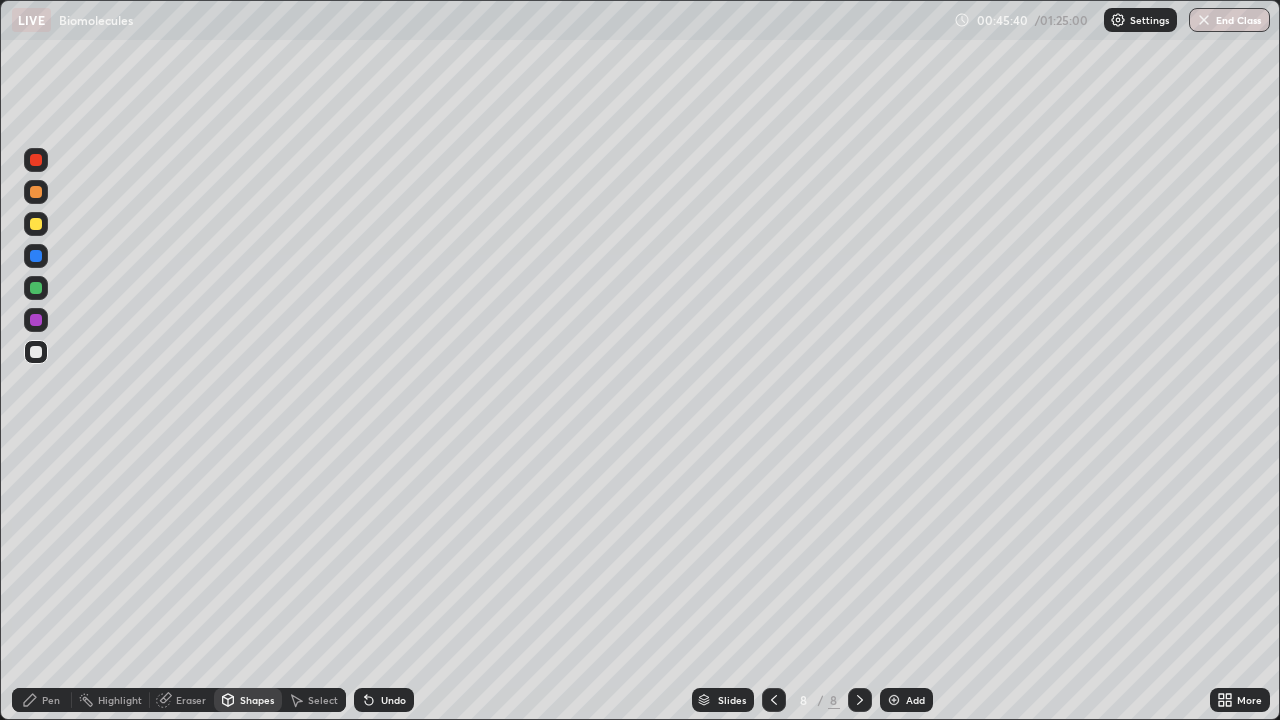 click at bounding box center (36, 320) 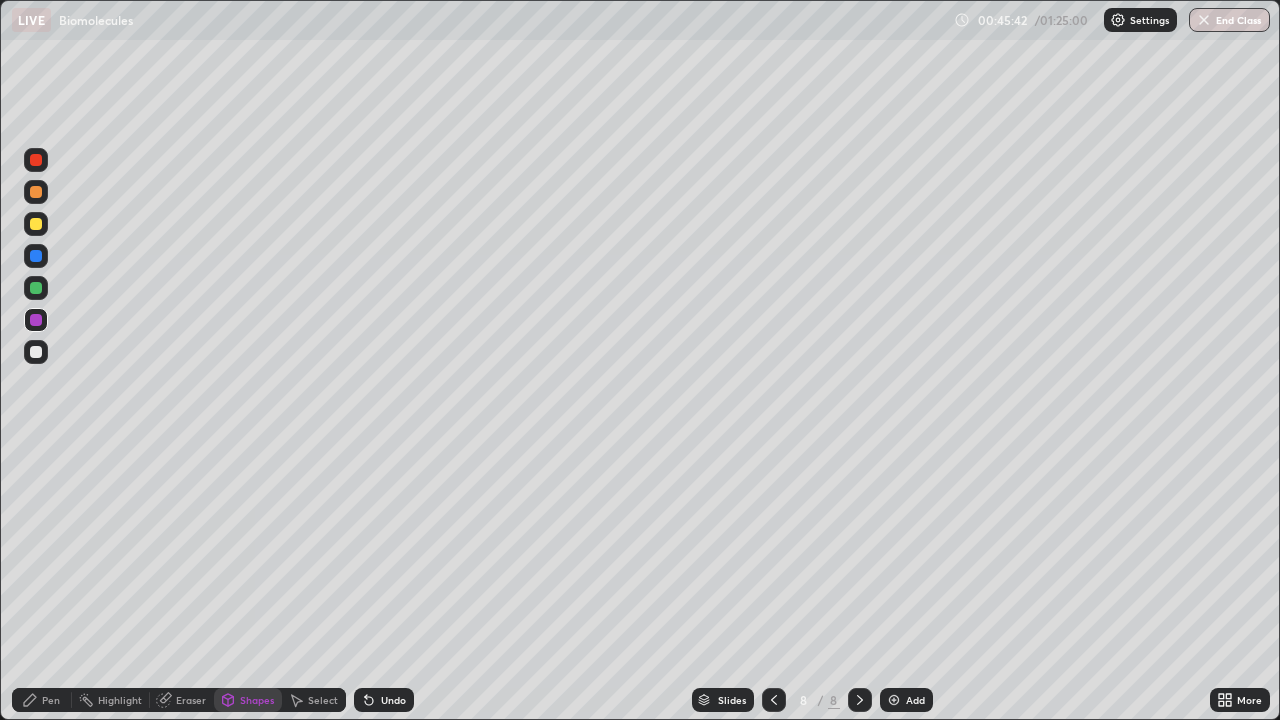 click at bounding box center [36, 352] 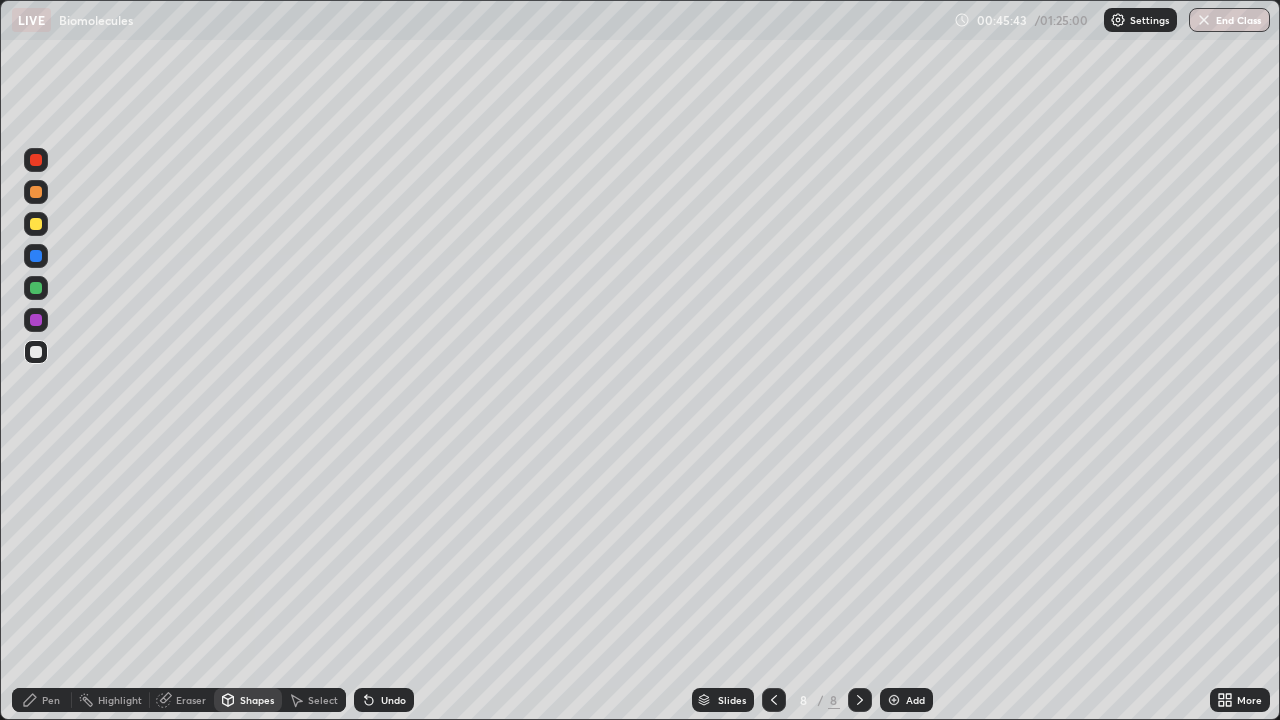click at bounding box center [36, 224] 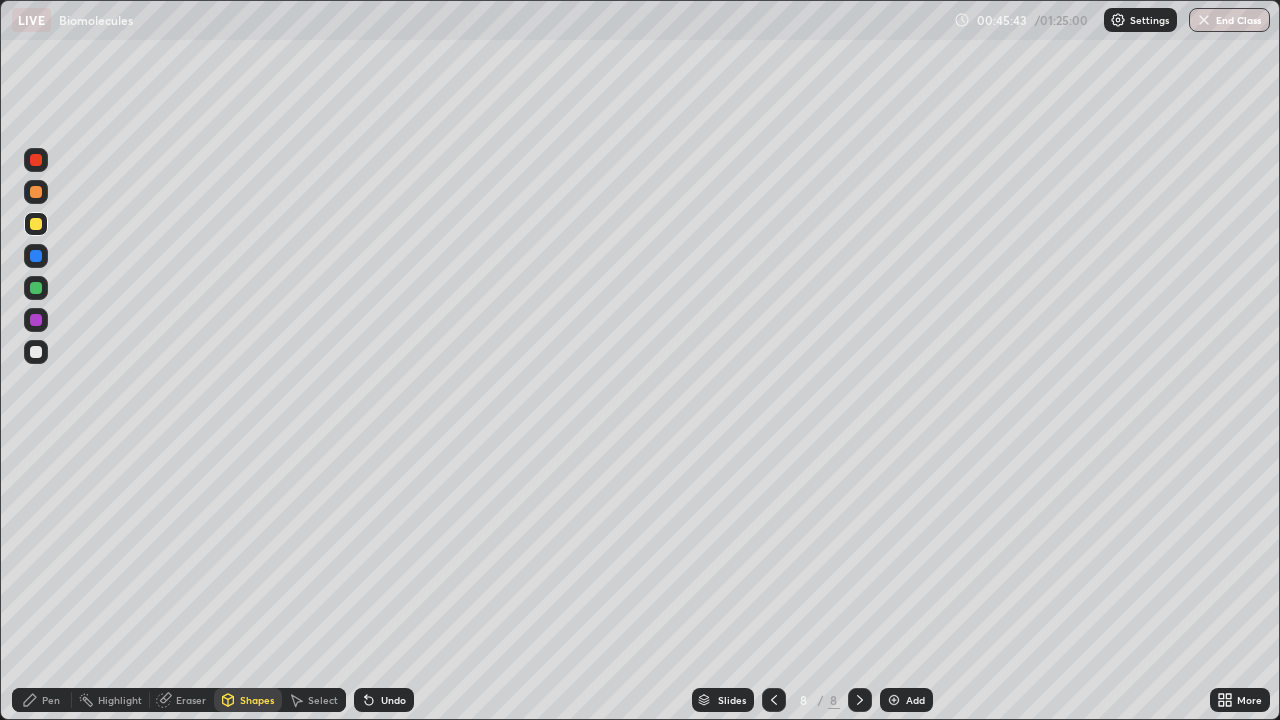 click on "Pen" at bounding box center (51, 700) 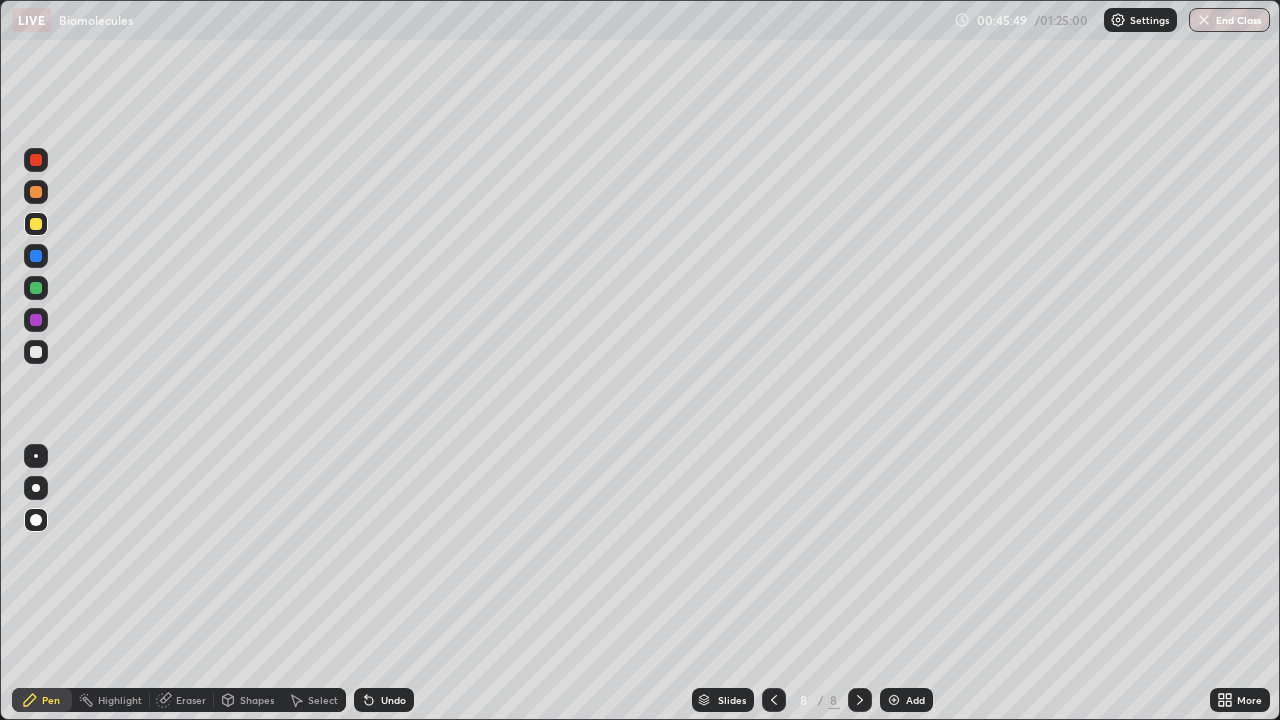 click at bounding box center [36, 256] 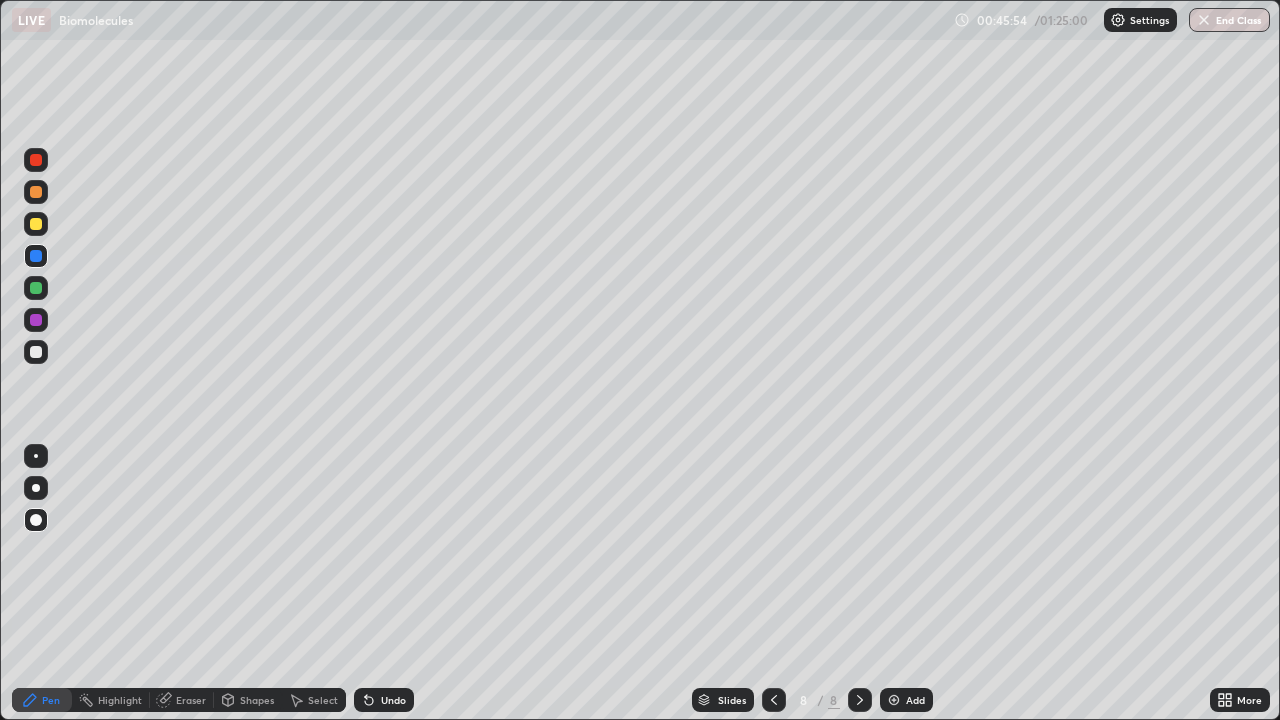 click at bounding box center (36, 352) 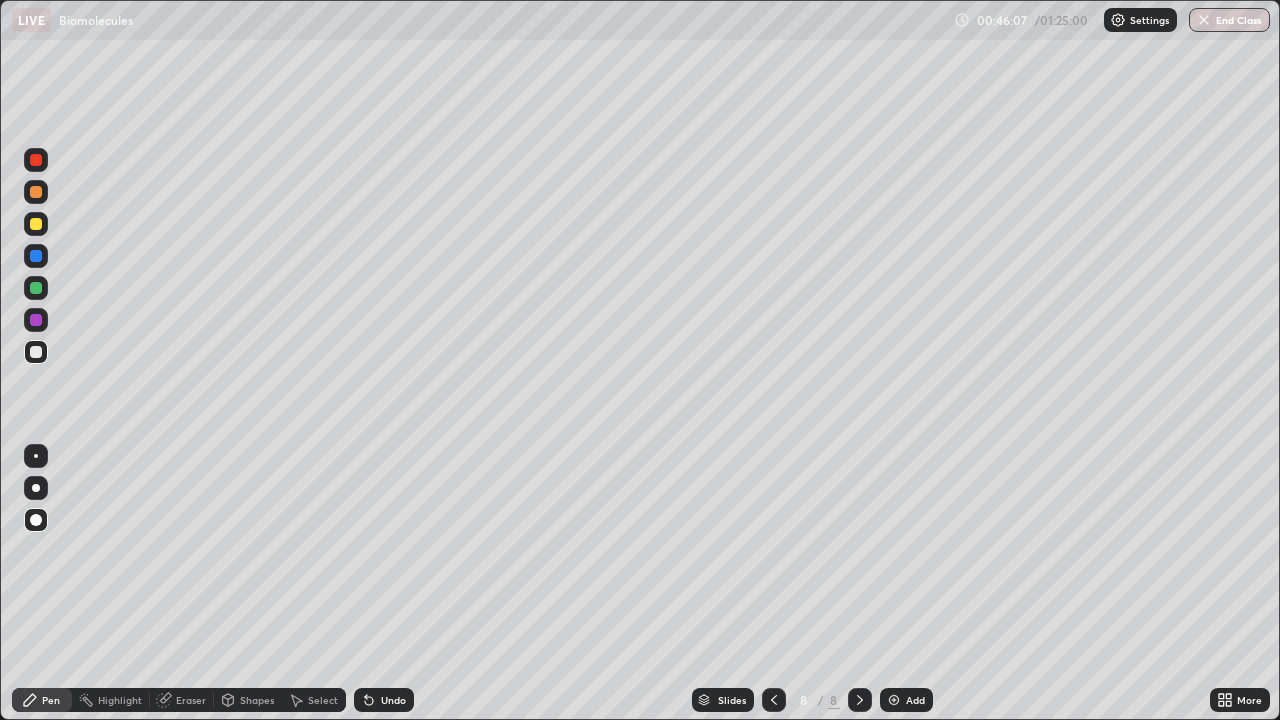 click at bounding box center [36, 192] 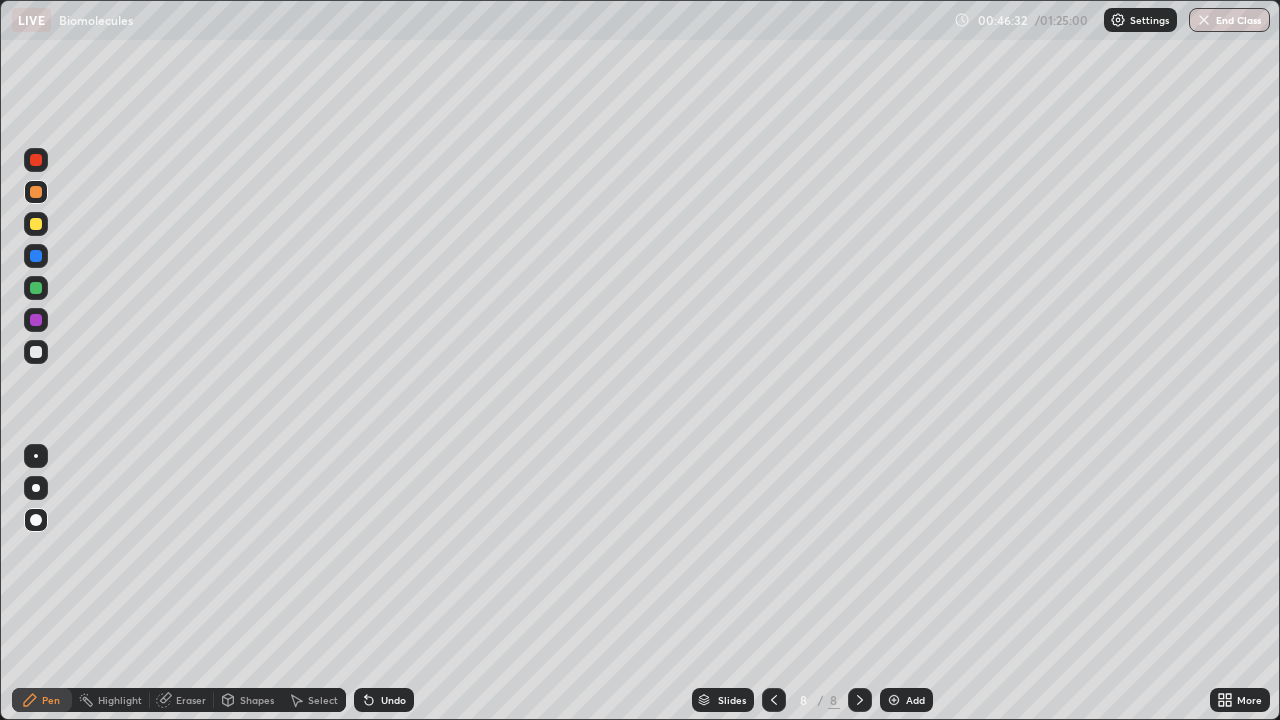 click at bounding box center [36, 352] 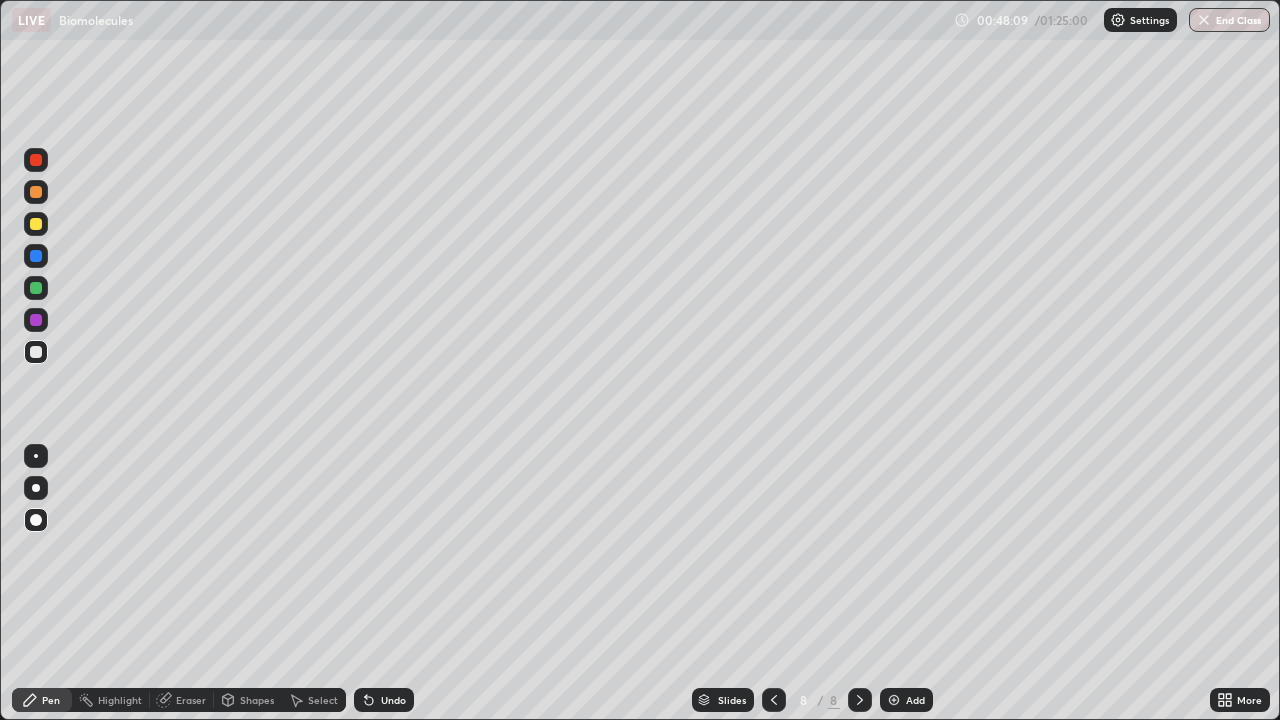 click on "Undo" at bounding box center [393, 700] 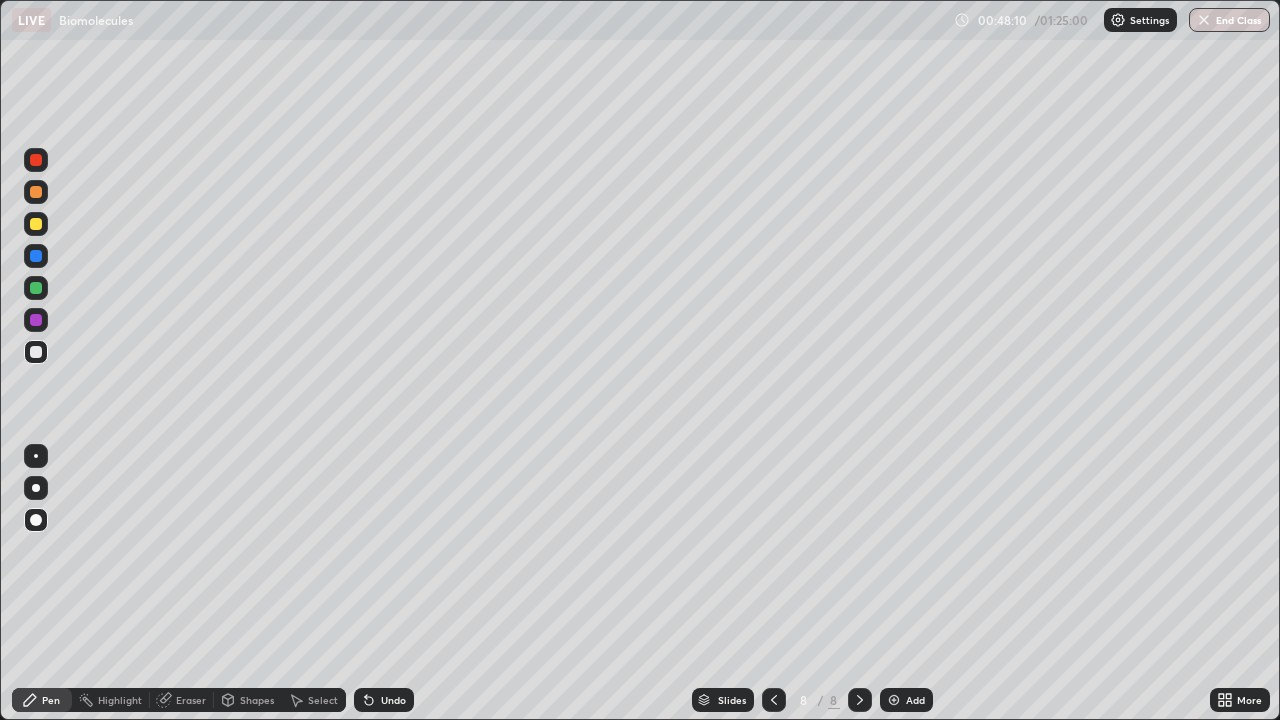 click on "Undo" at bounding box center [384, 700] 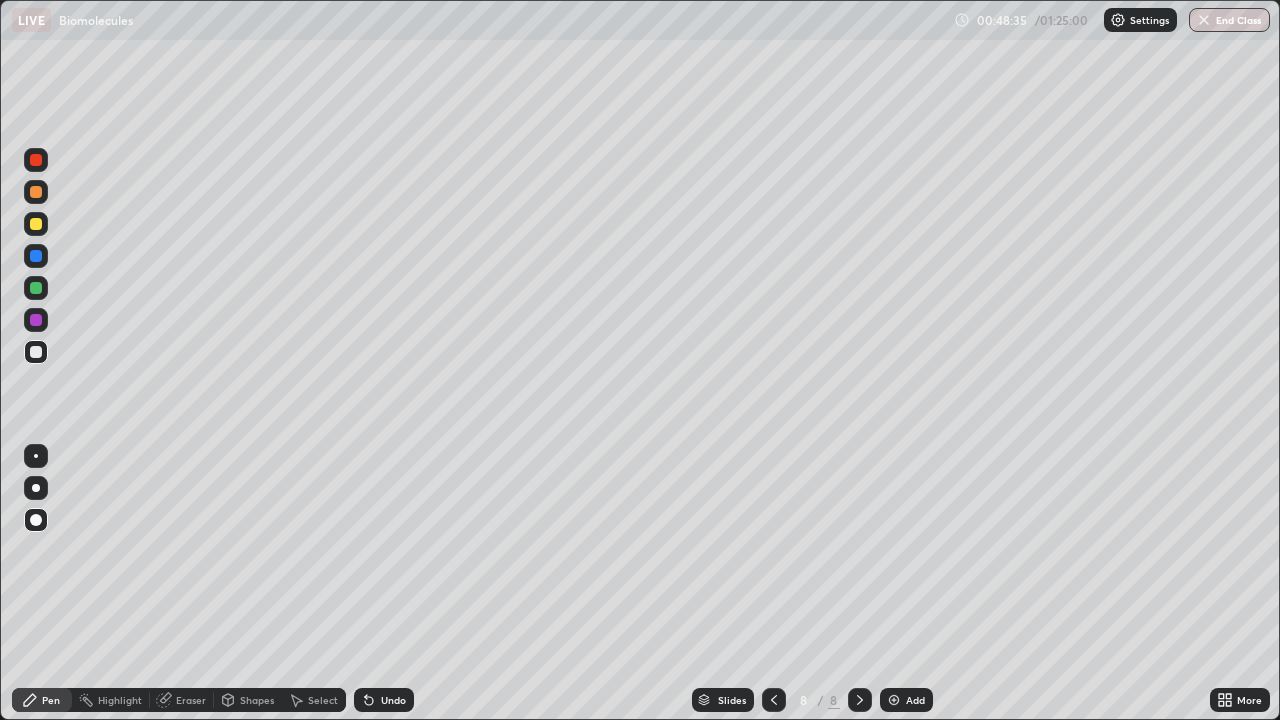 click at bounding box center (36, 224) 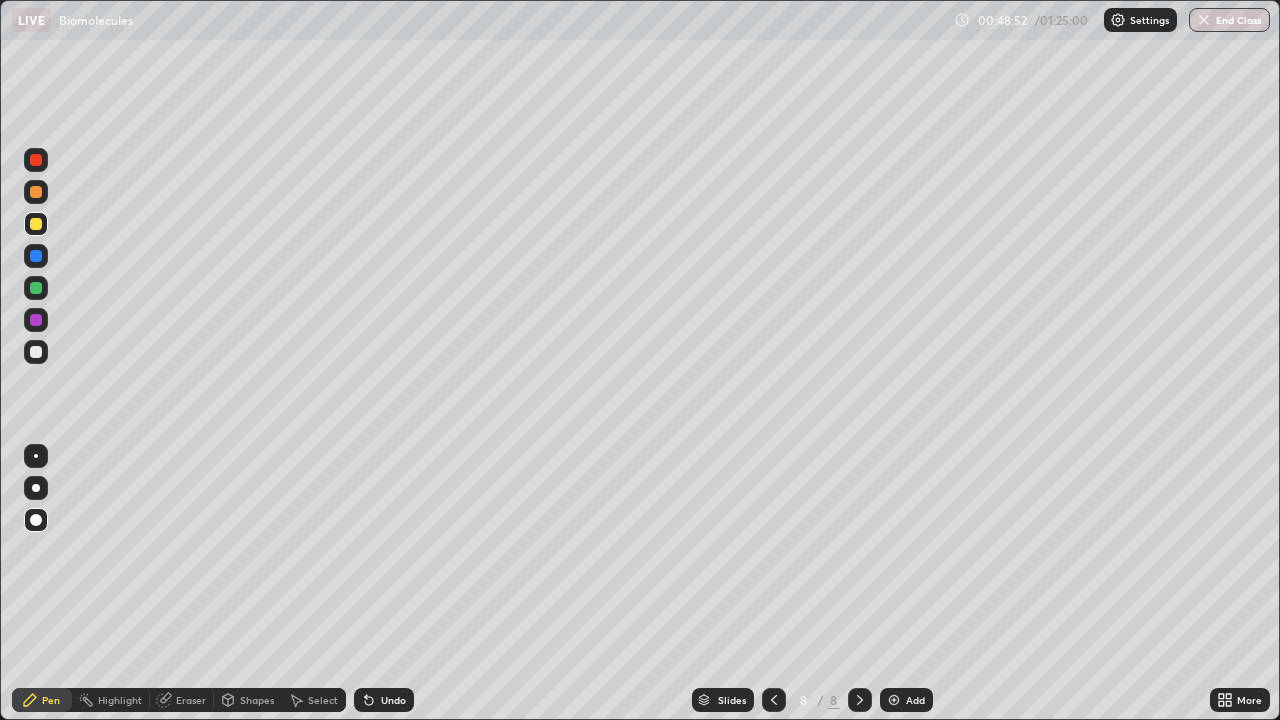 click at bounding box center [36, 320] 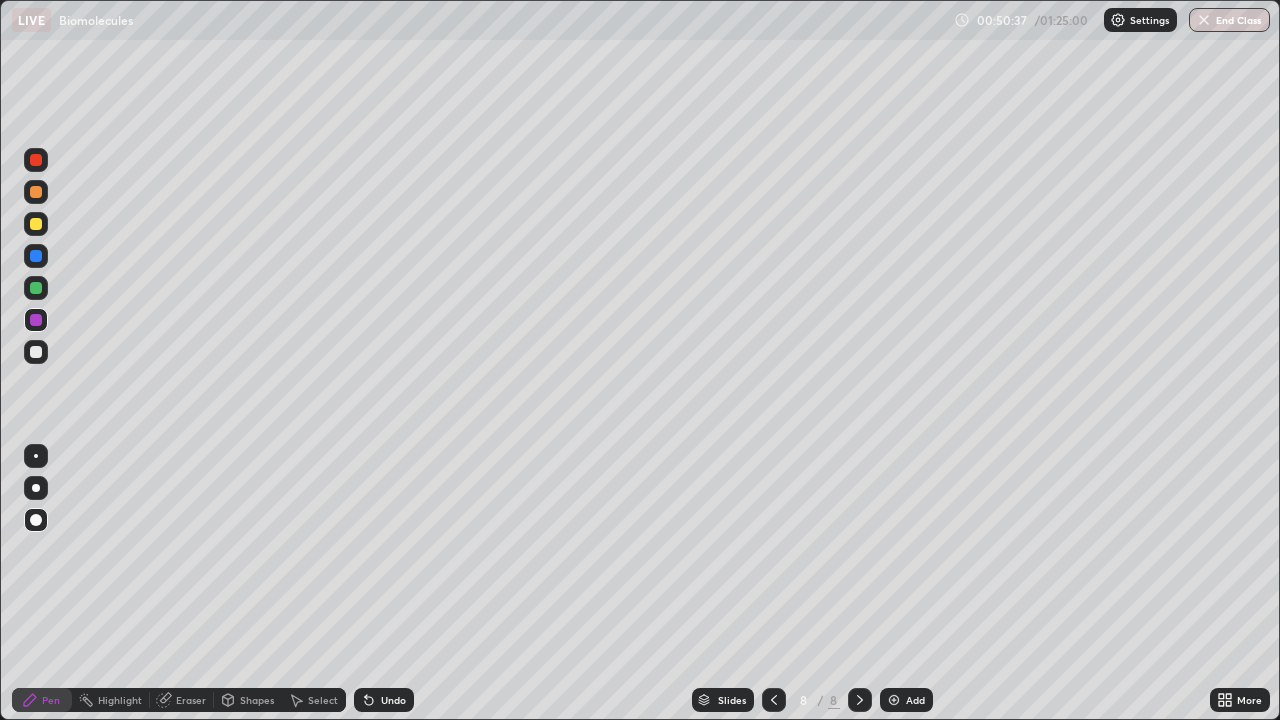 click on "Add" at bounding box center (906, 700) 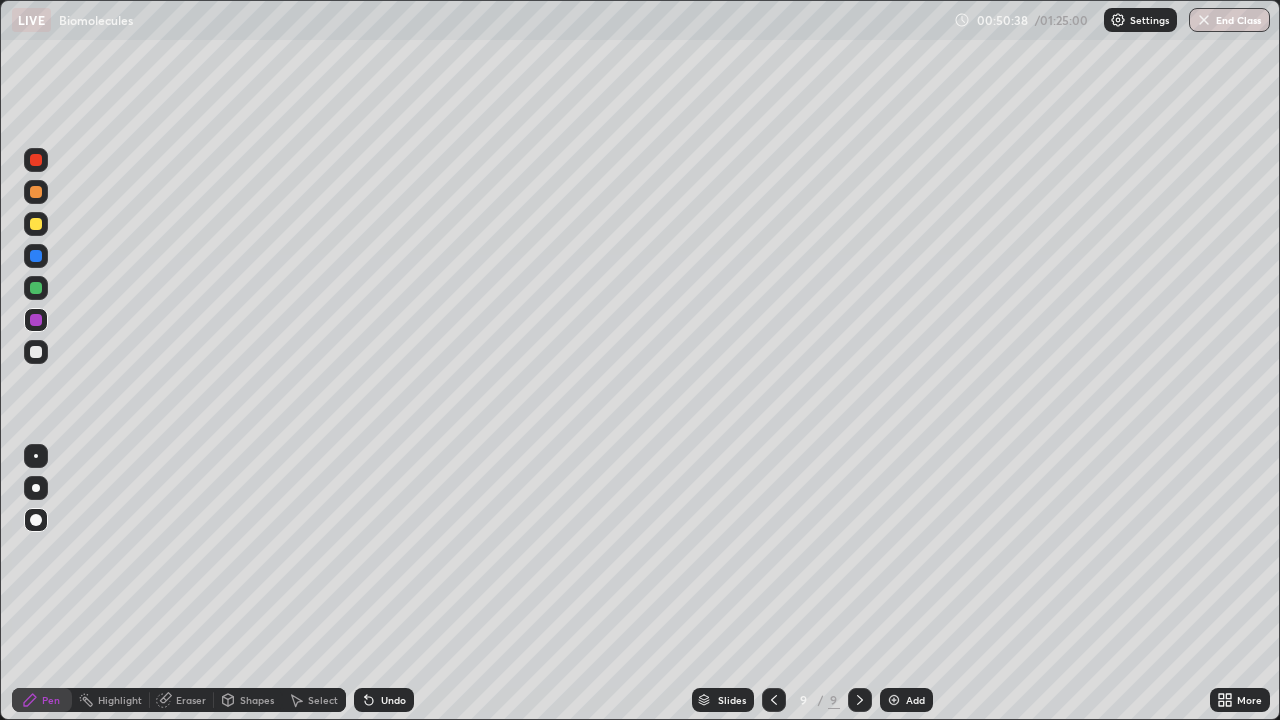 click on "Shapes" at bounding box center (248, 700) 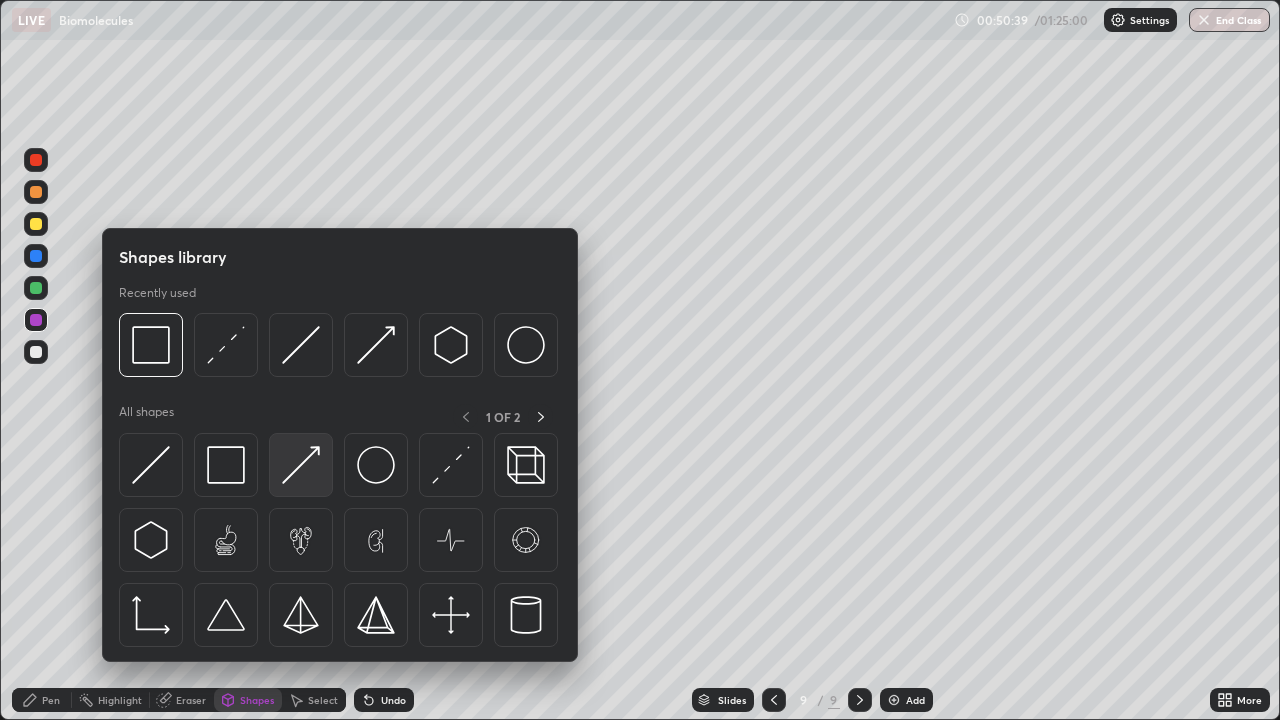 click at bounding box center [301, 465] 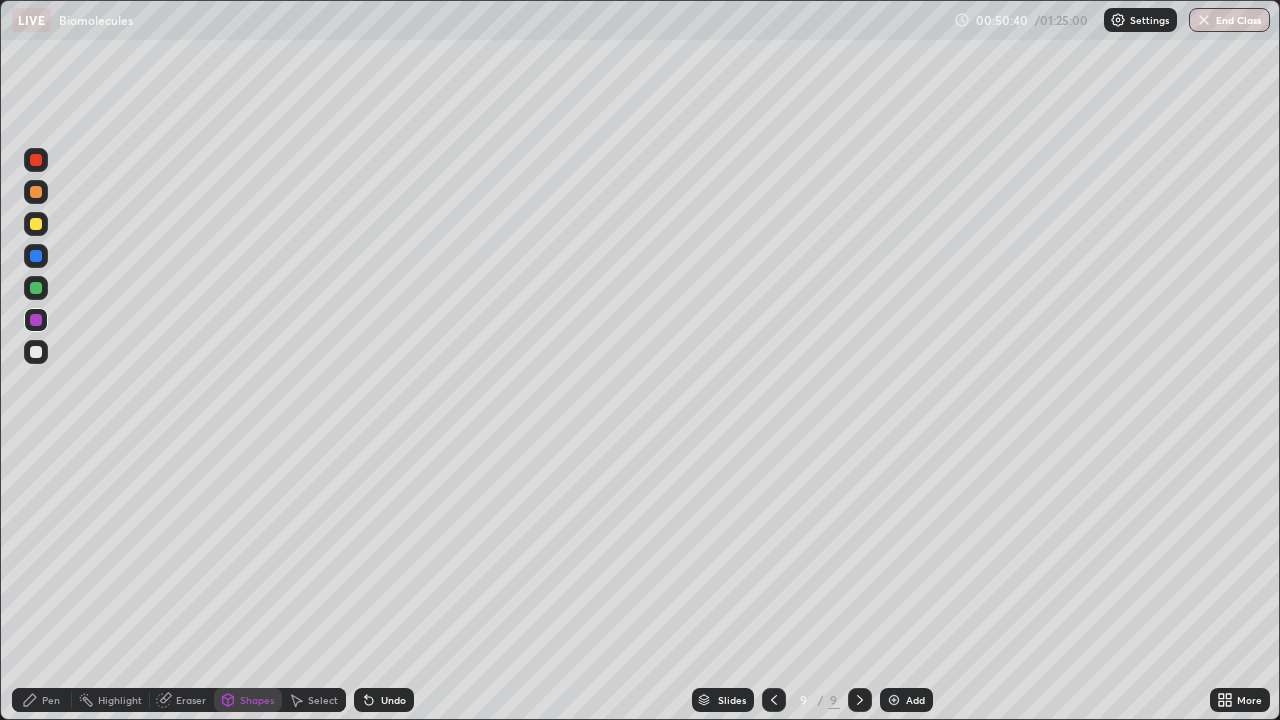 click at bounding box center [36, 352] 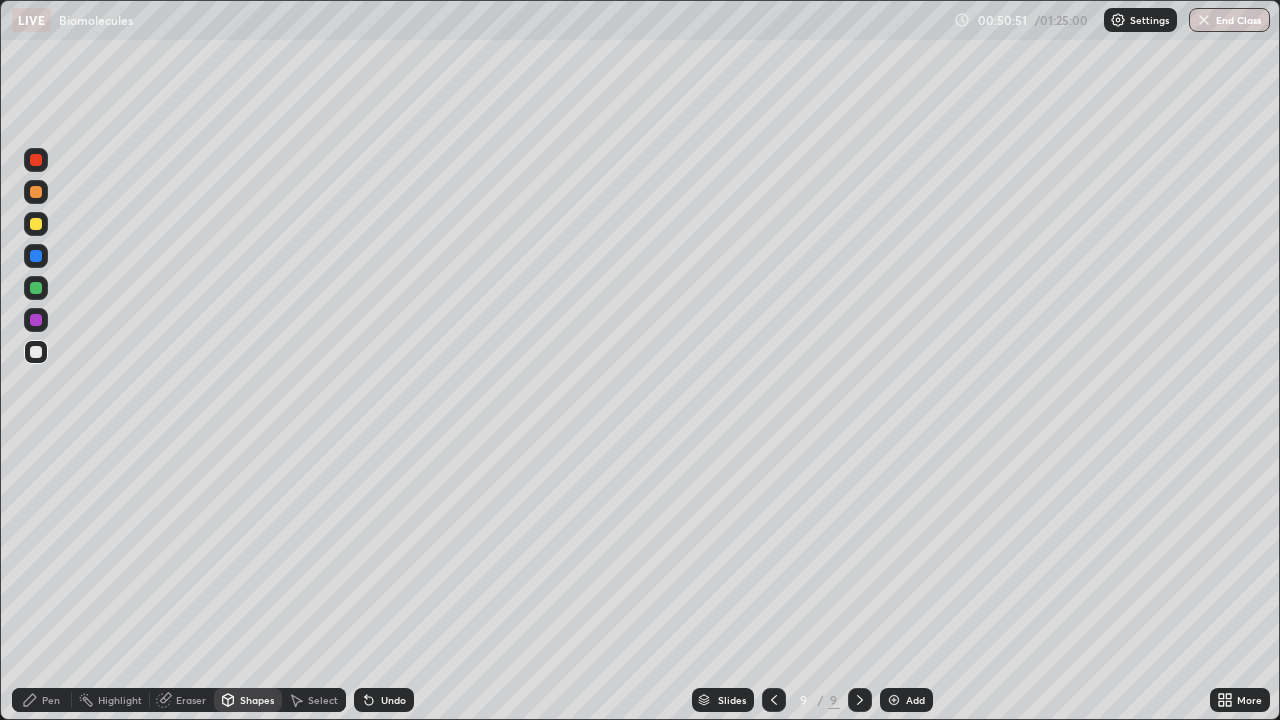click on "Pen" at bounding box center [42, 700] 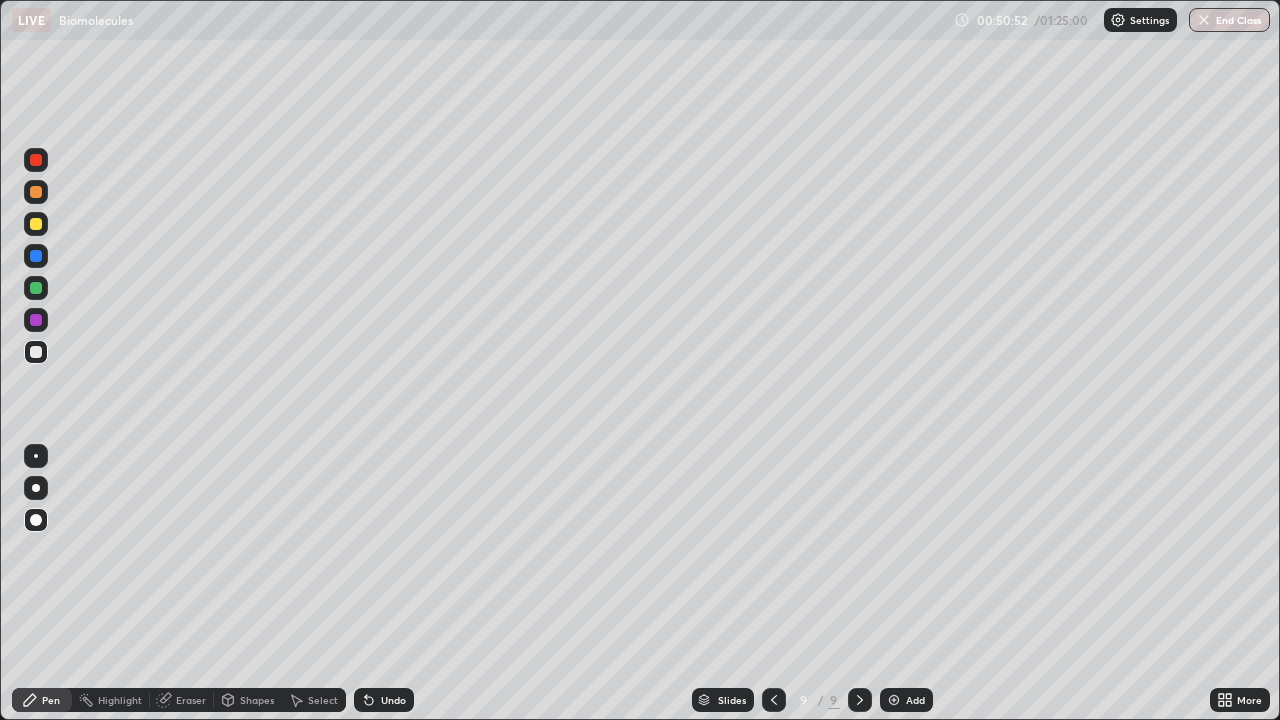 click at bounding box center [36, 224] 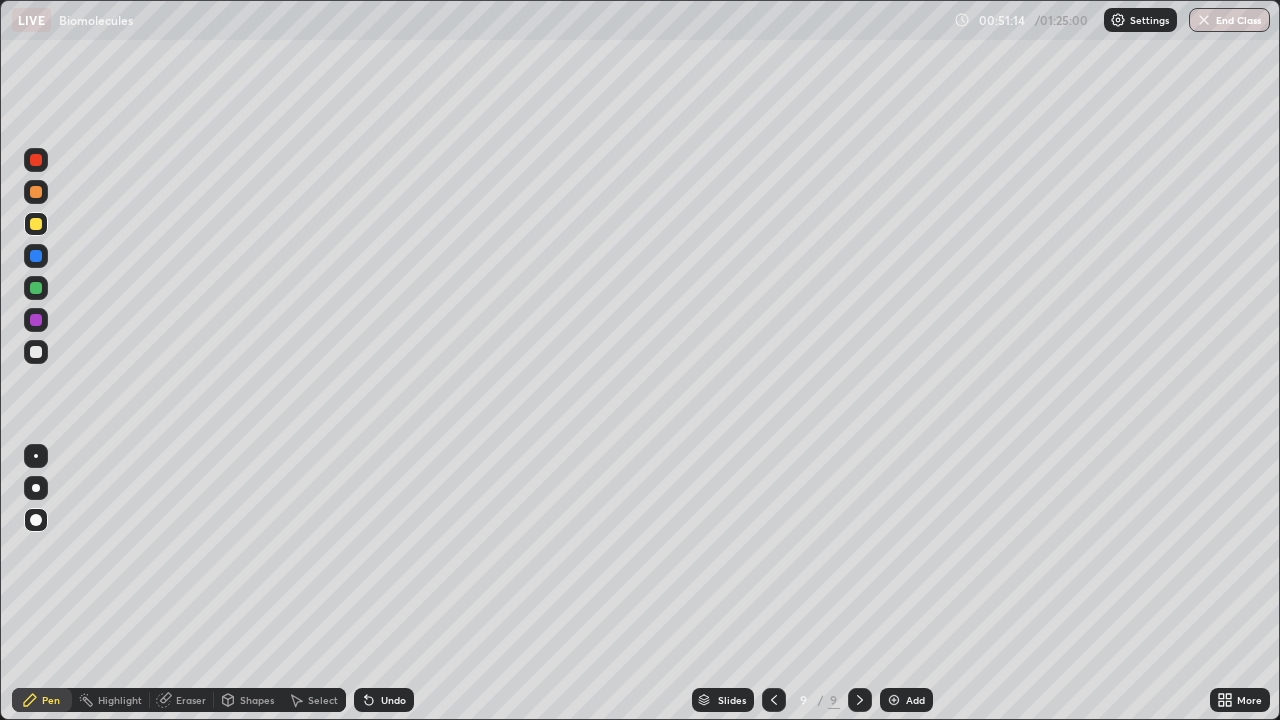 click at bounding box center [36, 352] 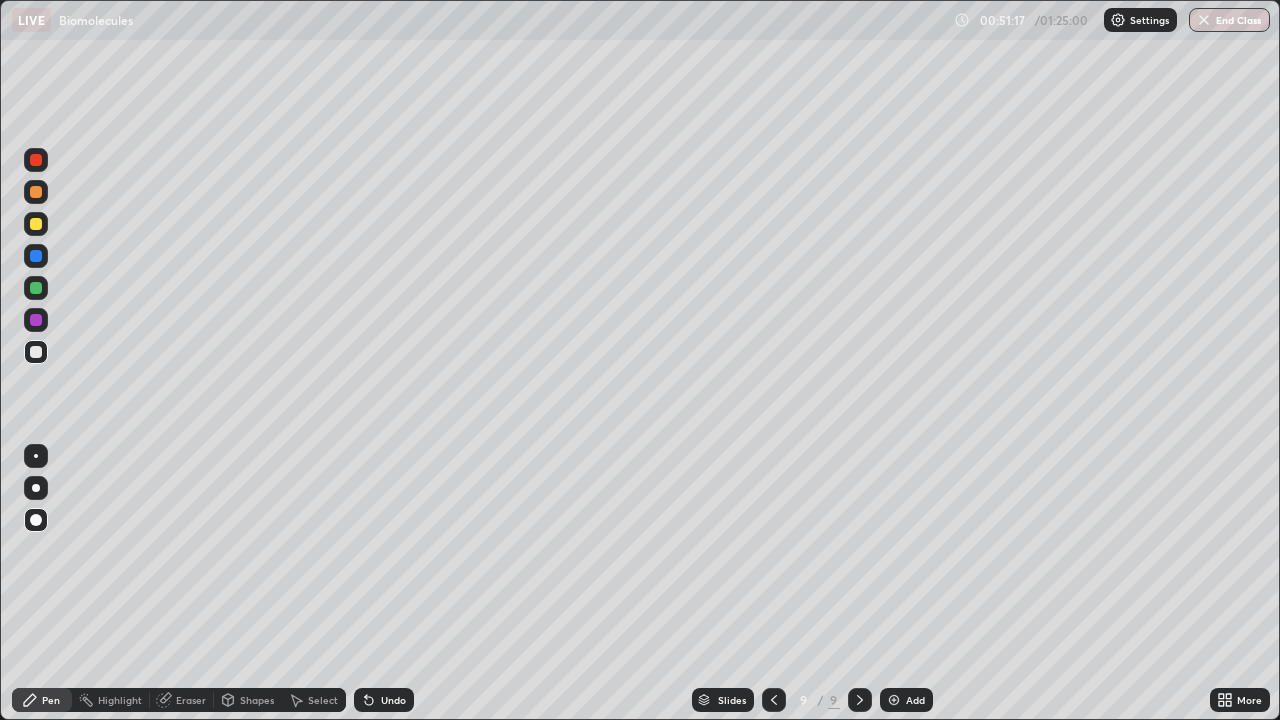 click at bounding box center (36, 256) 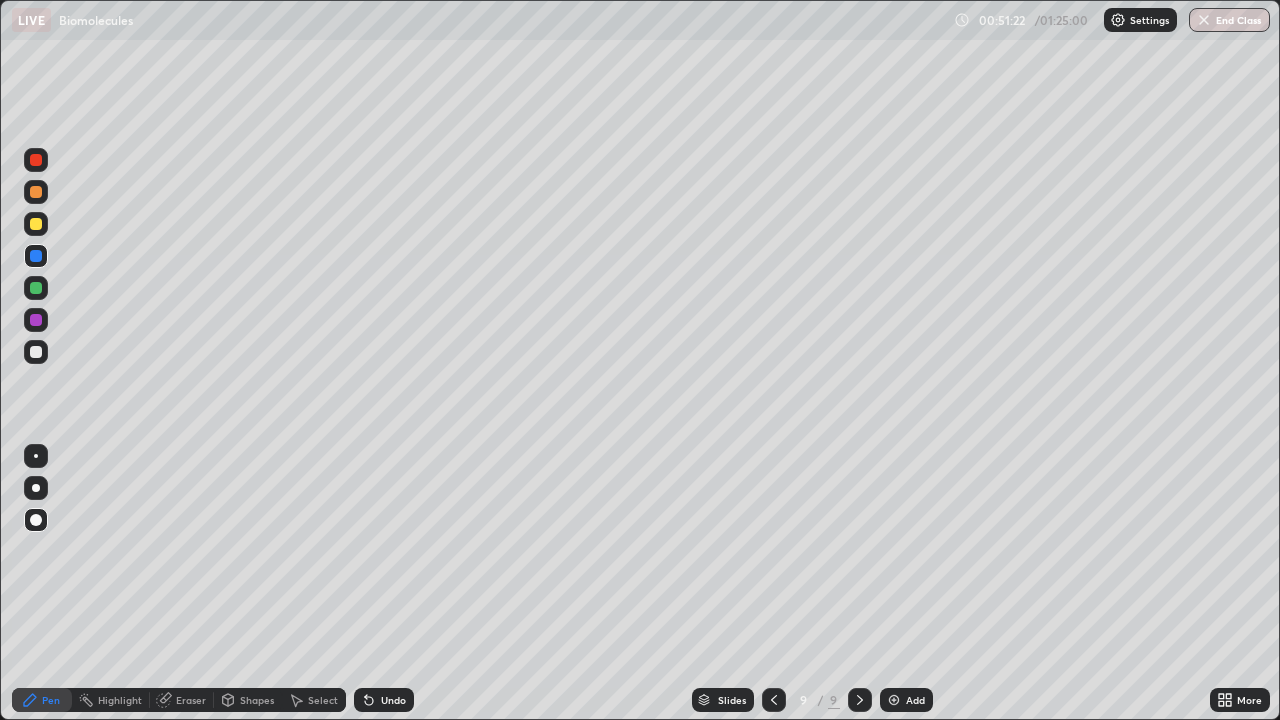 click on "Undo" at bounding box center (384, 700) 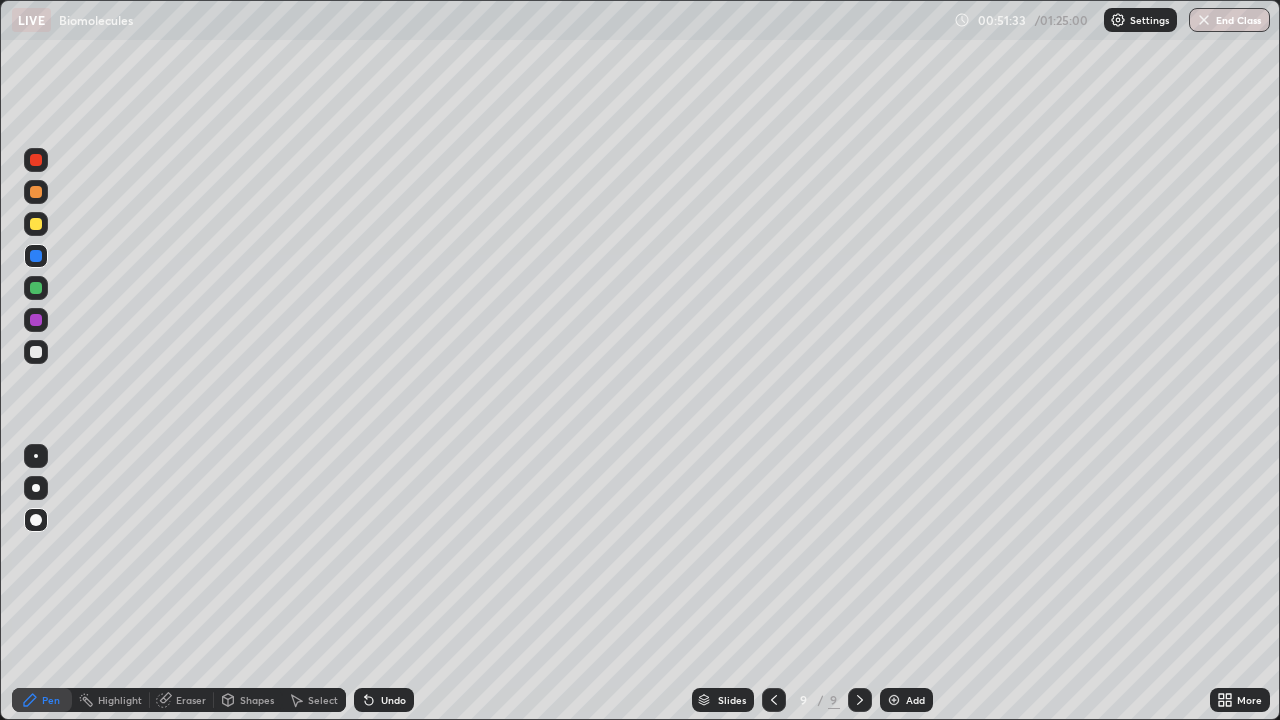 click at bounding box center (36, 192) 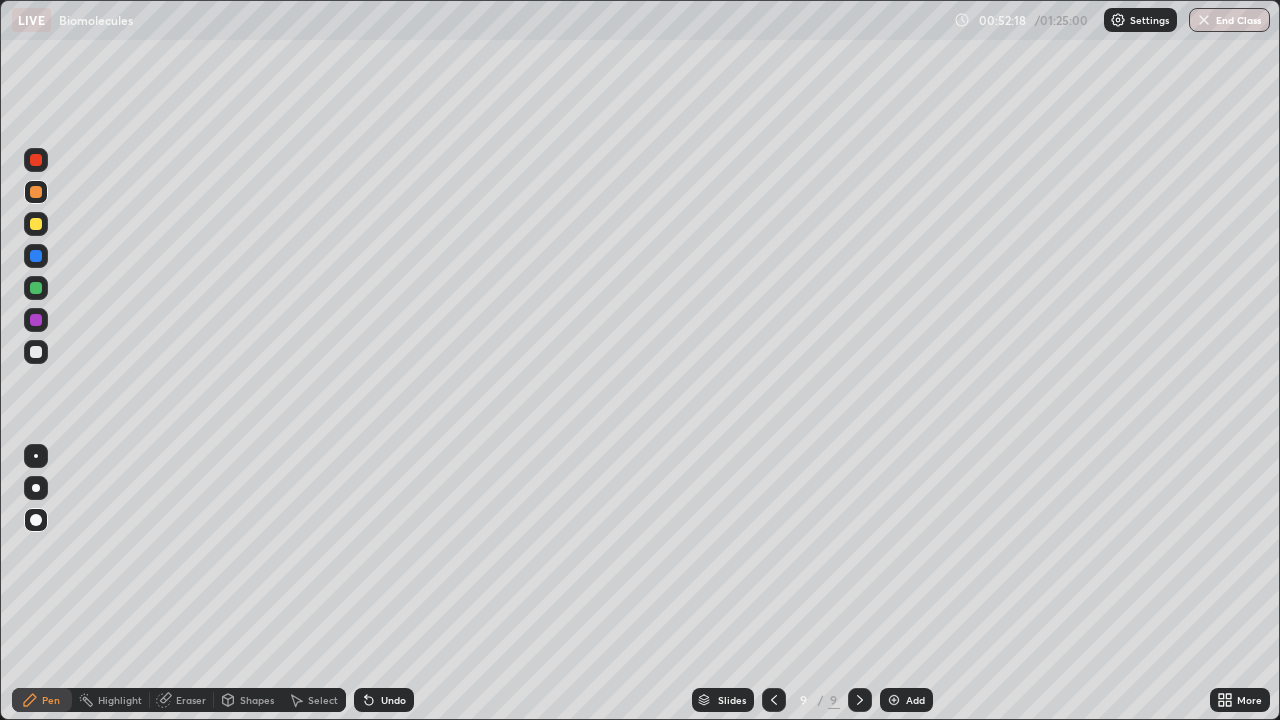click at bounding box center (36, 320) 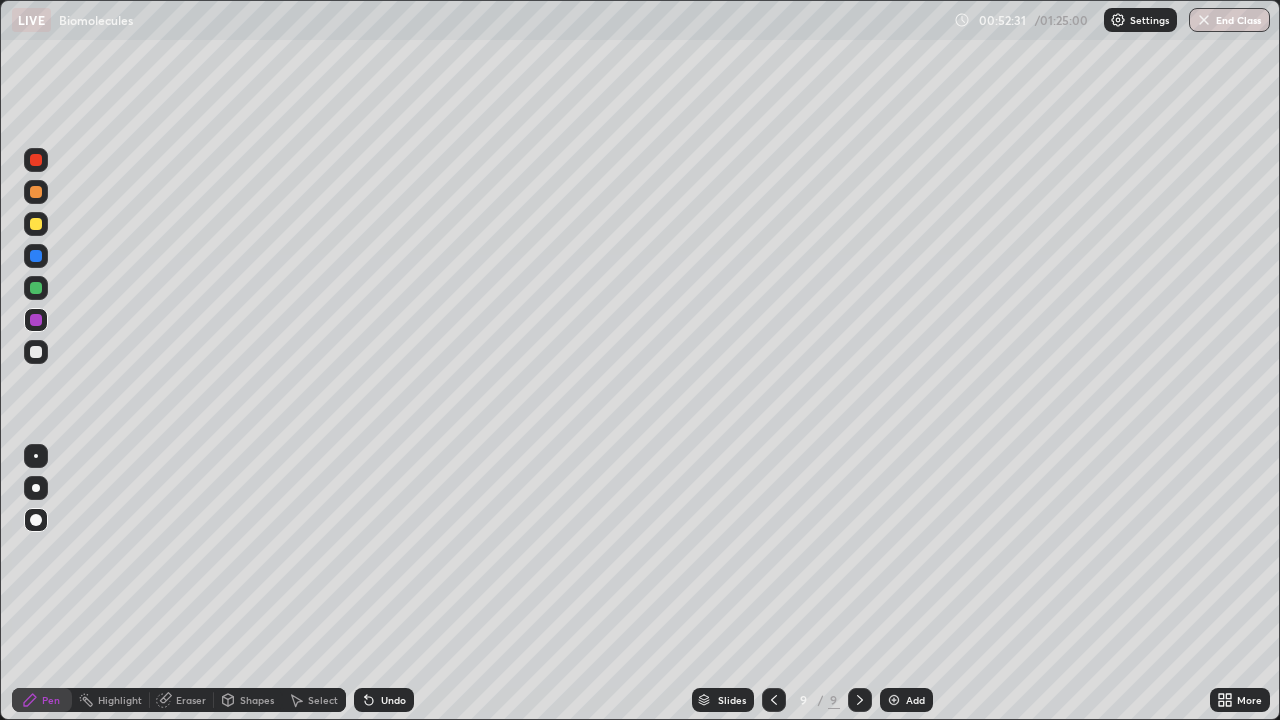 click at bounding box center (36, 288) 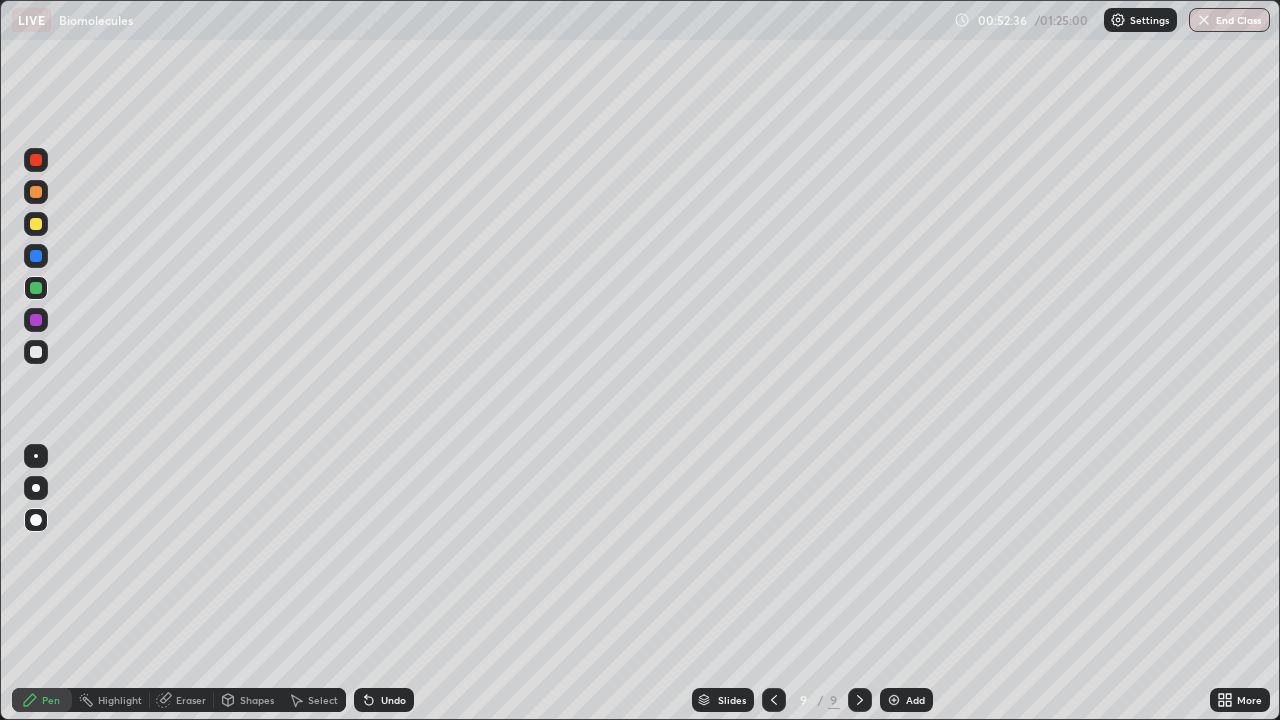 click on "Shapes" at bounding box center (248, 700) 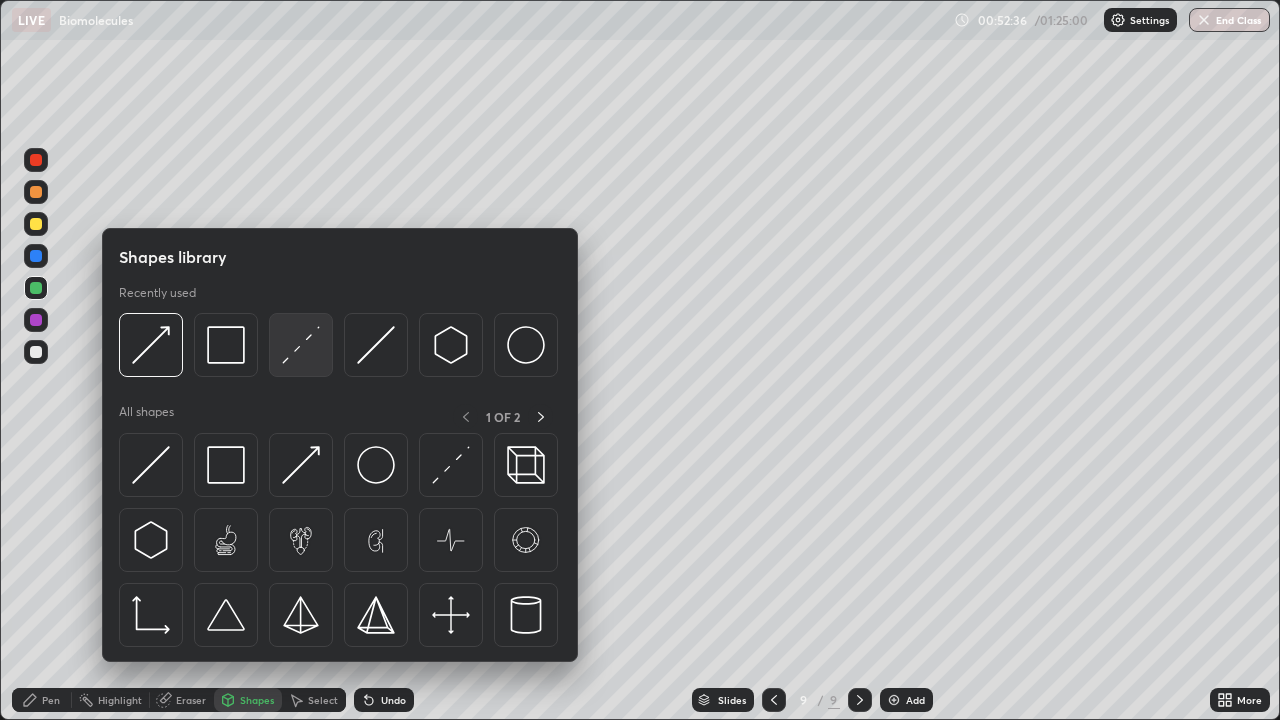 click at bounding box center (301, 345) 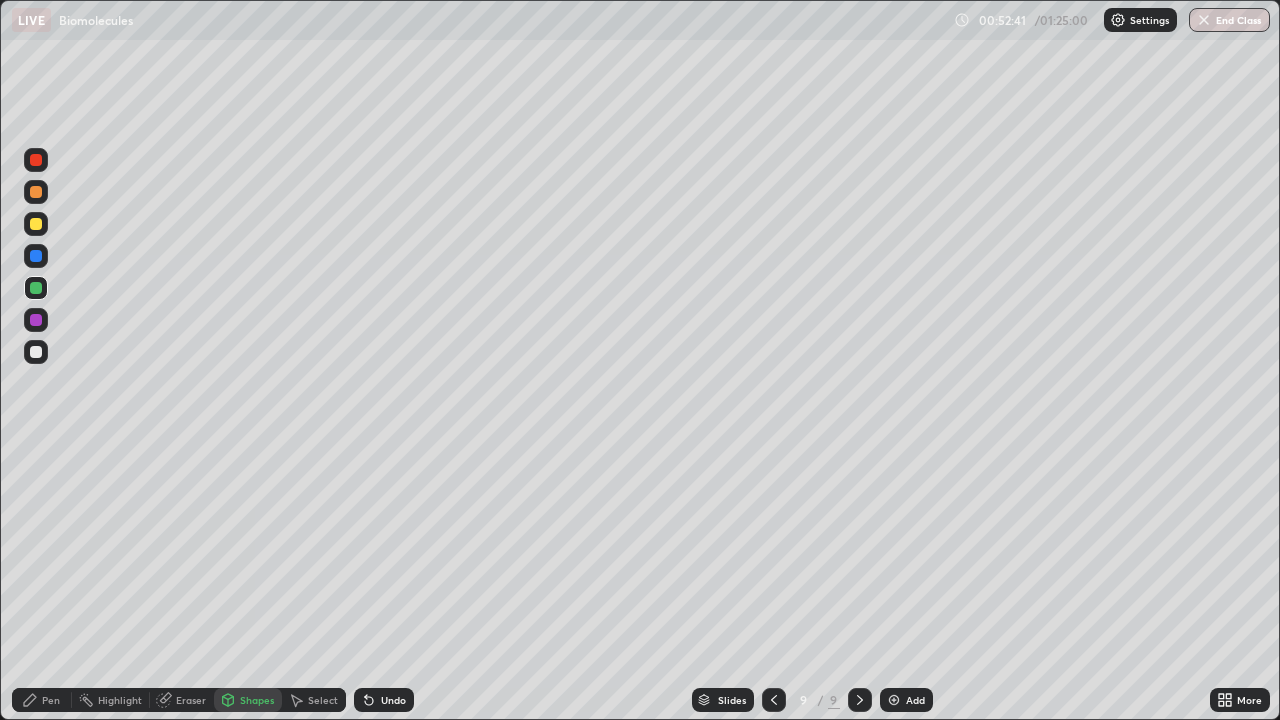 click 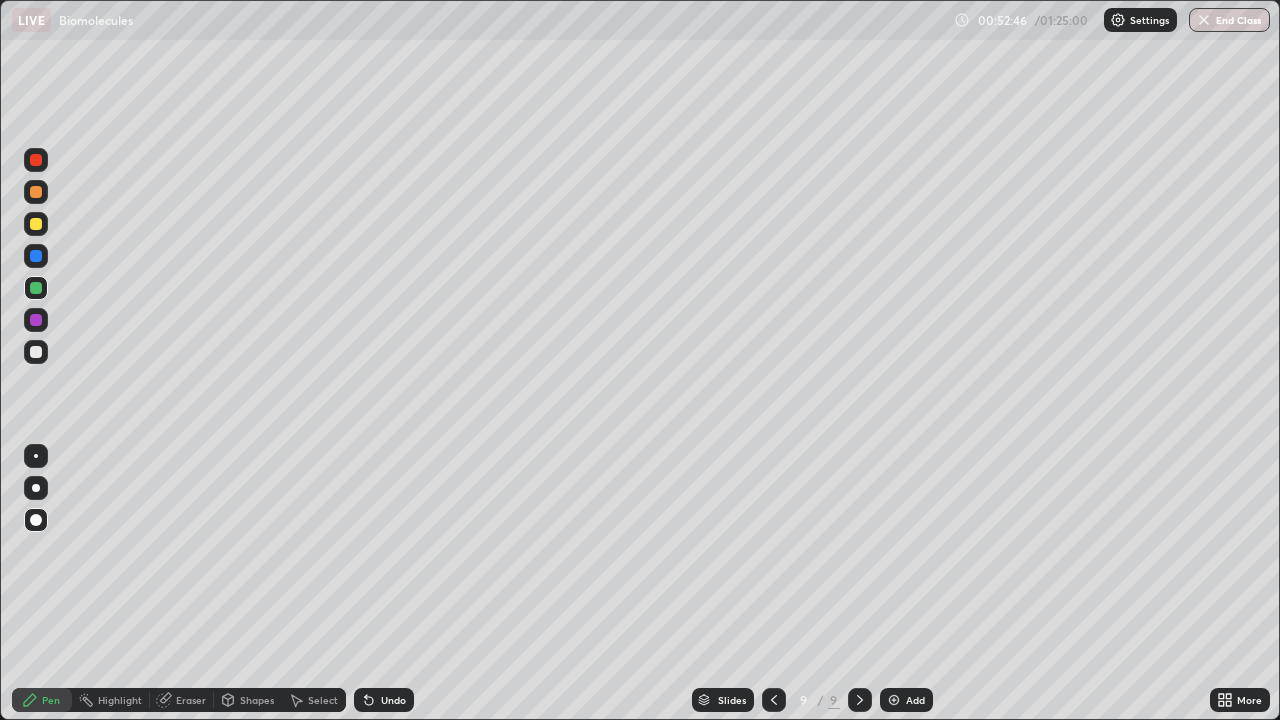 click on "Pen" at bounding box center [51, 700] 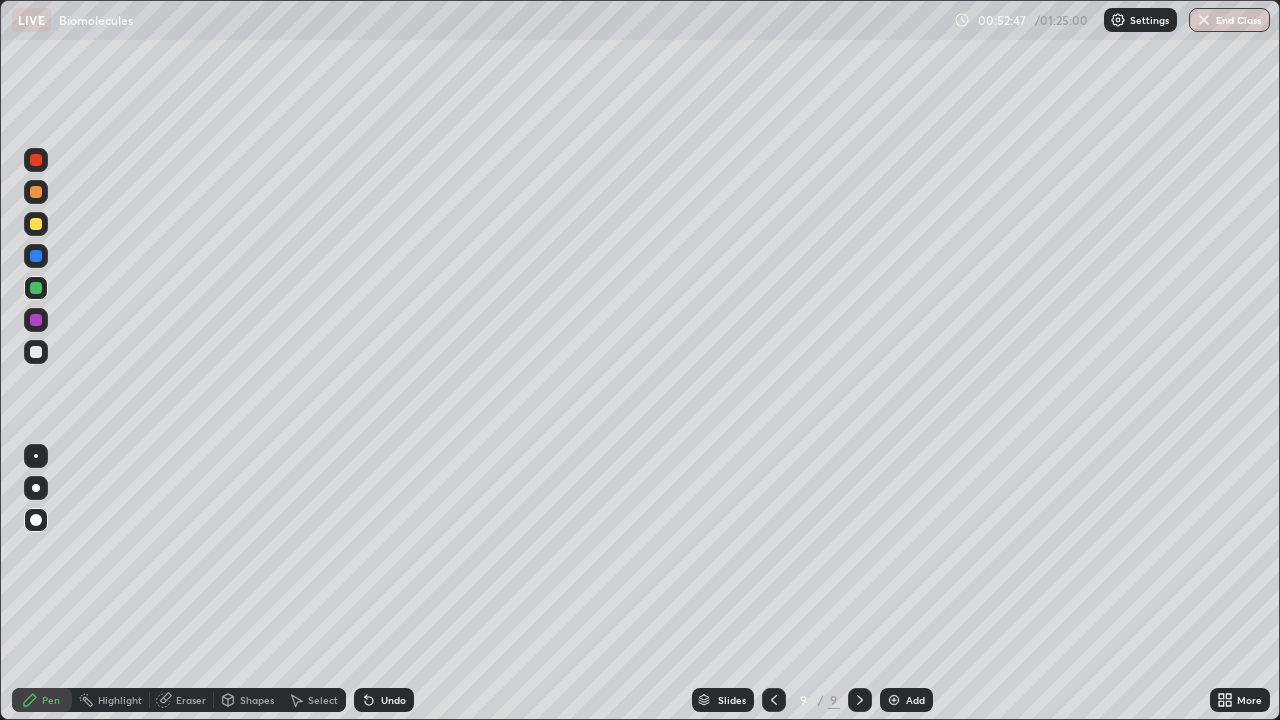 click at bounding box center (36, 352) 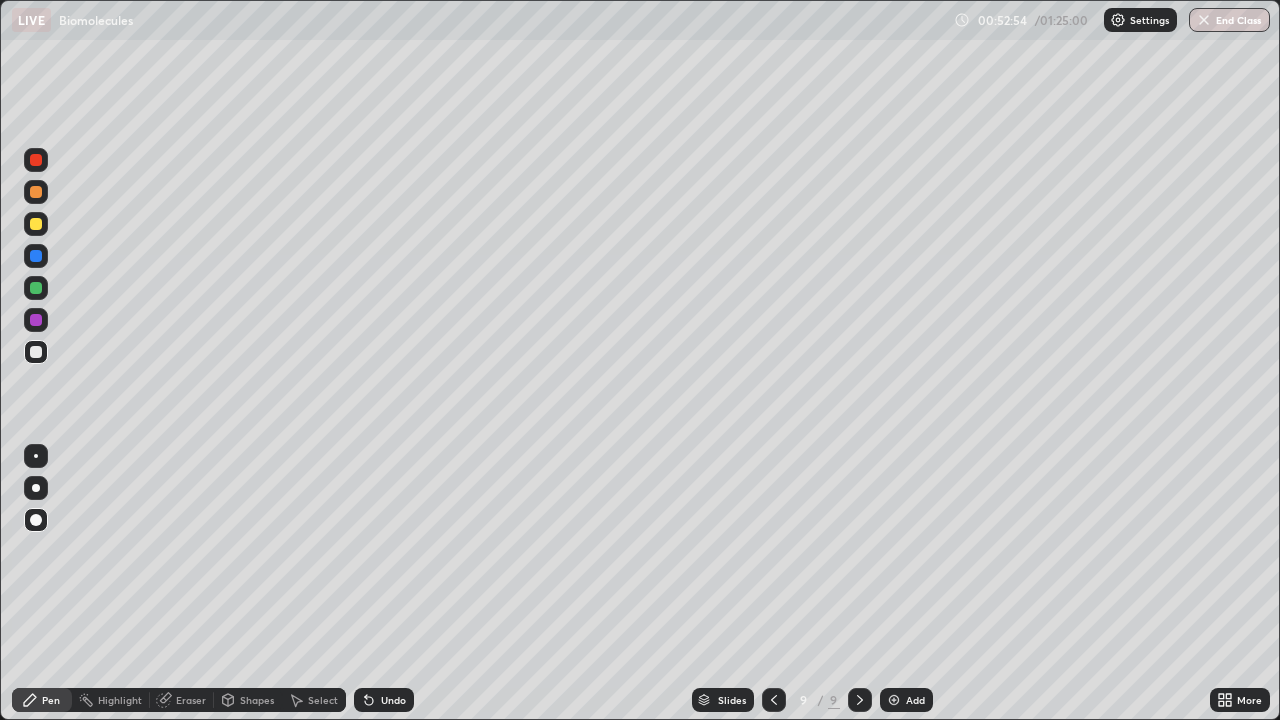 click on "Eraser" at bounding box center (191, 700) 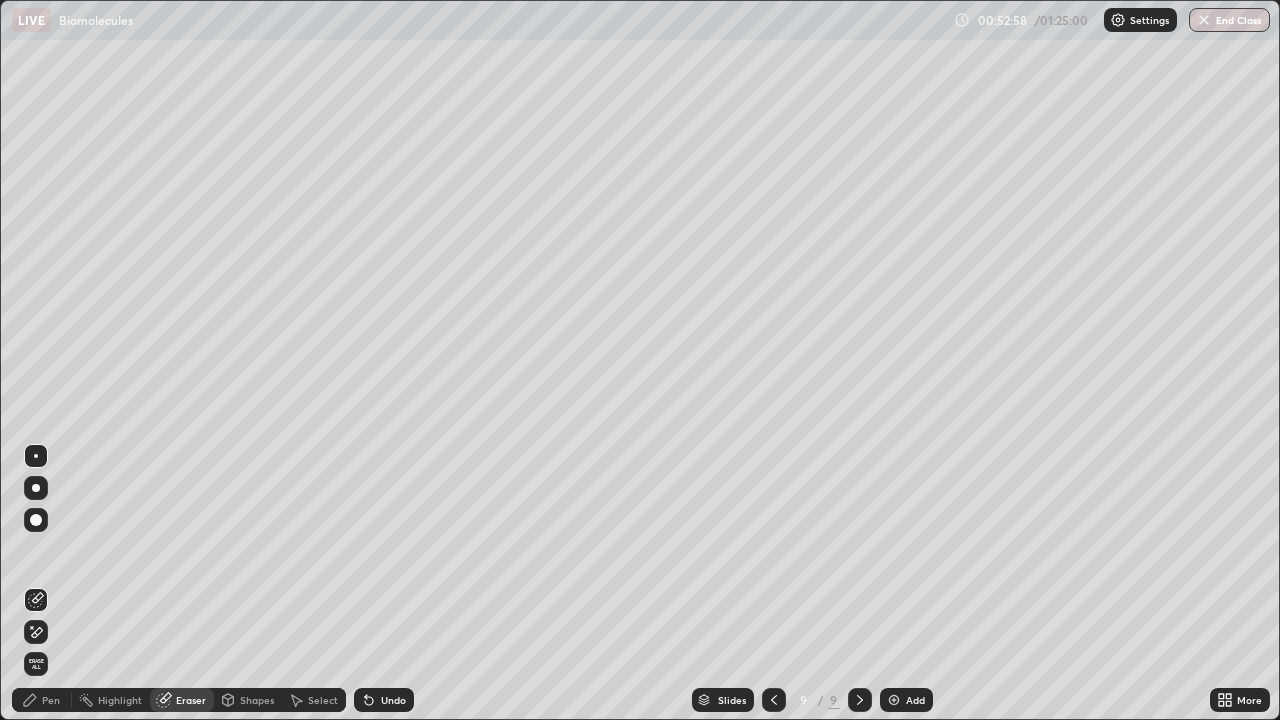 click on "Pen" at bounding box center [42, 700] 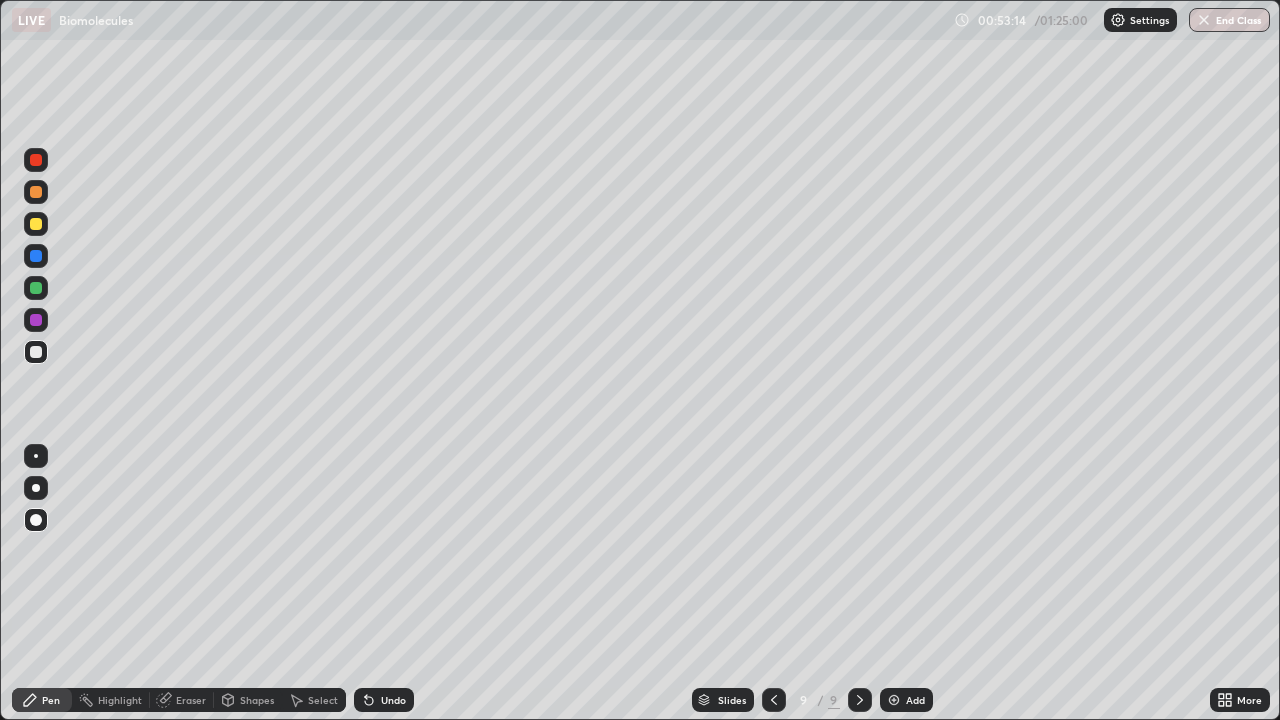 click at bounding box center (36, 352) 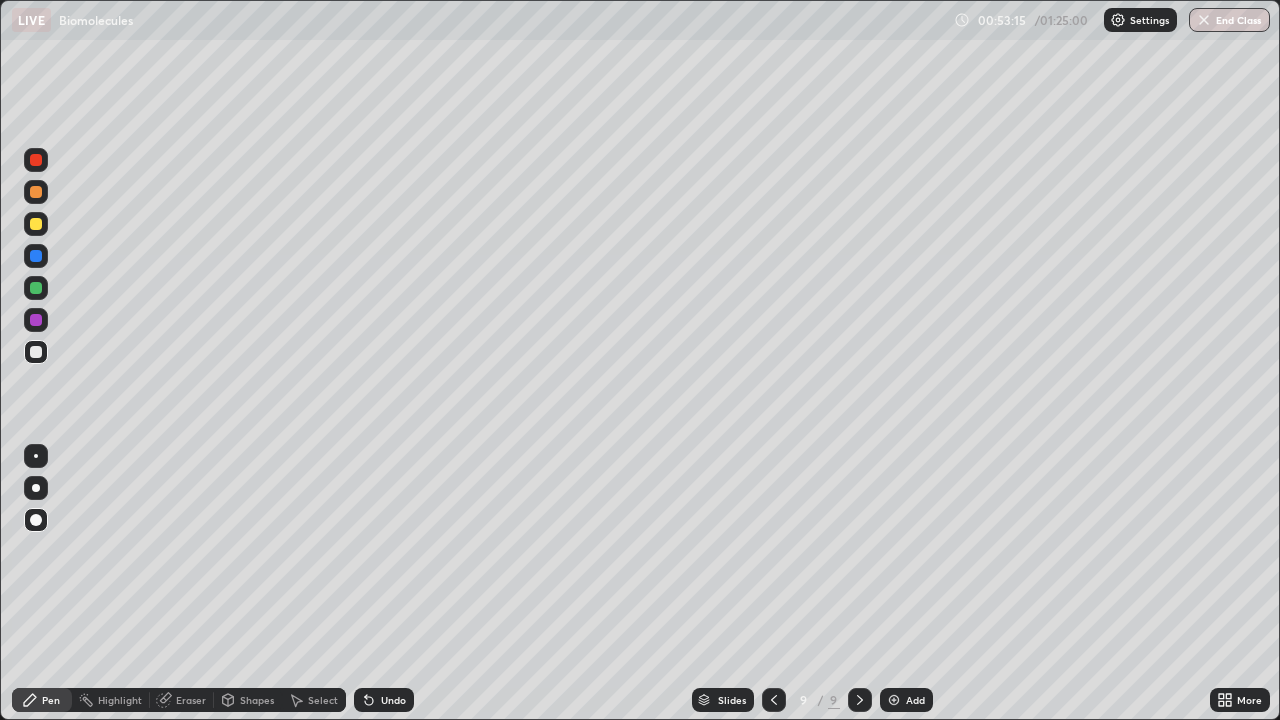click at bounding box center (36, 224) 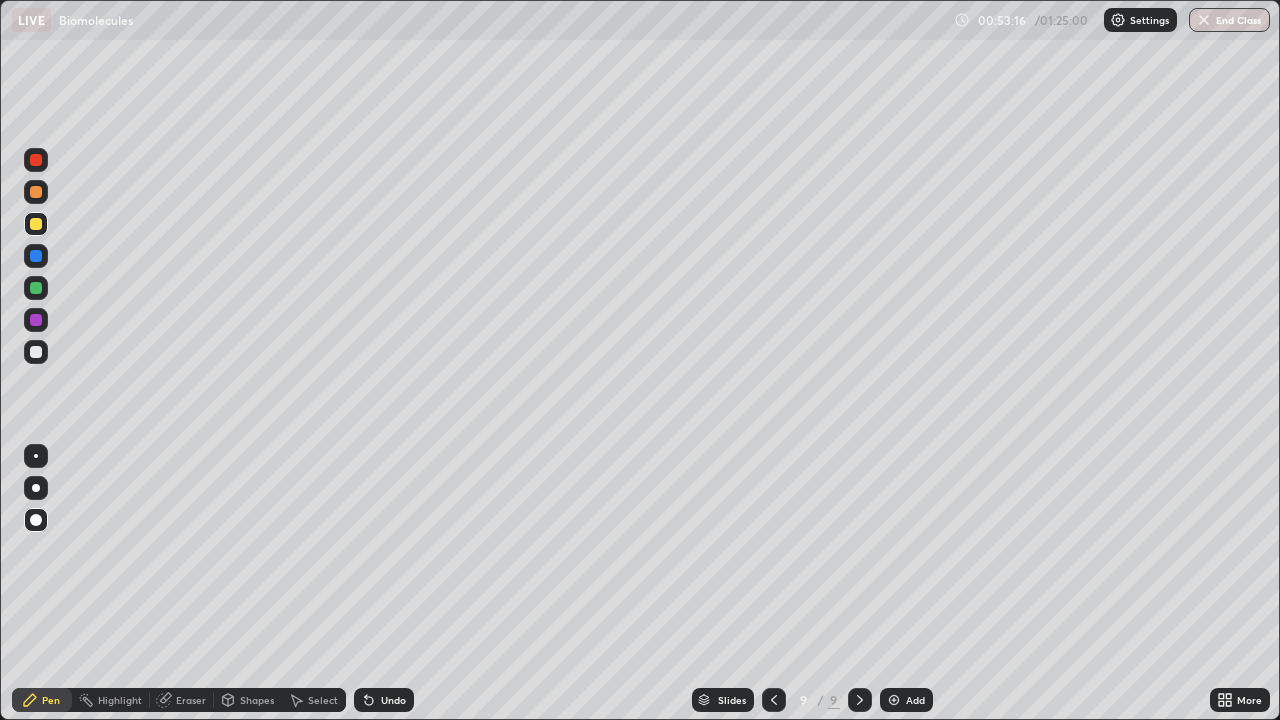 click on "Pen" at bounding box center [42, 700] 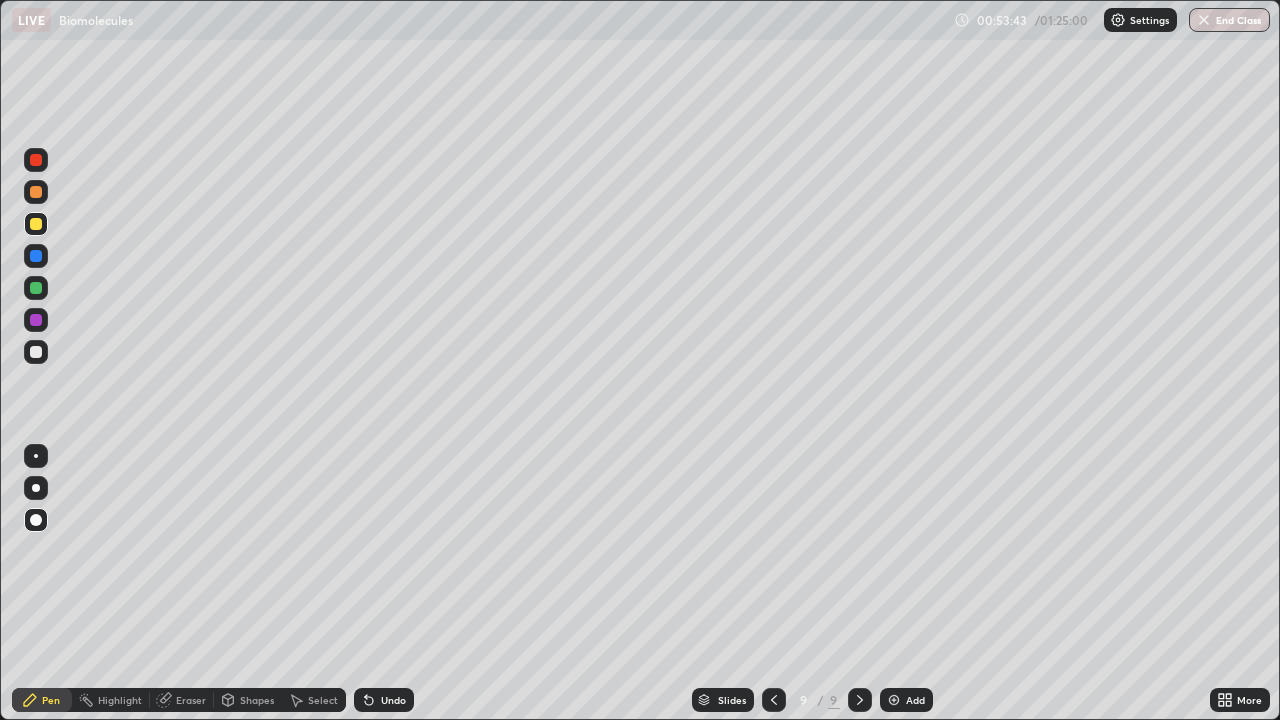 click at bounding box center [36, 224] 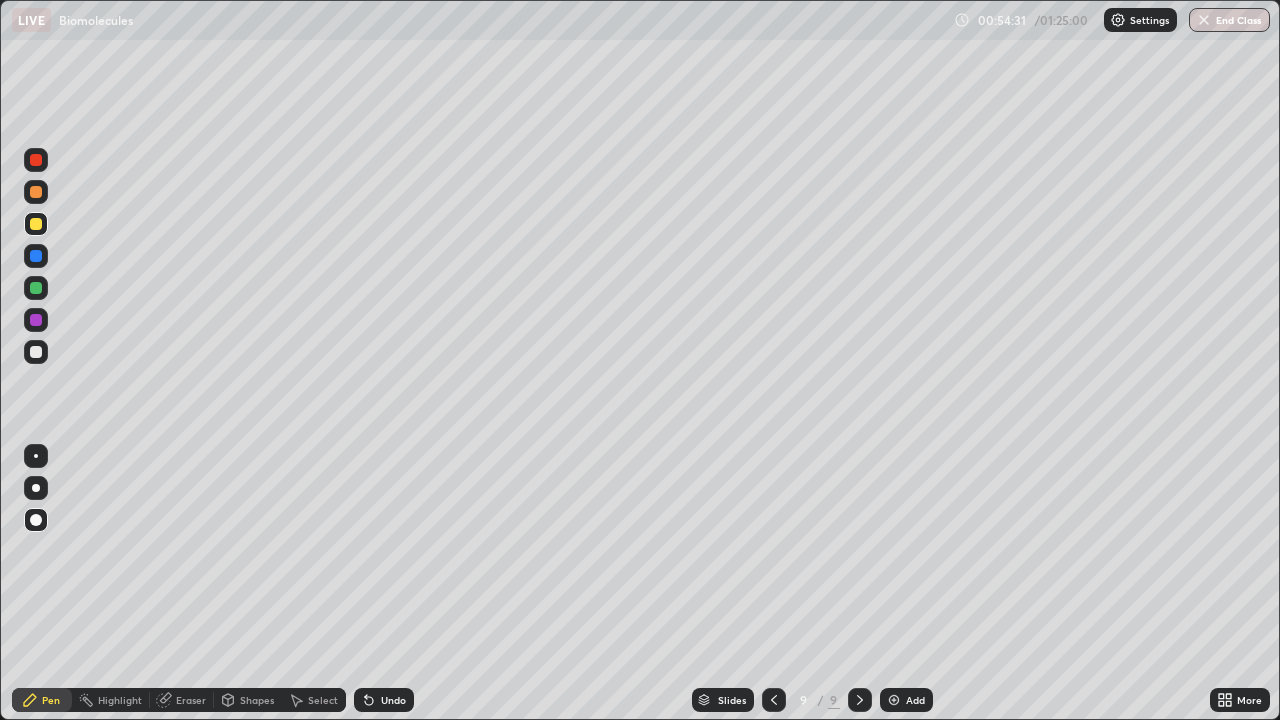 click on "Undo" at bounding box center [393, 700] 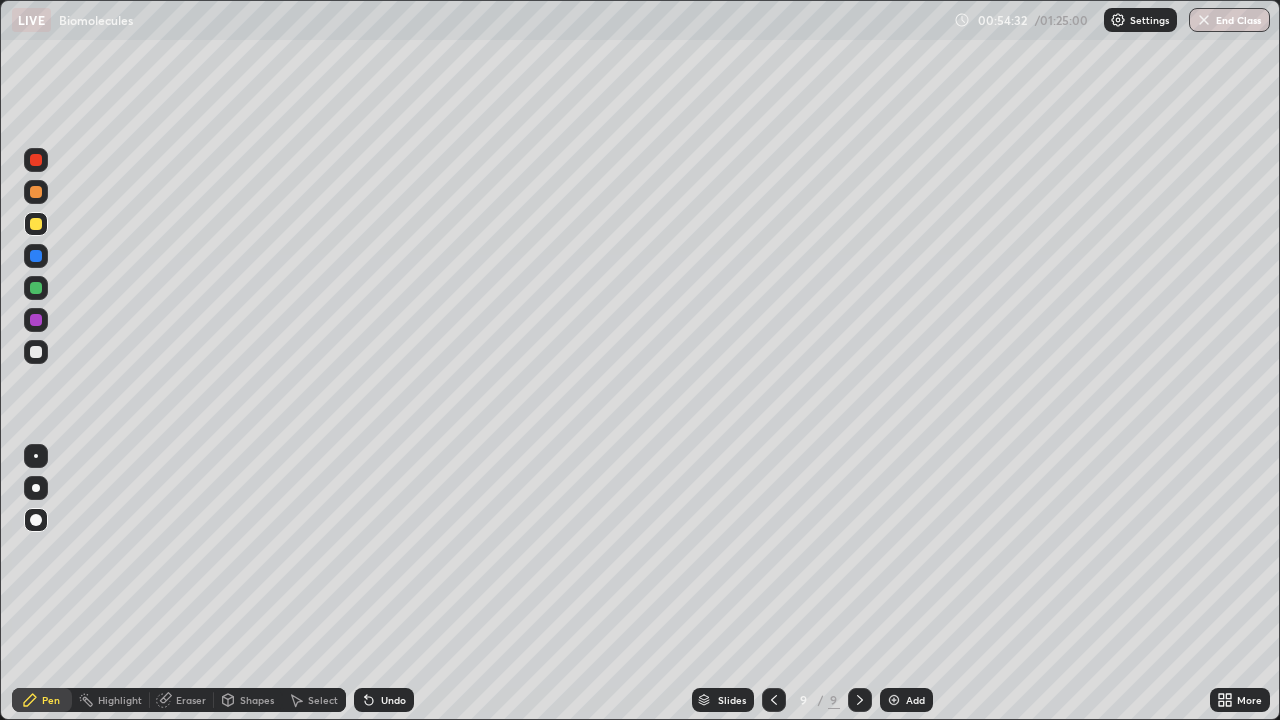 click on "Undo" at bounding box center [393, 700] 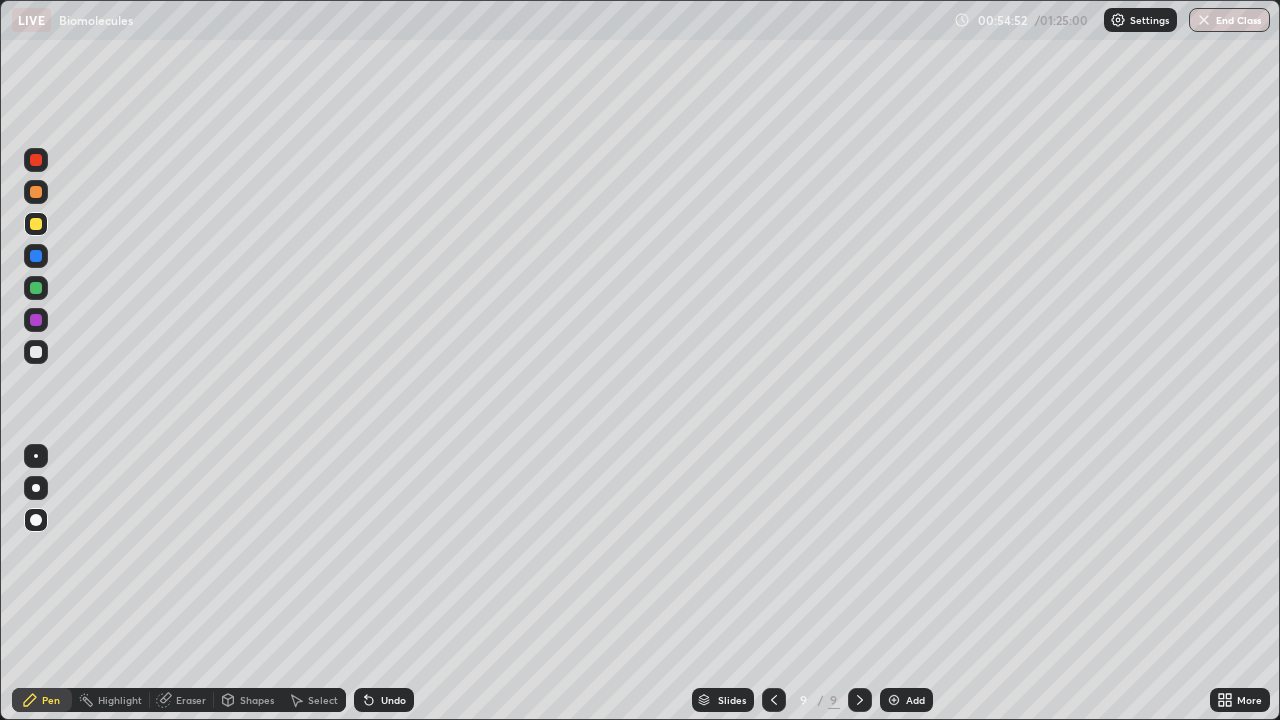 click at bounding box center (36, 256) 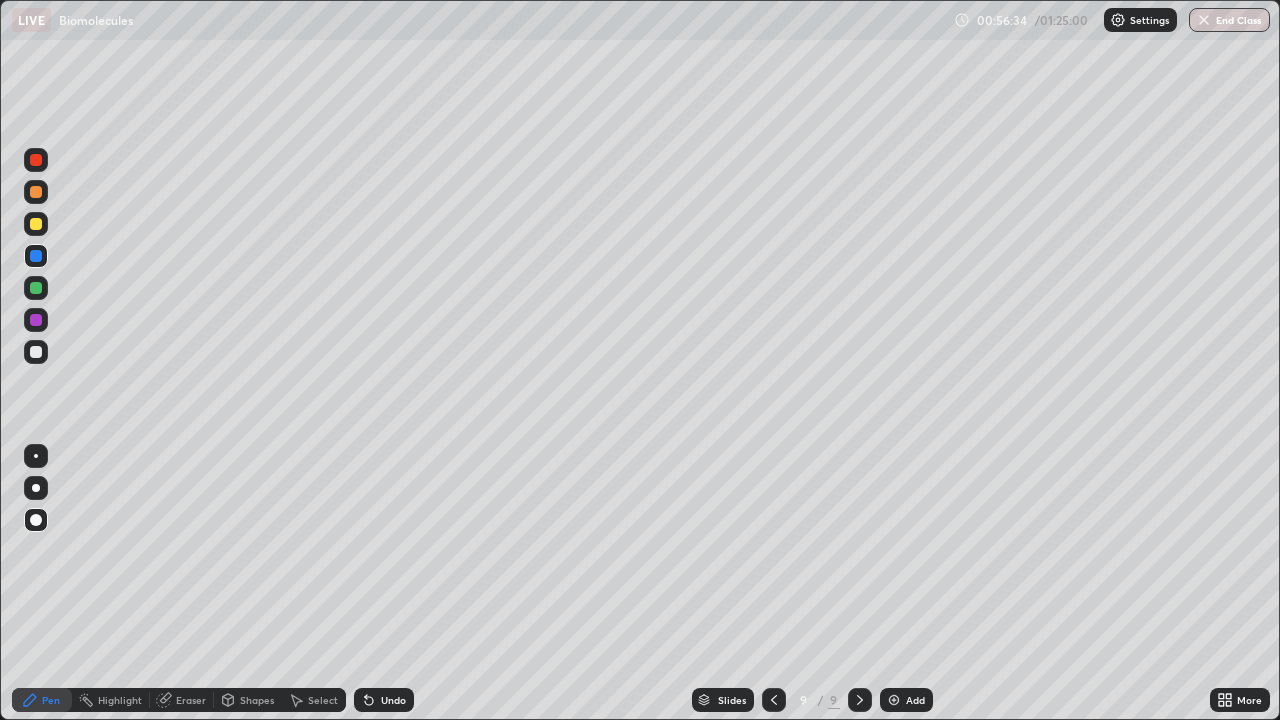 click at bounding box center [36, 320] 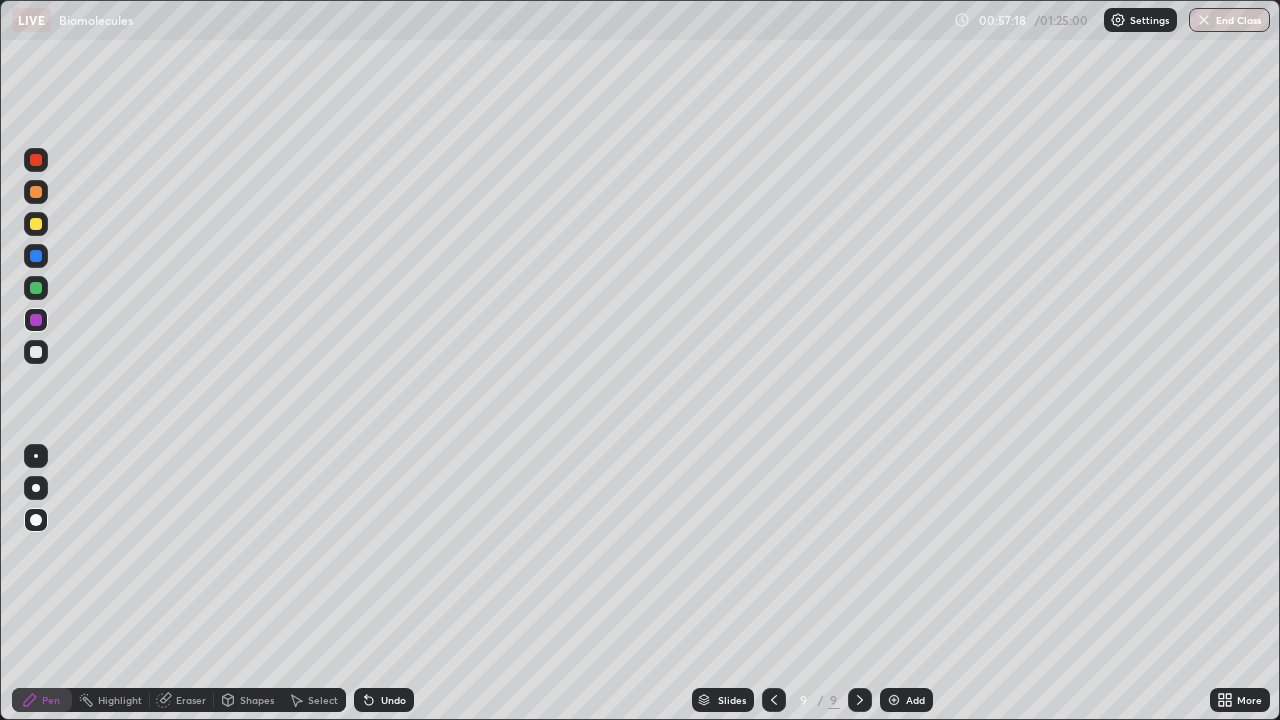 click on "Undo" at bounding box center [384, 700] 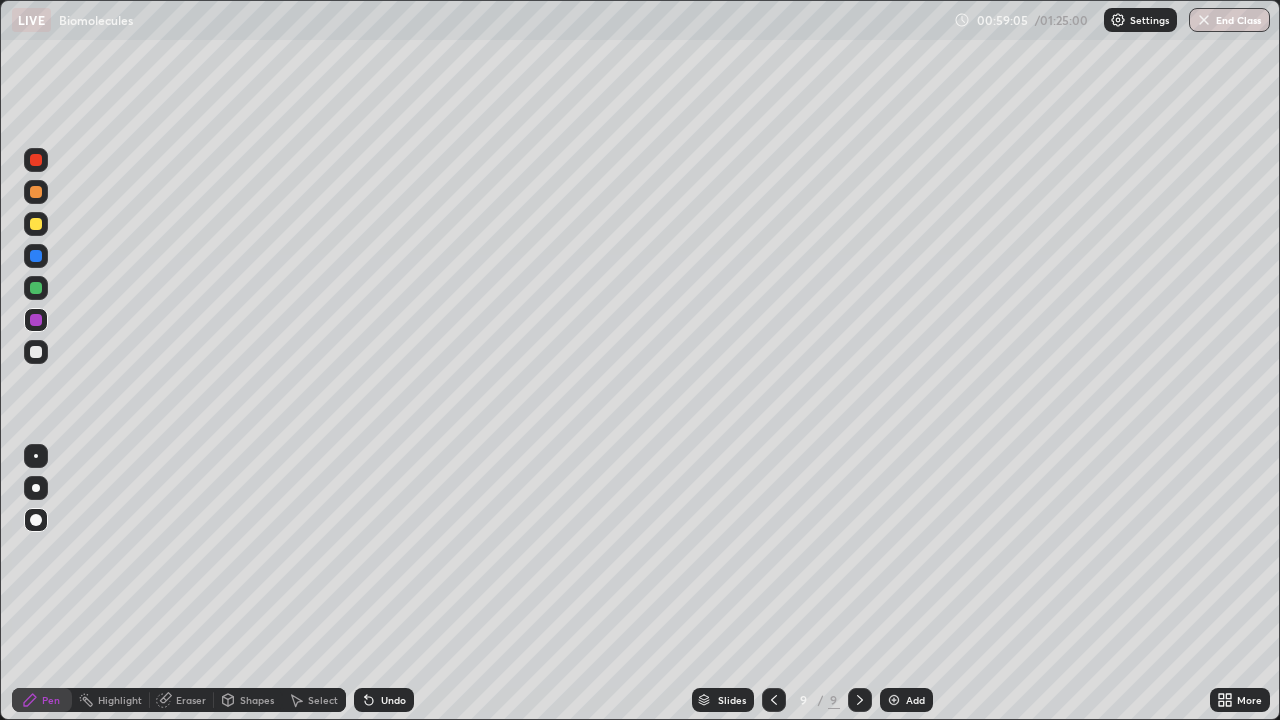 click on "Add" at bounding box center (906, 700) 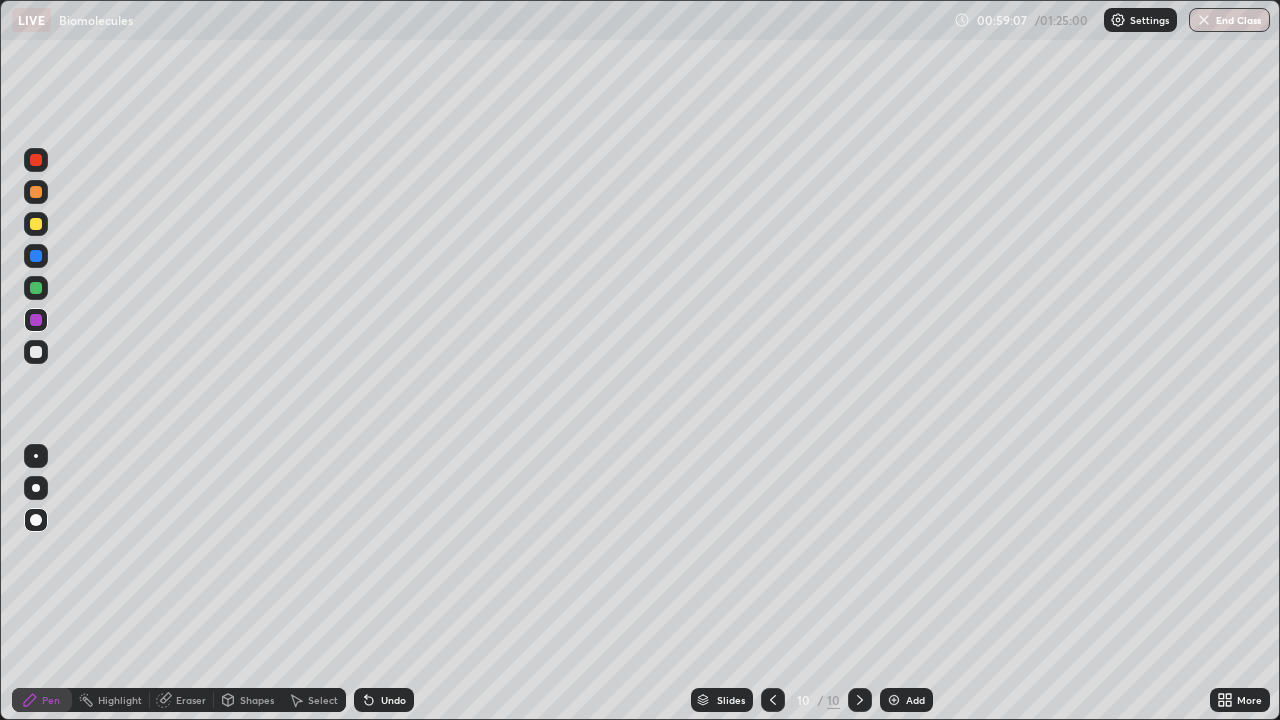 click at bounding box center [36, 224] 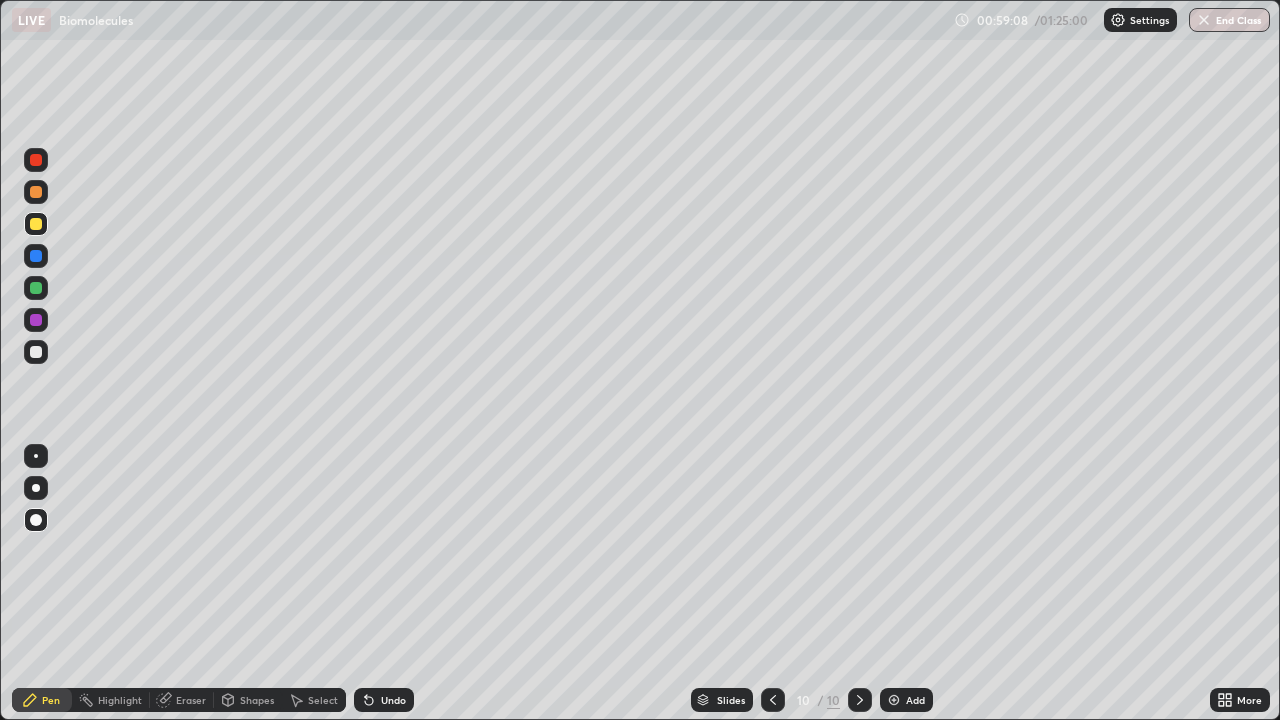 click at bounding box center (36, 520) 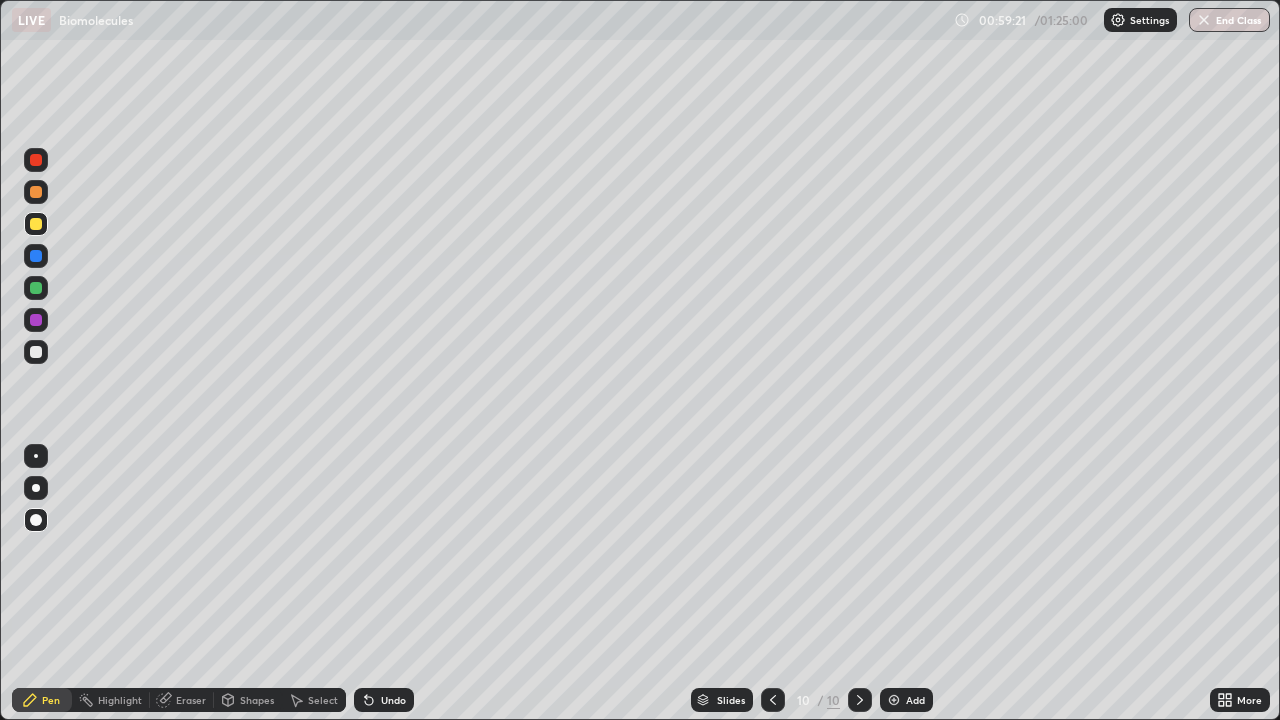 click at bounding box center (36, 256) 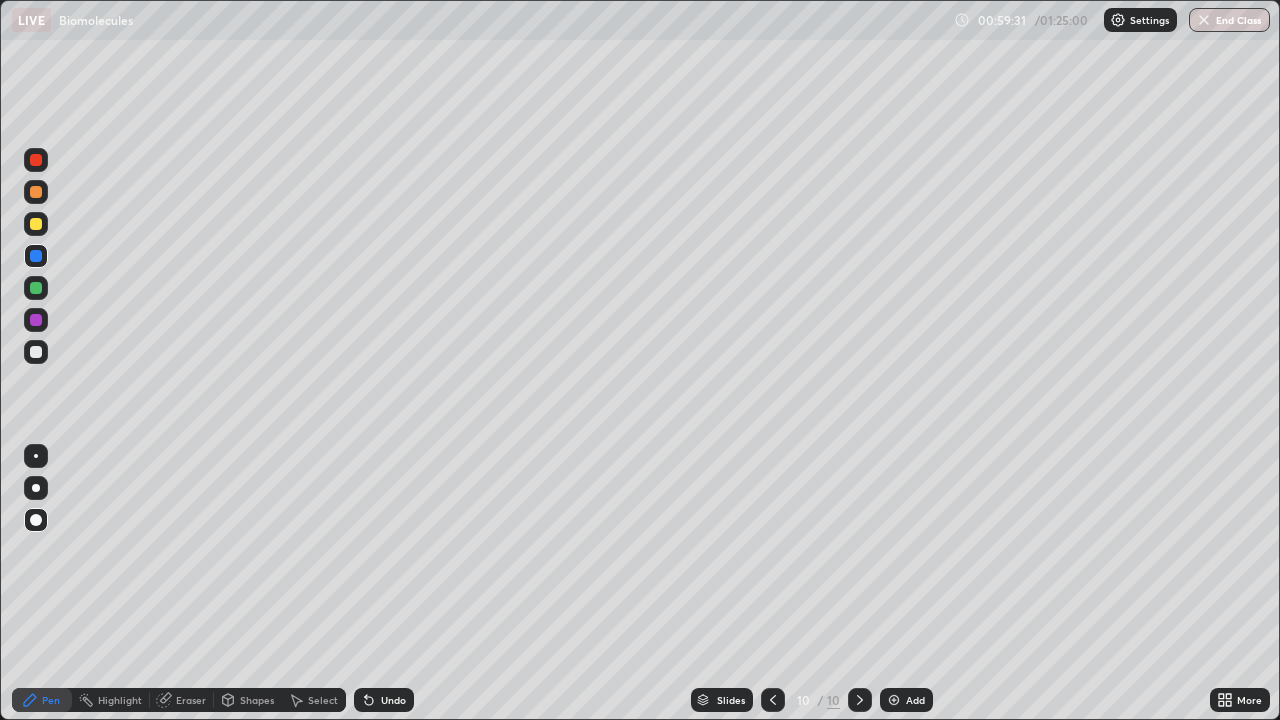 click at bounding box center (36, 256) 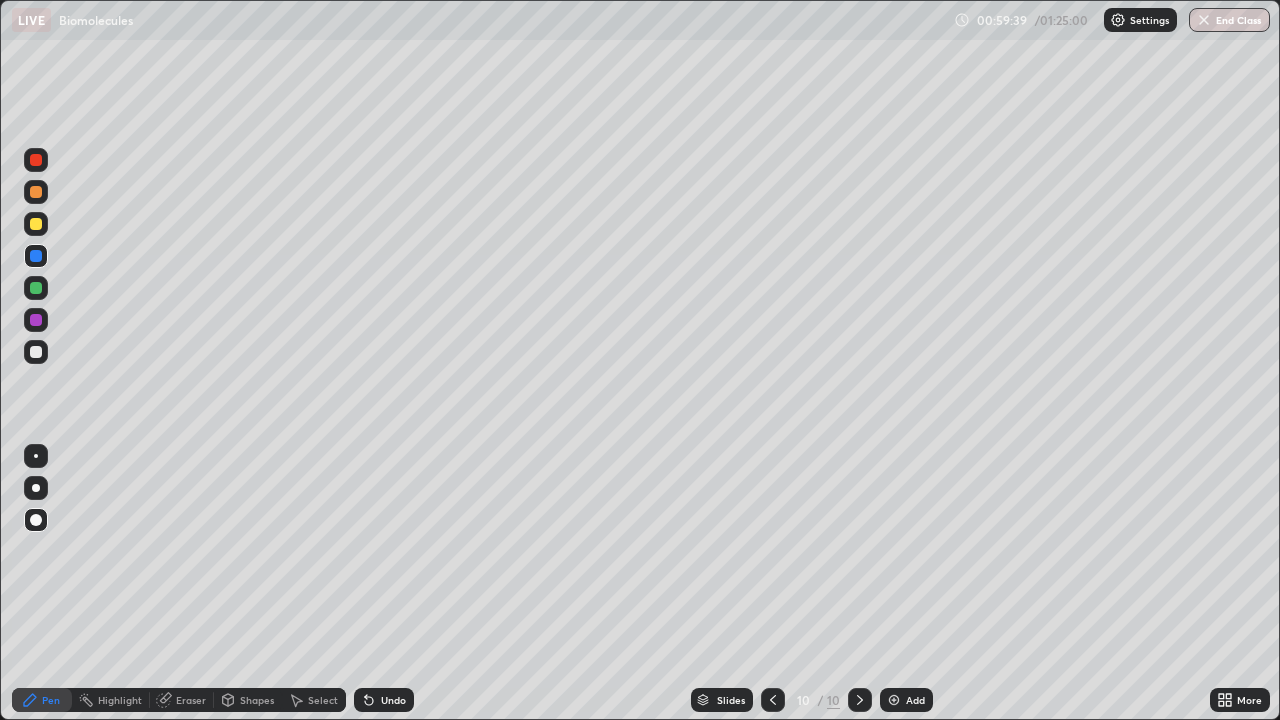click at bounding box center (36, 352) 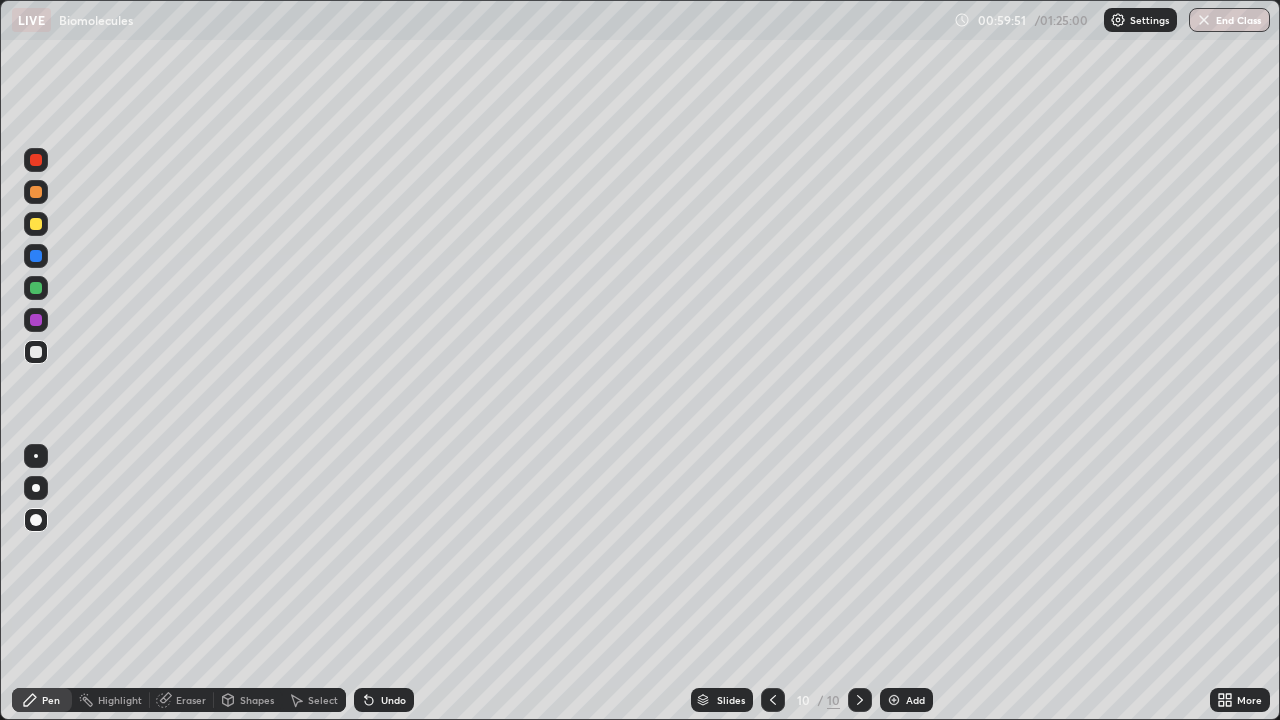 click at bounding box center (36, 320) 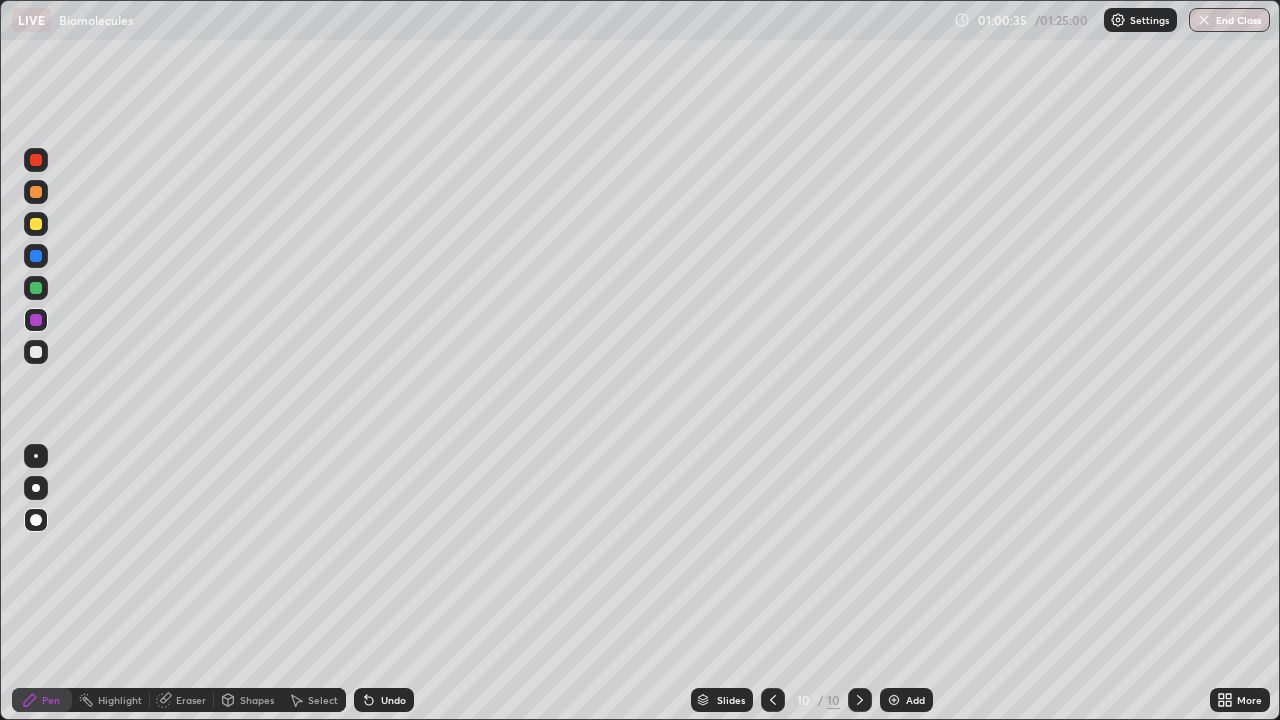 click at bounding box center (36, 352) 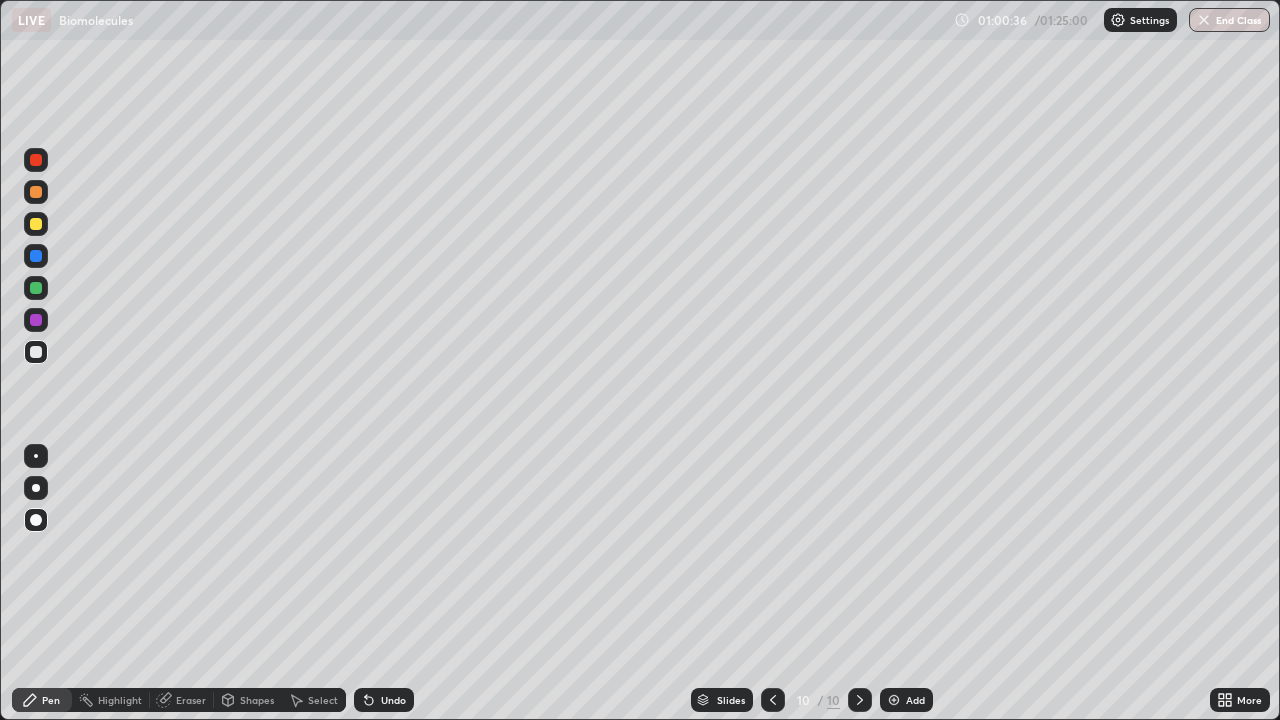 click on "Pen" at bounding box center [51, 700] 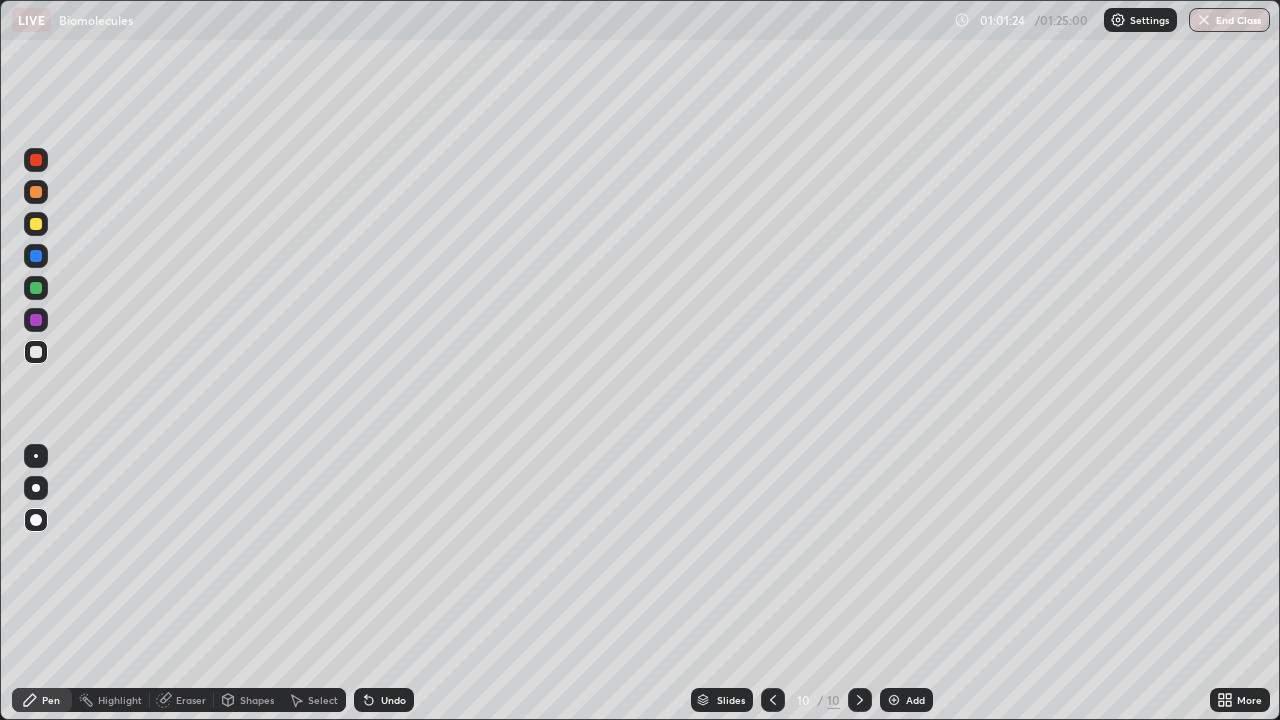 click at bounding box center (36, 288) 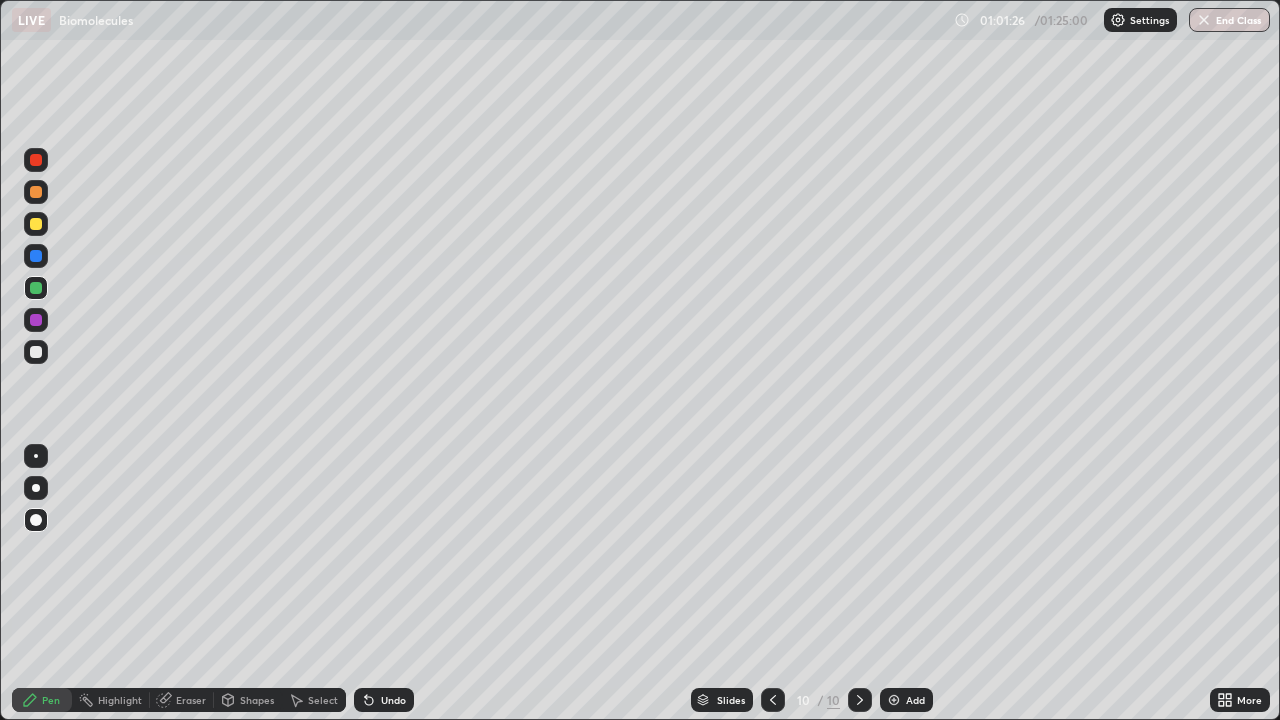click at bounding box center (36, 160) 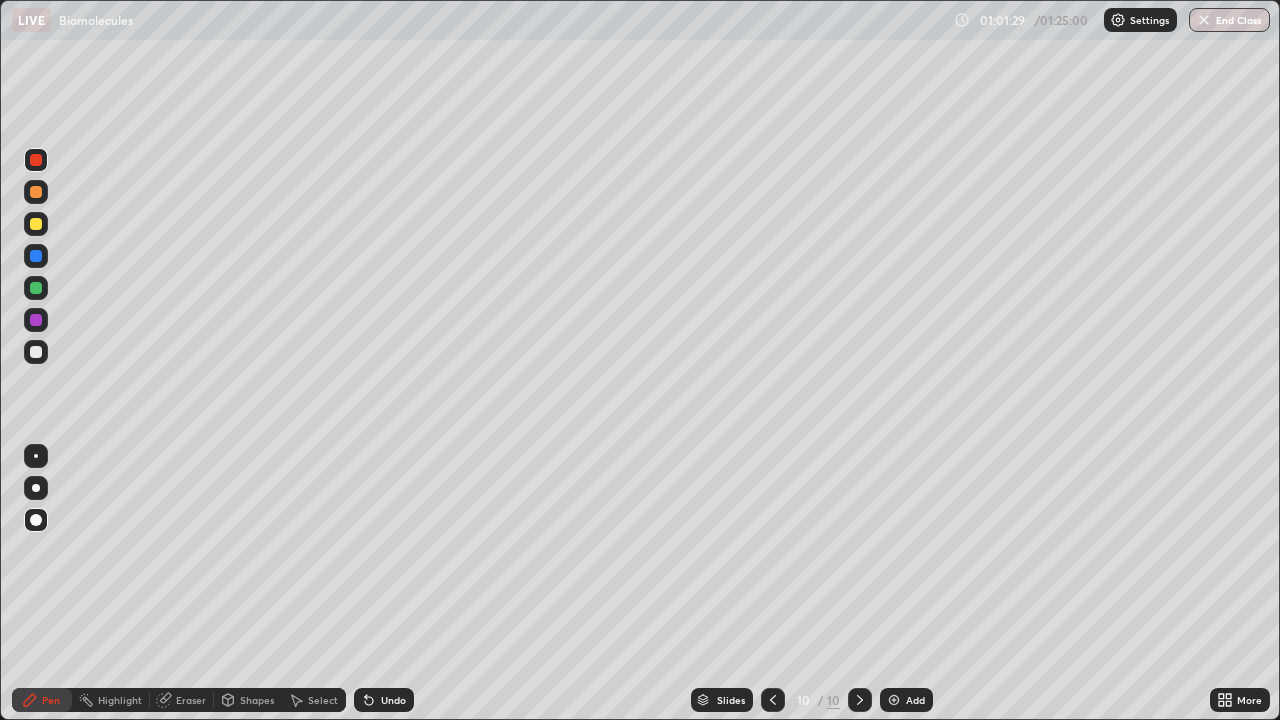 click at bounding box center [36, 352] 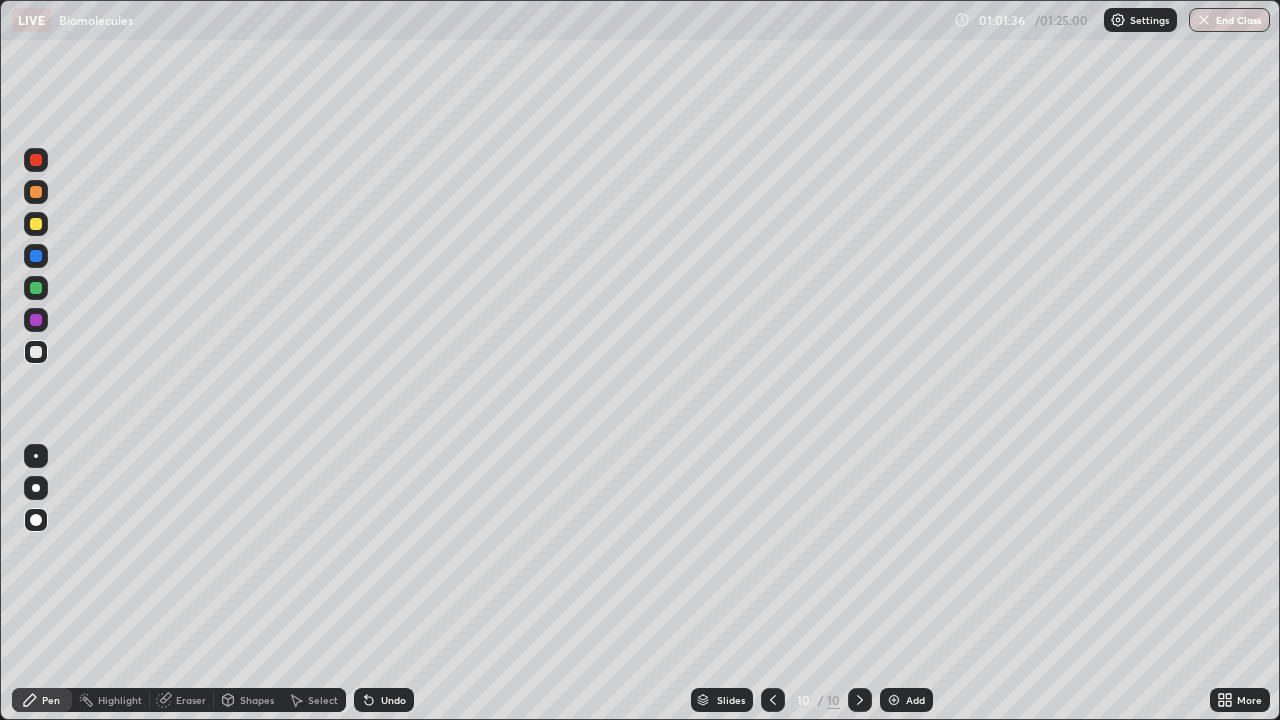 click at bounding box center [36, 352] 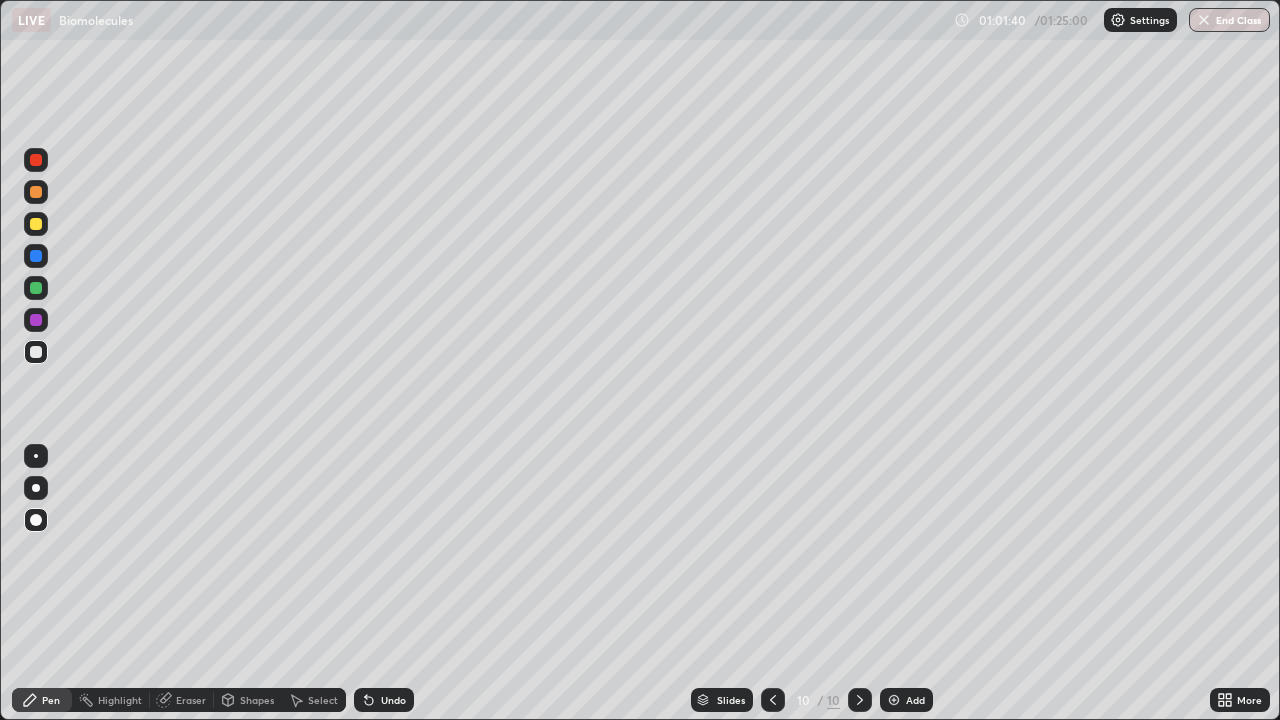click at bounding box center (36, 288) 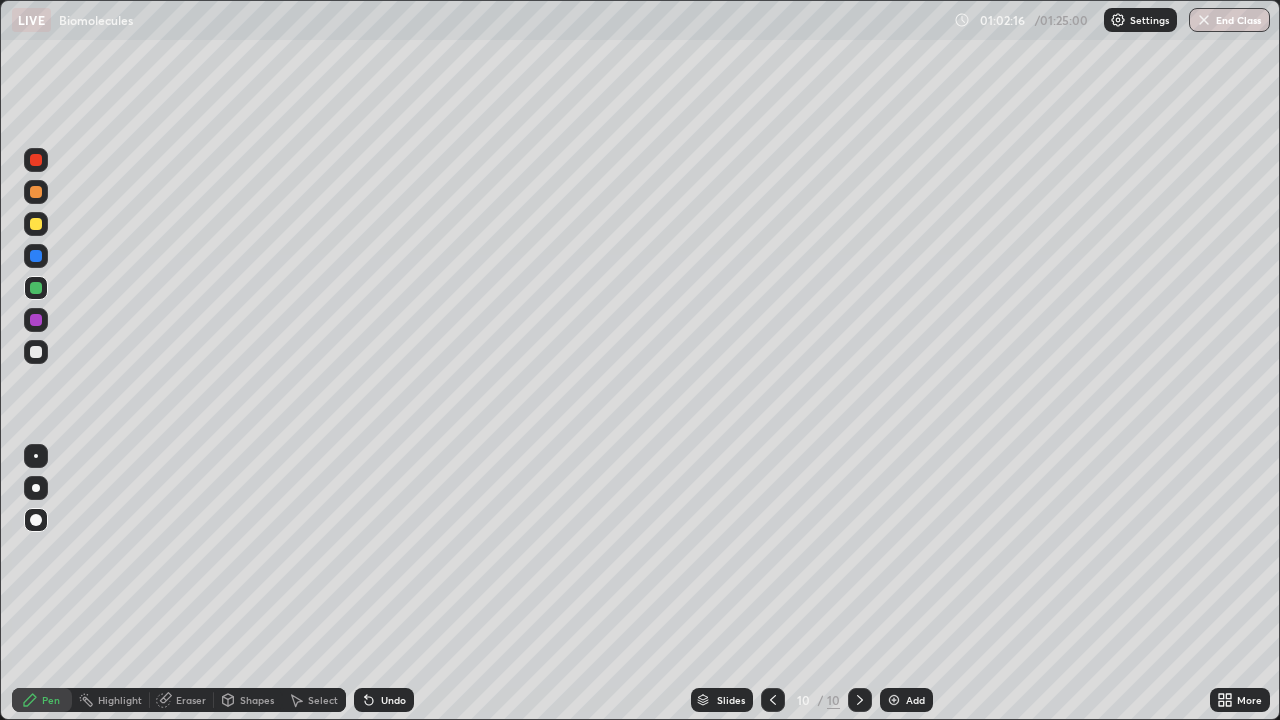 click at bounding box center (36, 352) 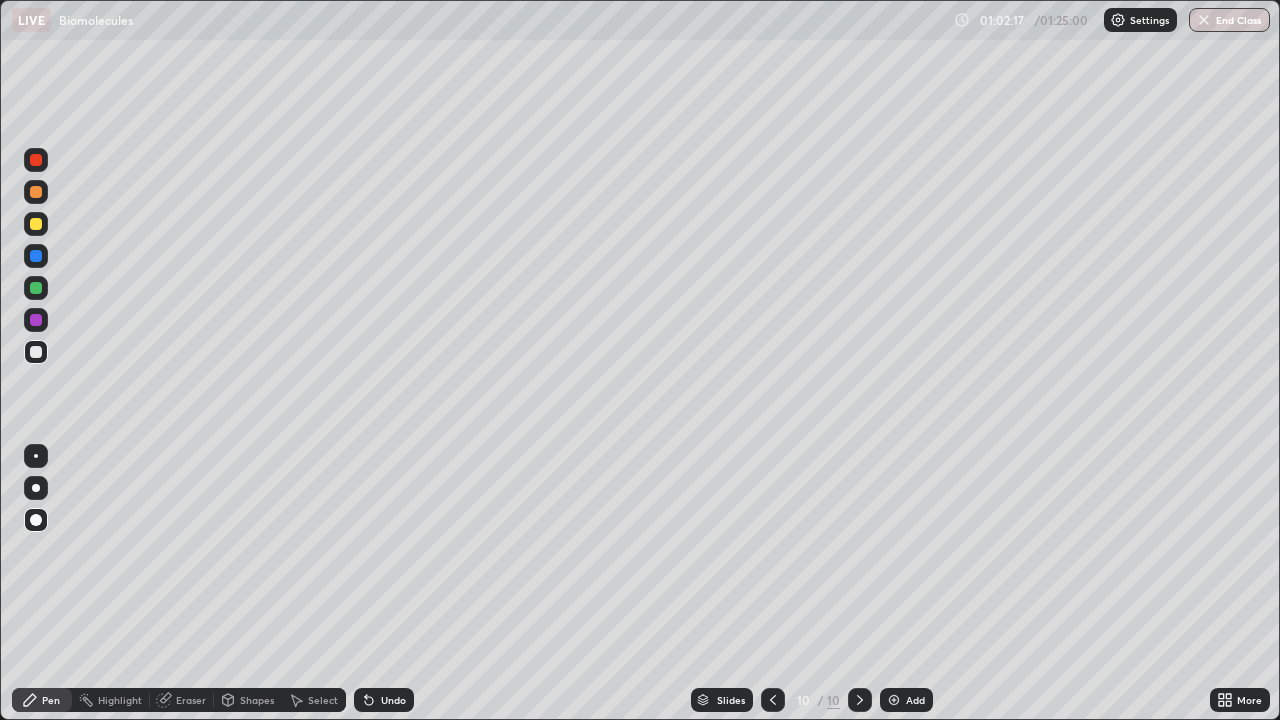 click on "Pen" at bounding box center (51, 700) 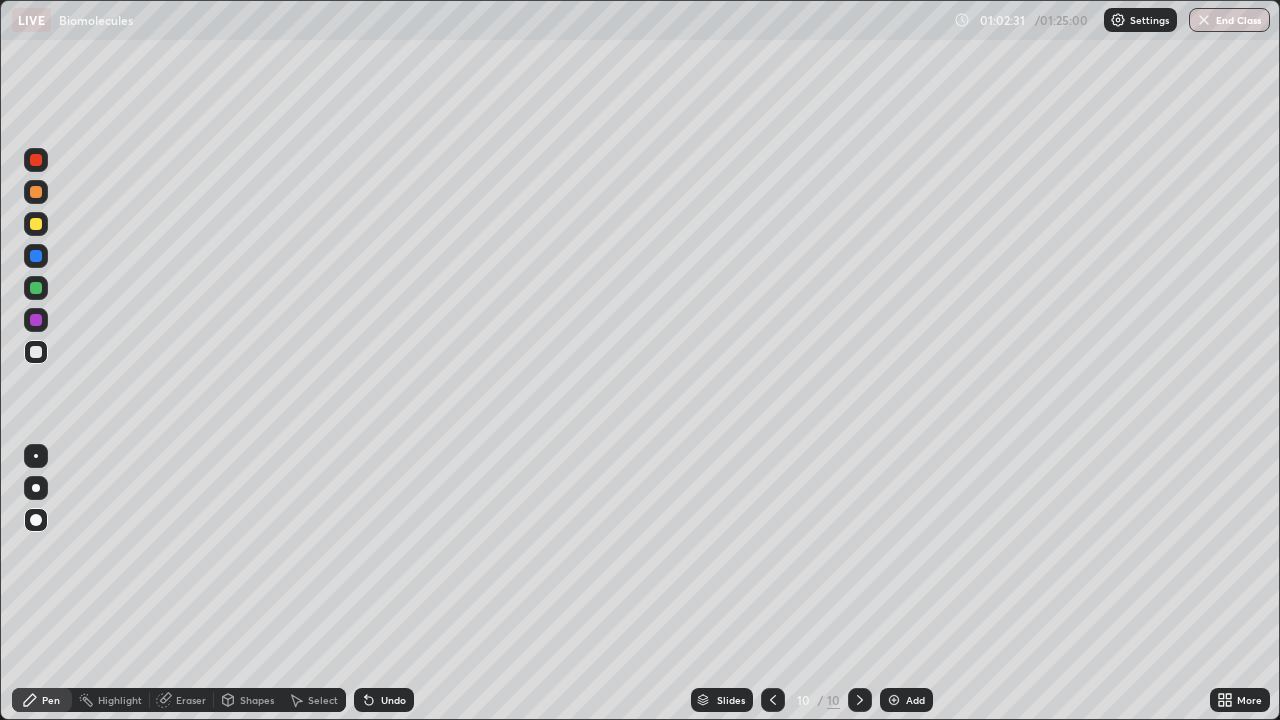 click at bounding box center [36, 288] 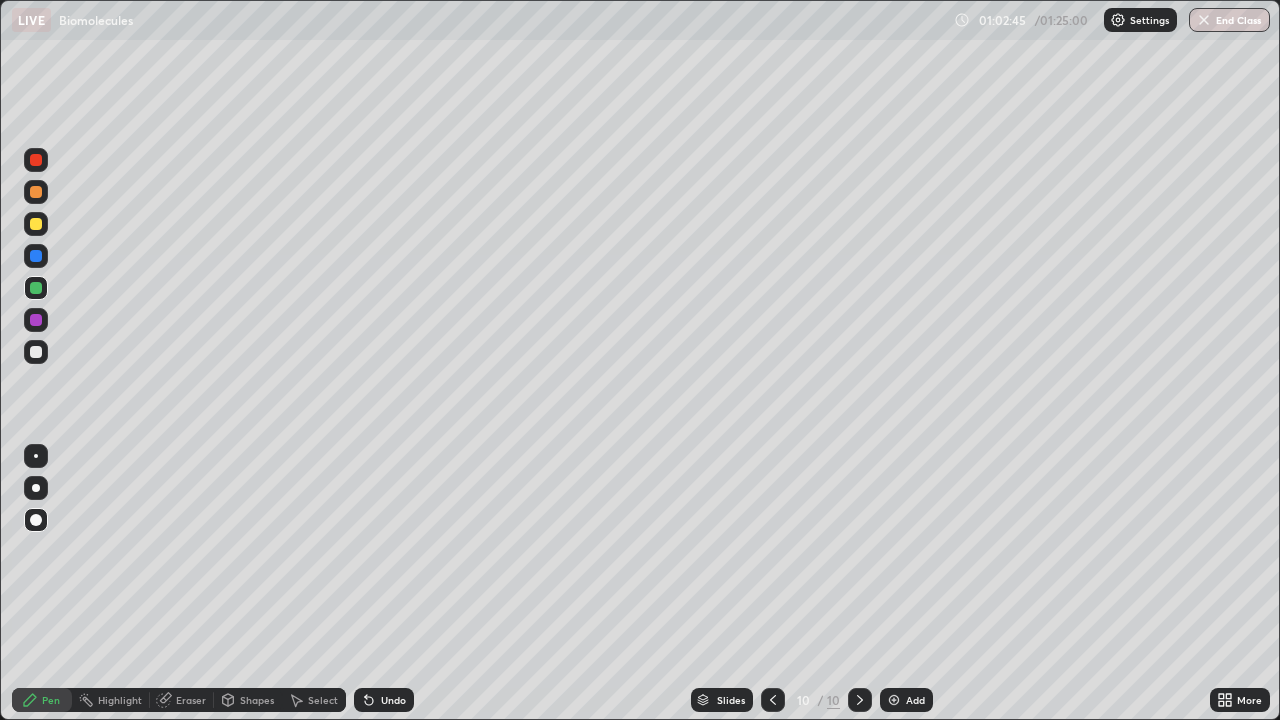 click at bounding box center (36, 320) 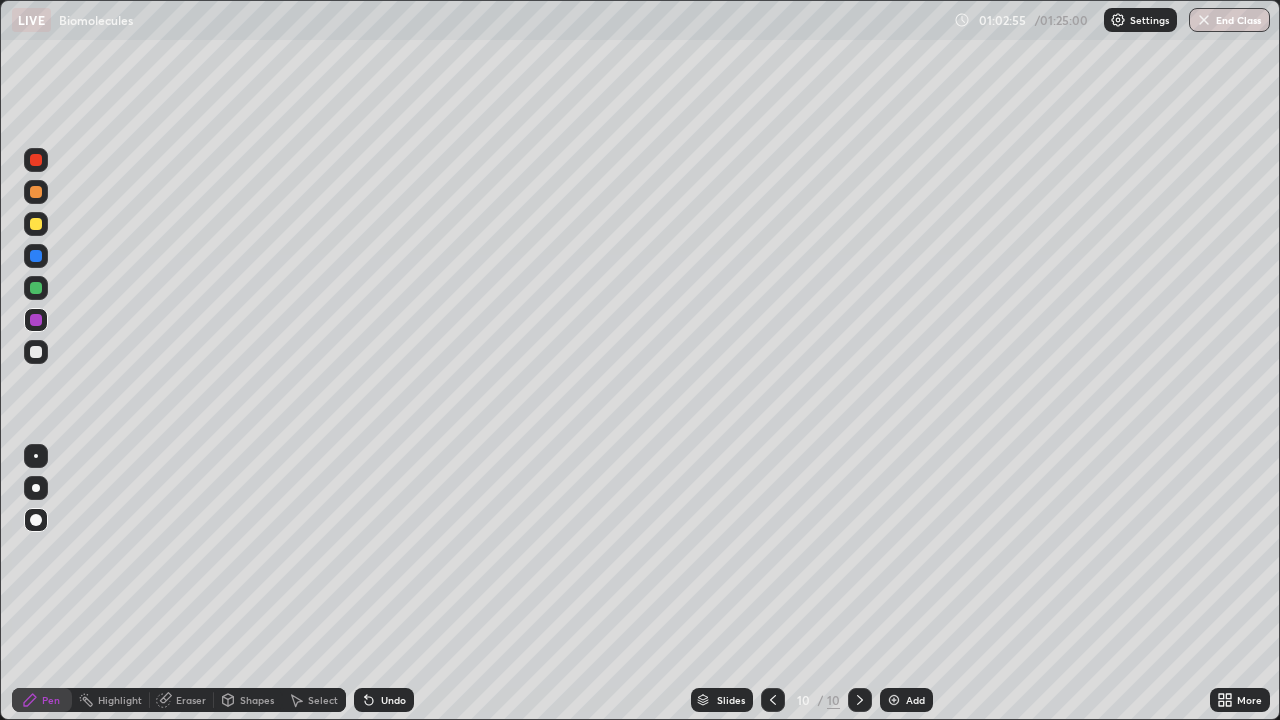 click at bounding box center (36, 352) 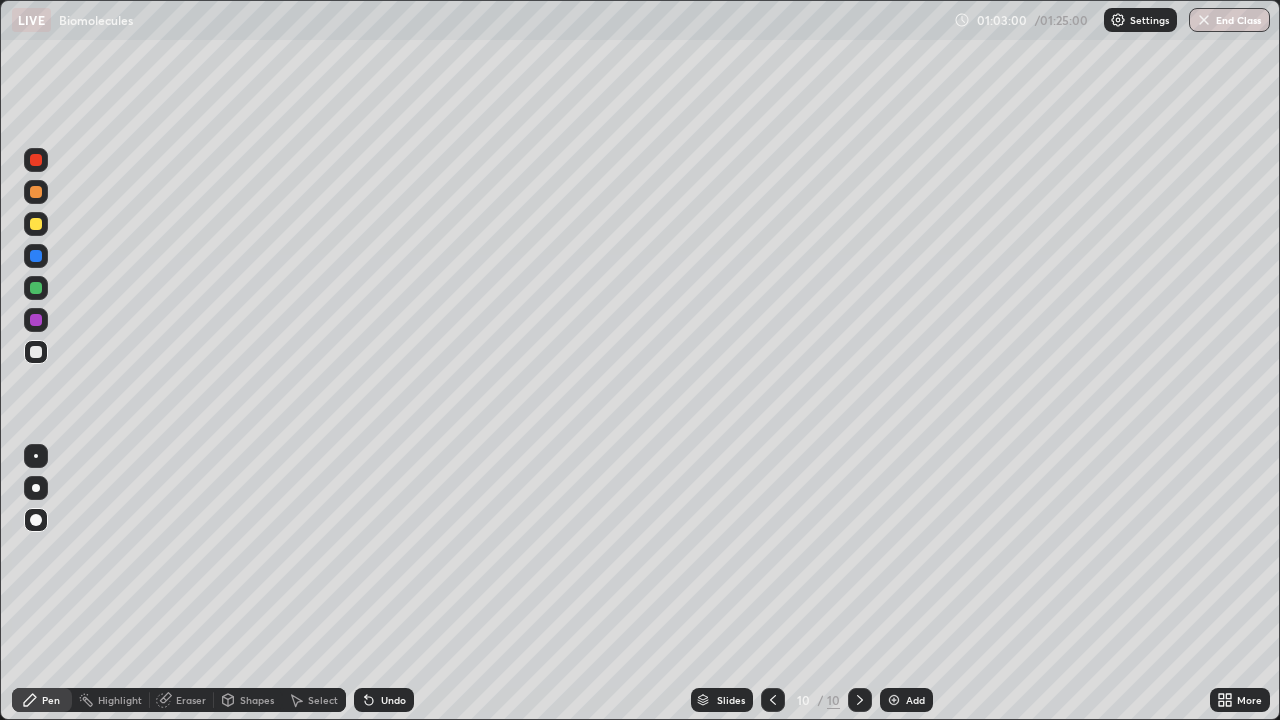 click at bounding box center [36, 320] 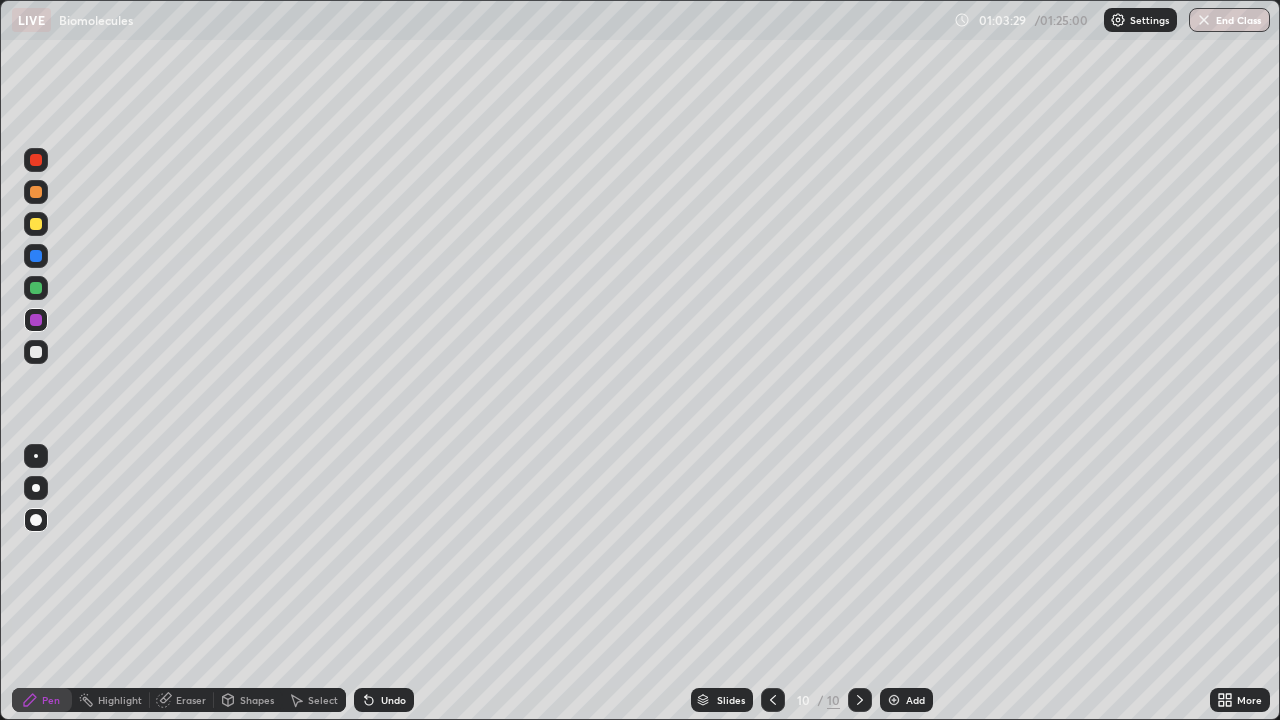 click at bounding box center (36, 352) 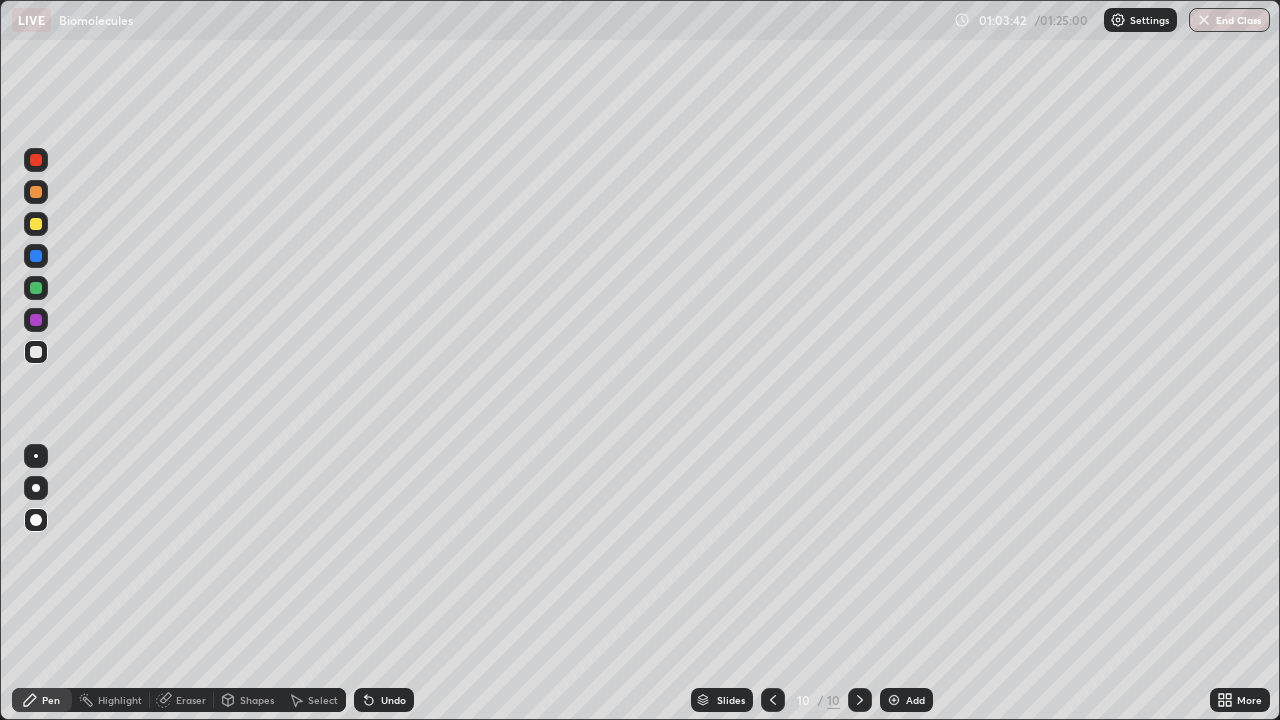 click at bounding box center (36, 256) 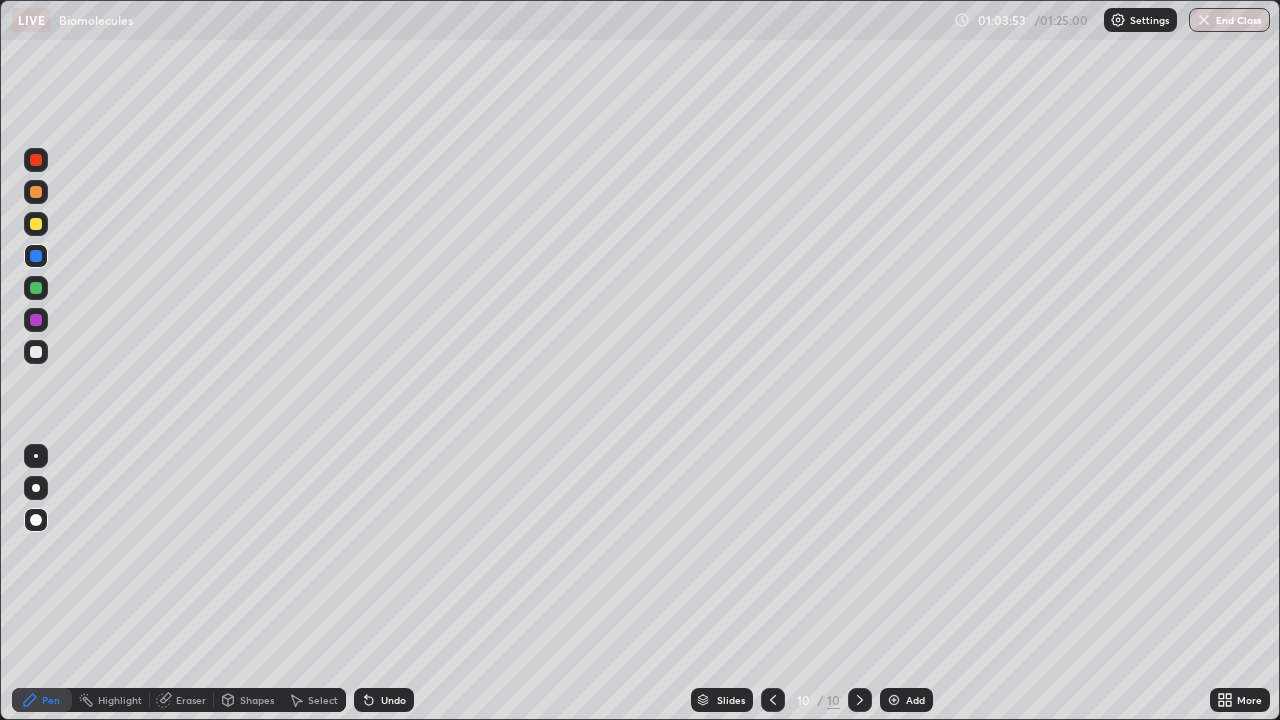 click at bounding box center (36, 288) 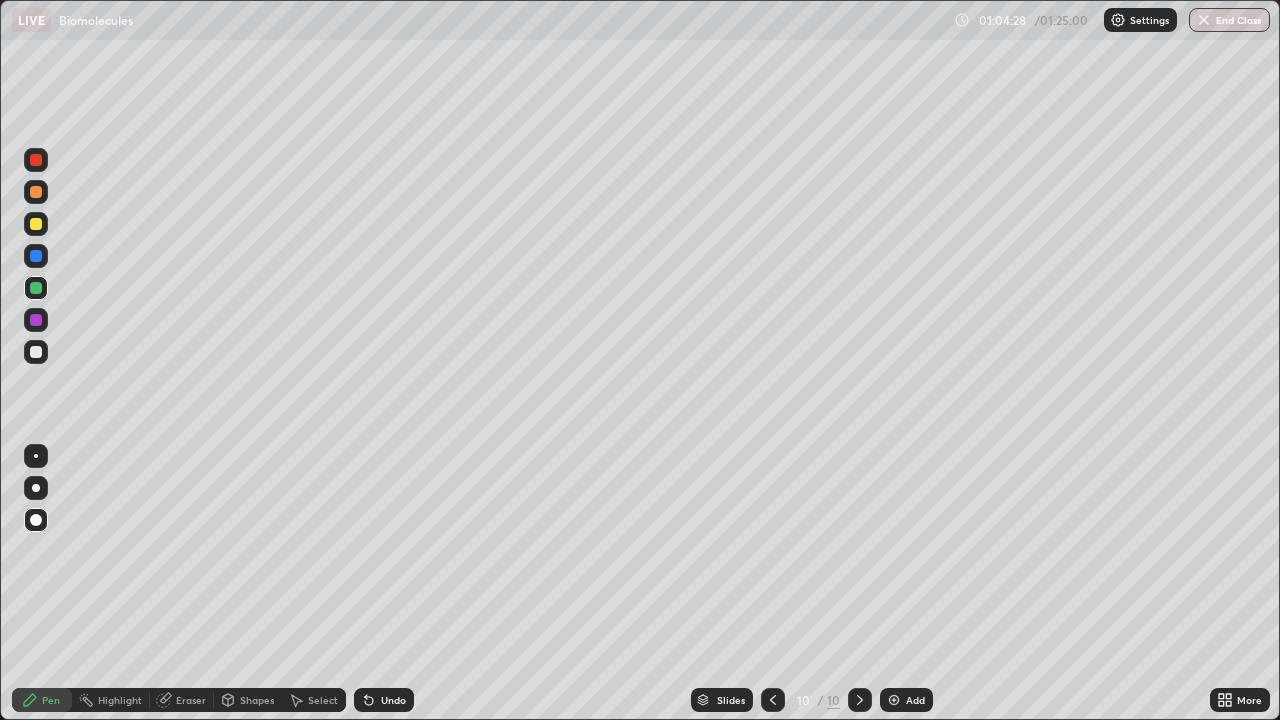 click at bounding box center (36, 352) 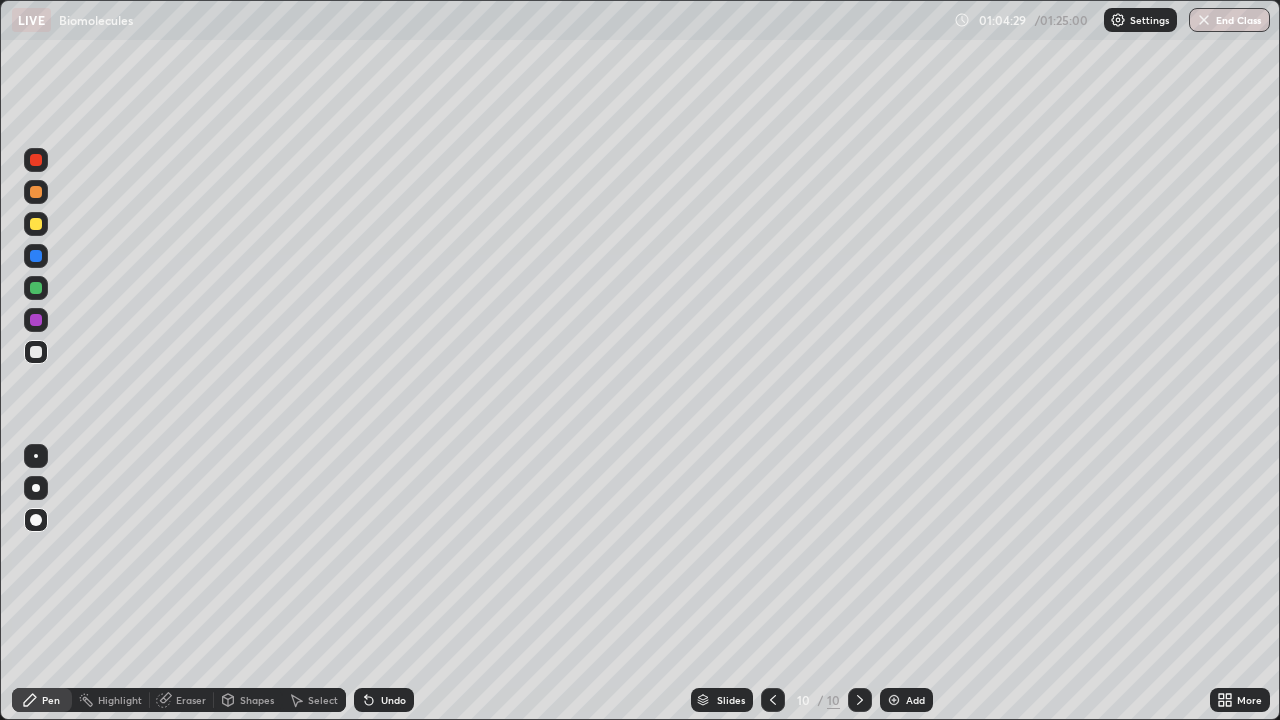 click on "Add" at bounding box center [915, 700] 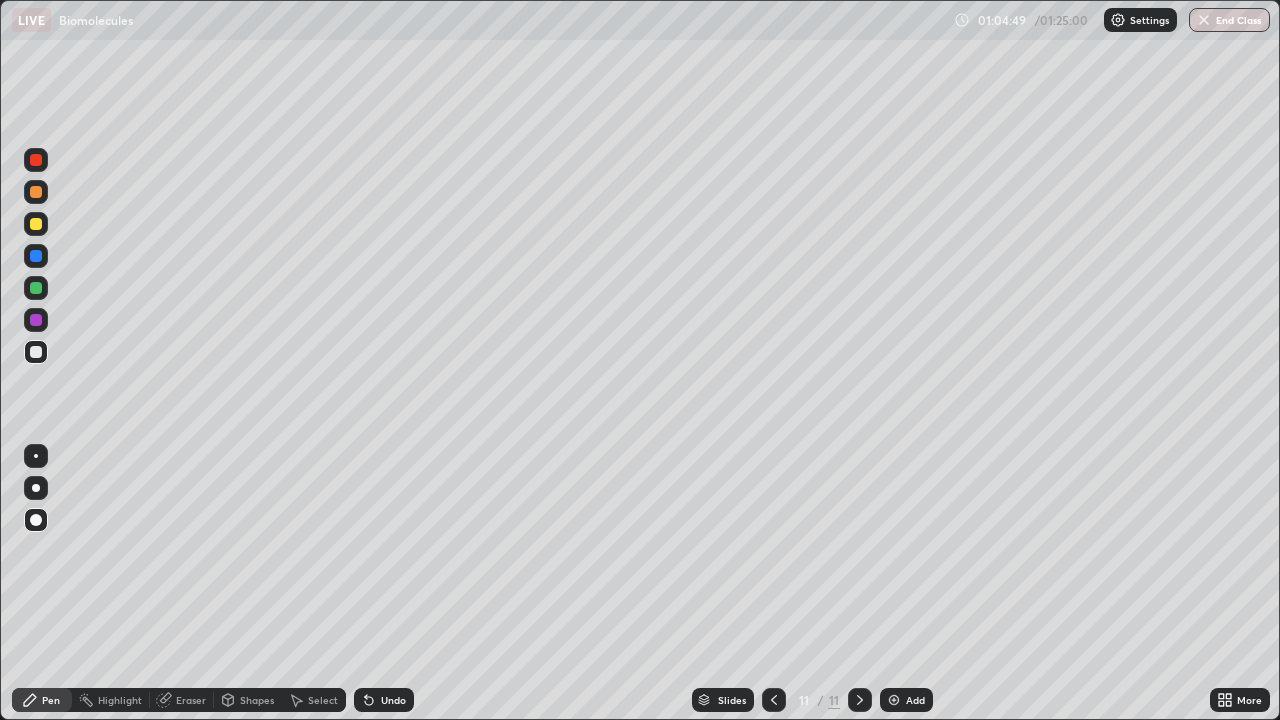 click at bounding box center (36, 288) 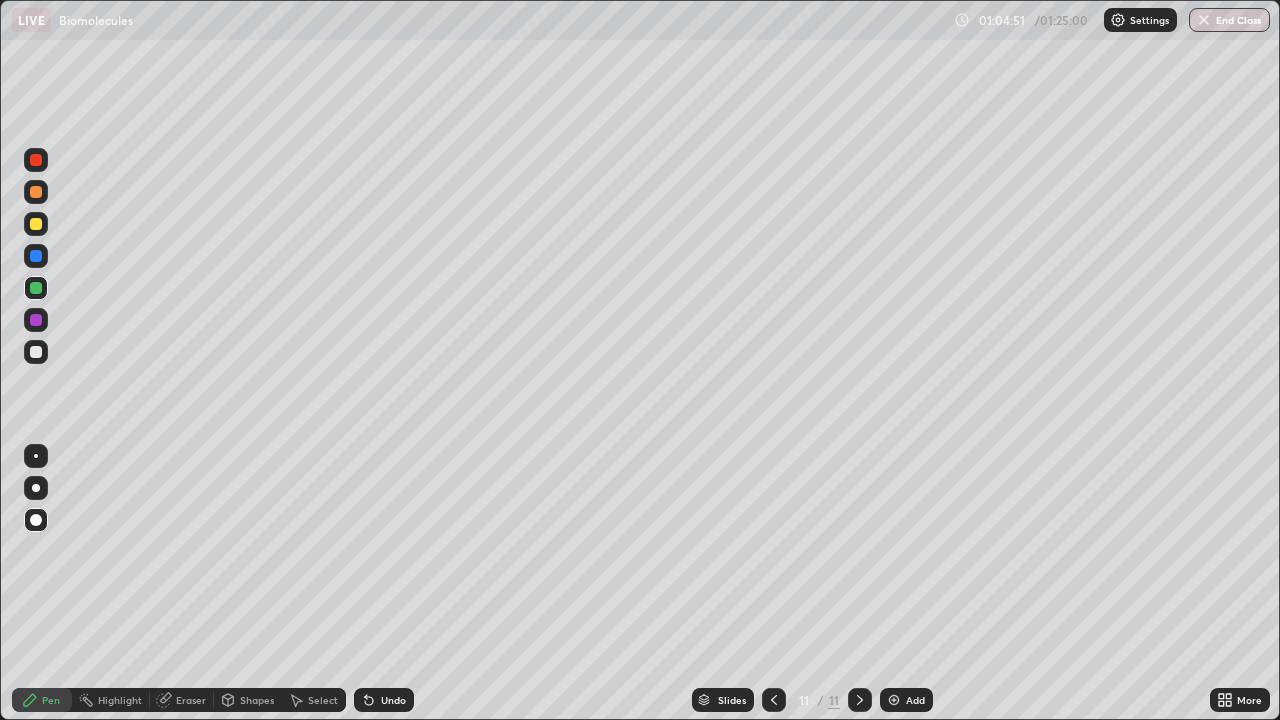 click at bounding box center (36, 224) 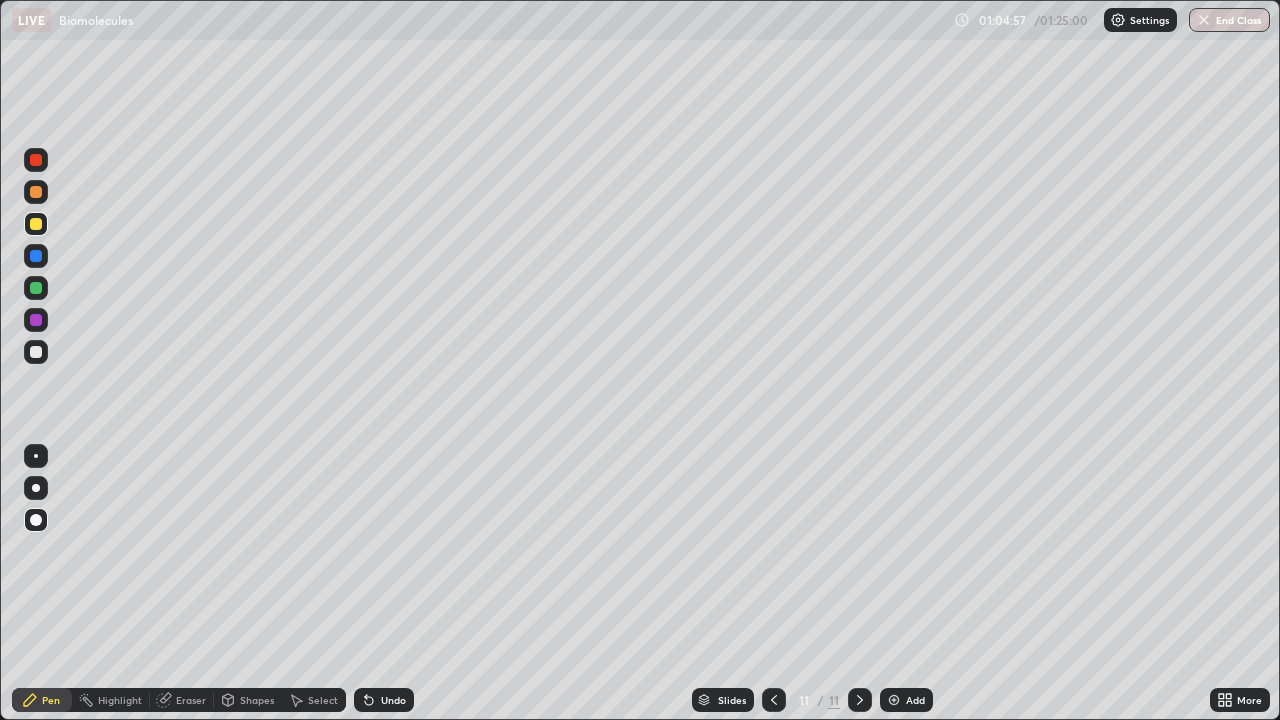 click at bounding box center (36, 352) 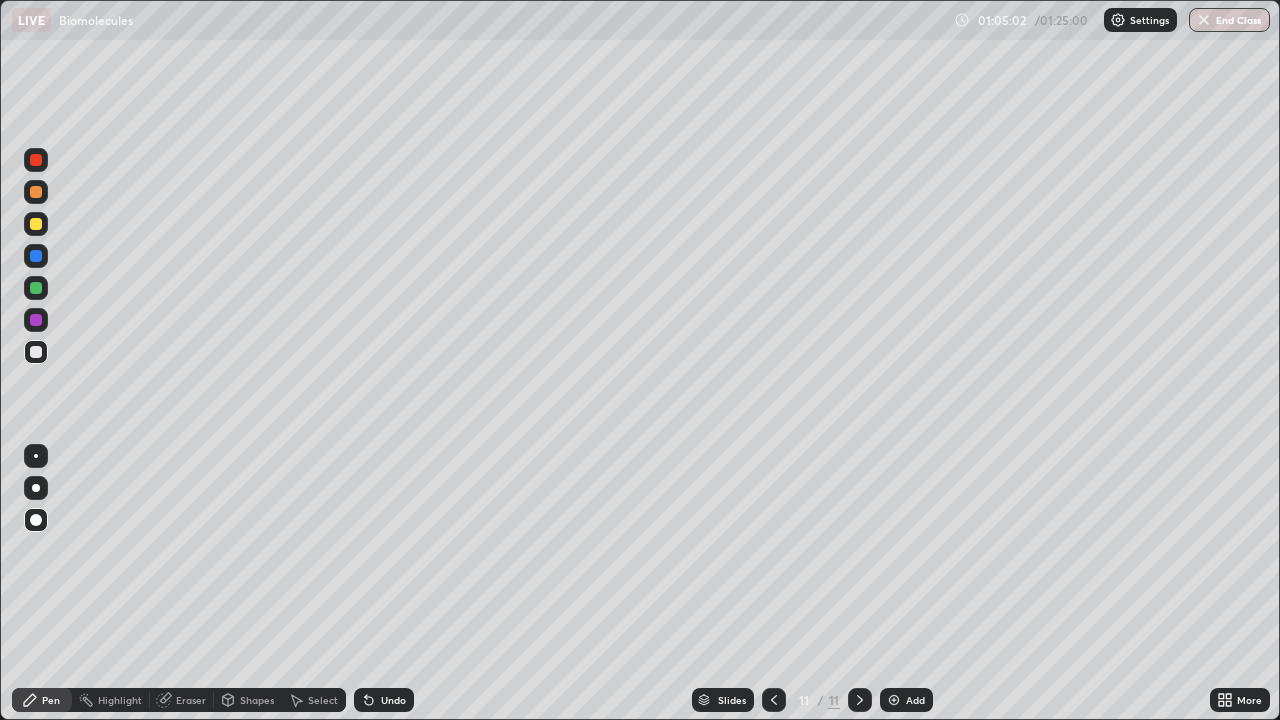 click at bounding box center [36, 288] 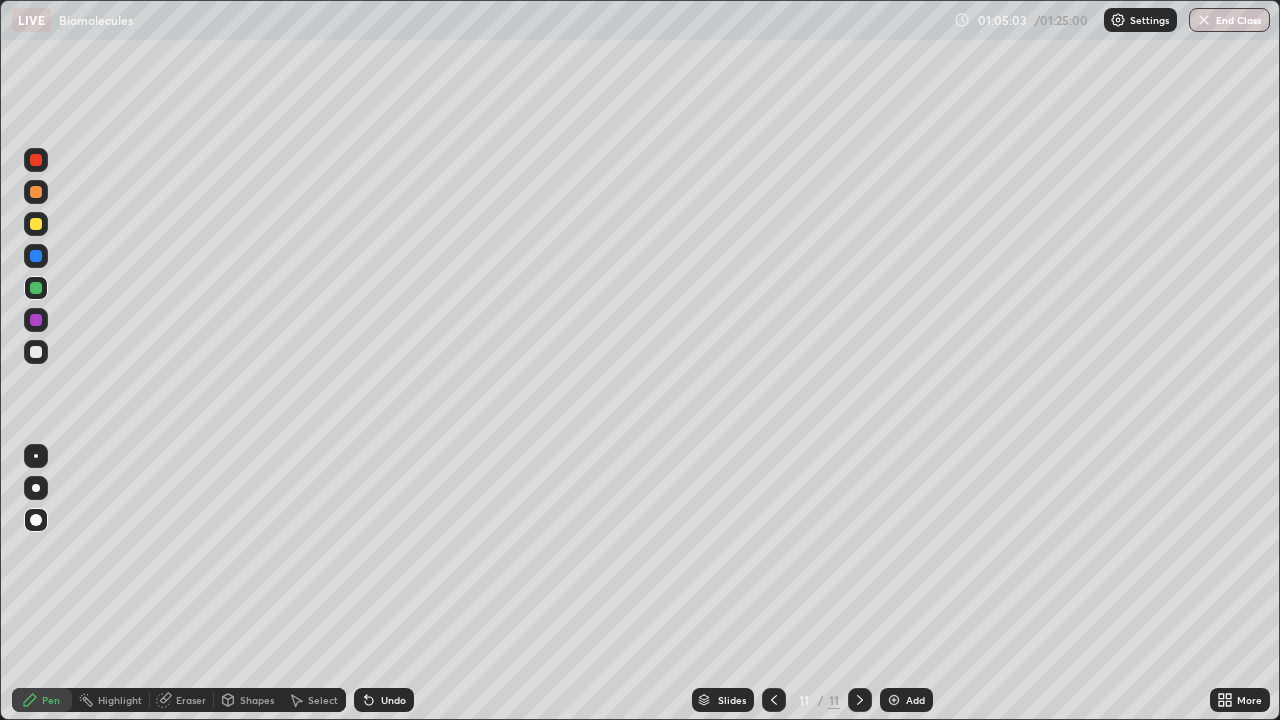 click at bounding box center (36, 224) 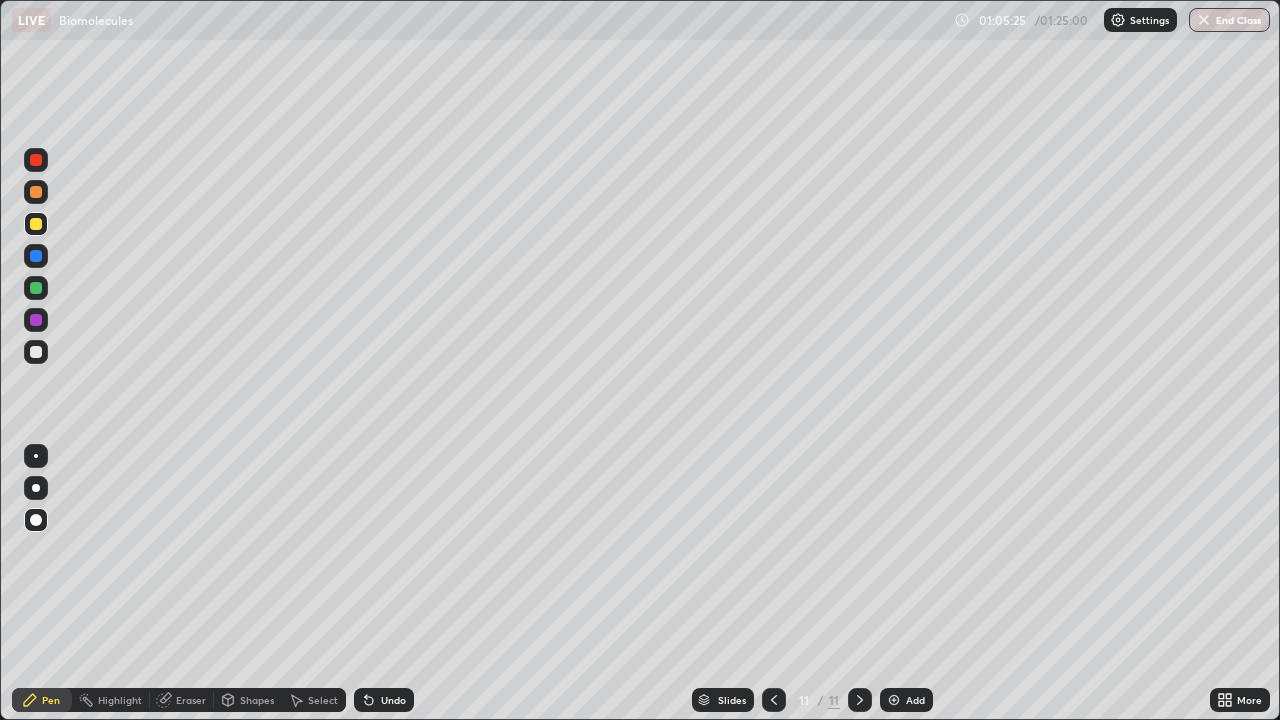 click at bounding box center [36, 352] 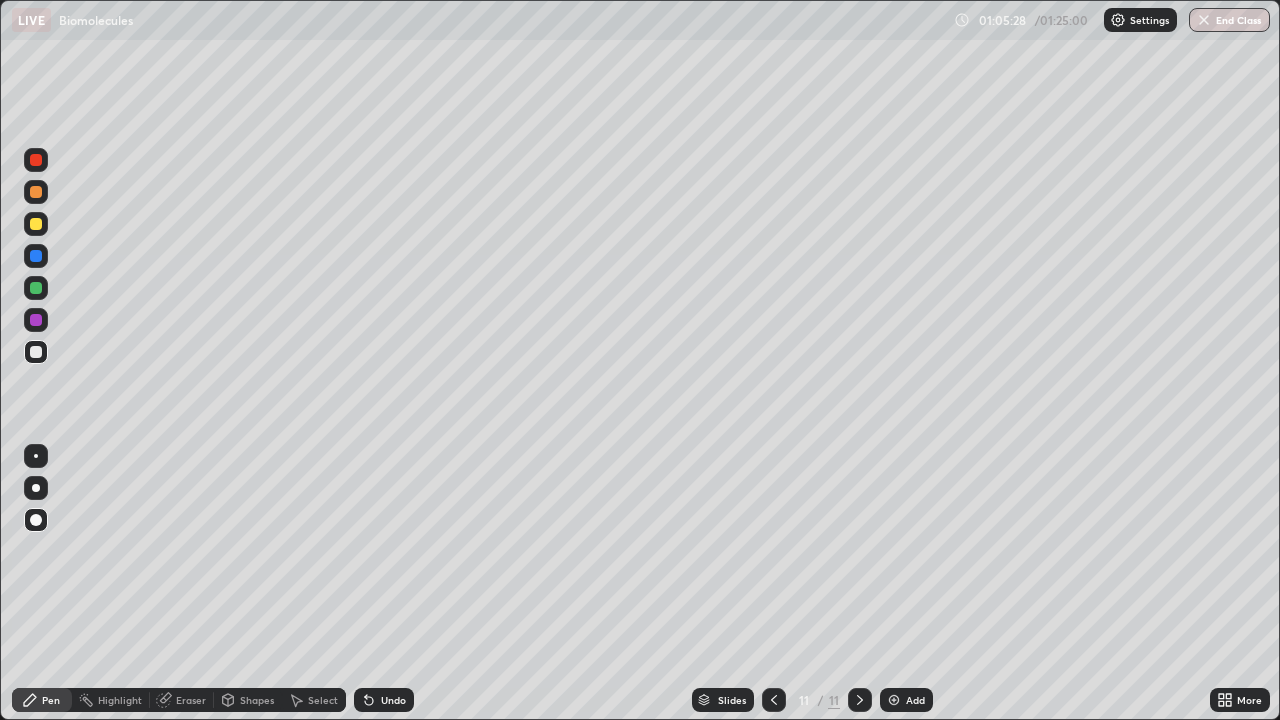 click at bounding box center (36, 224) 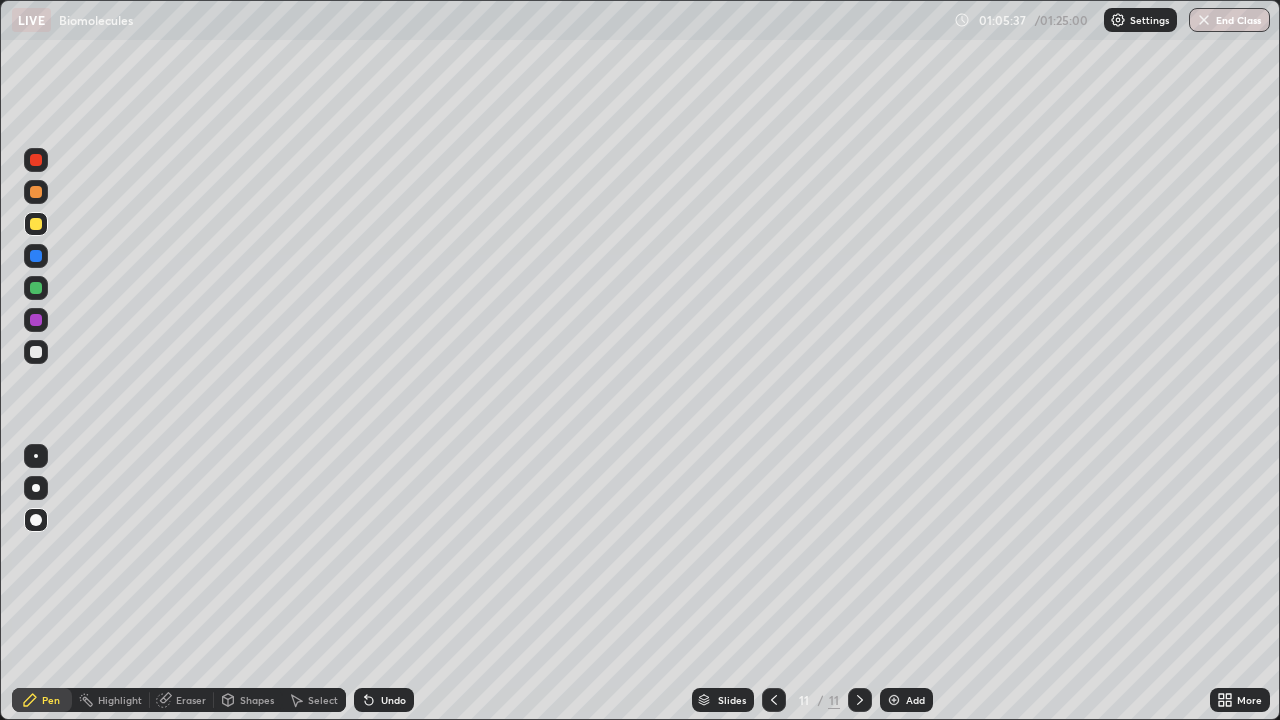 click at bounding box center [36, 352] 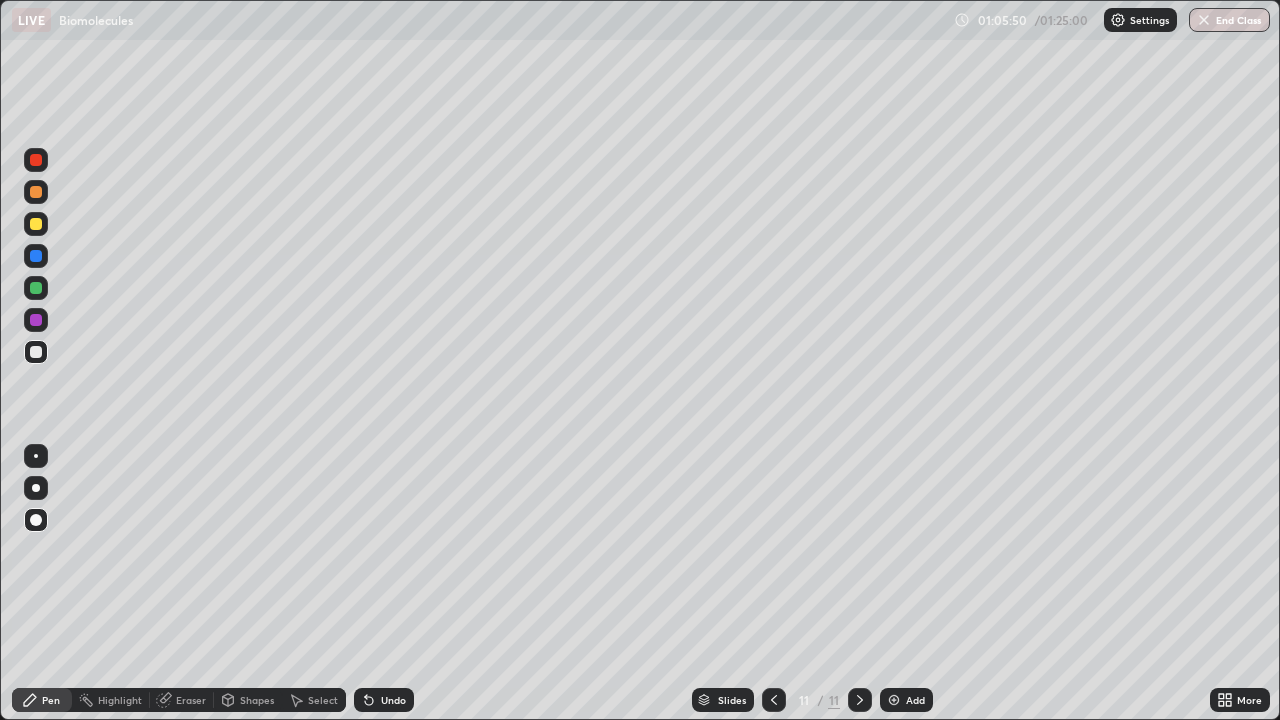 click on "Undo" at bounding box center [384, 700] 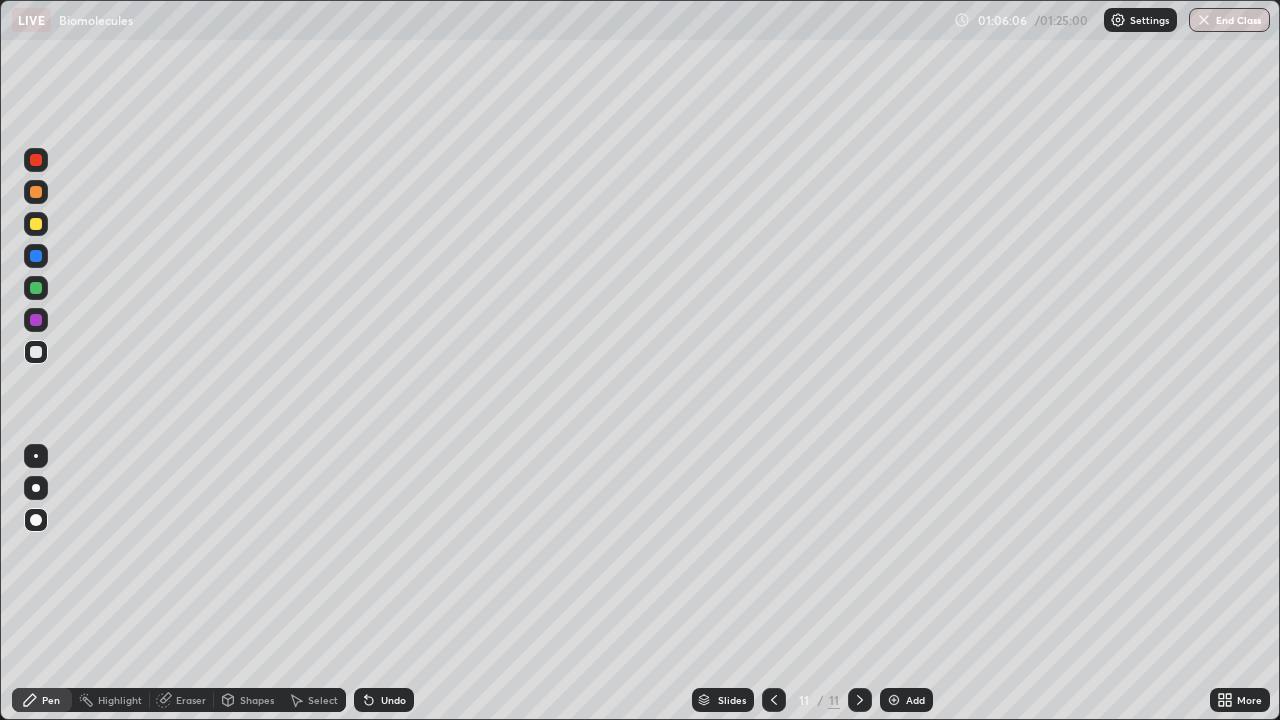 click 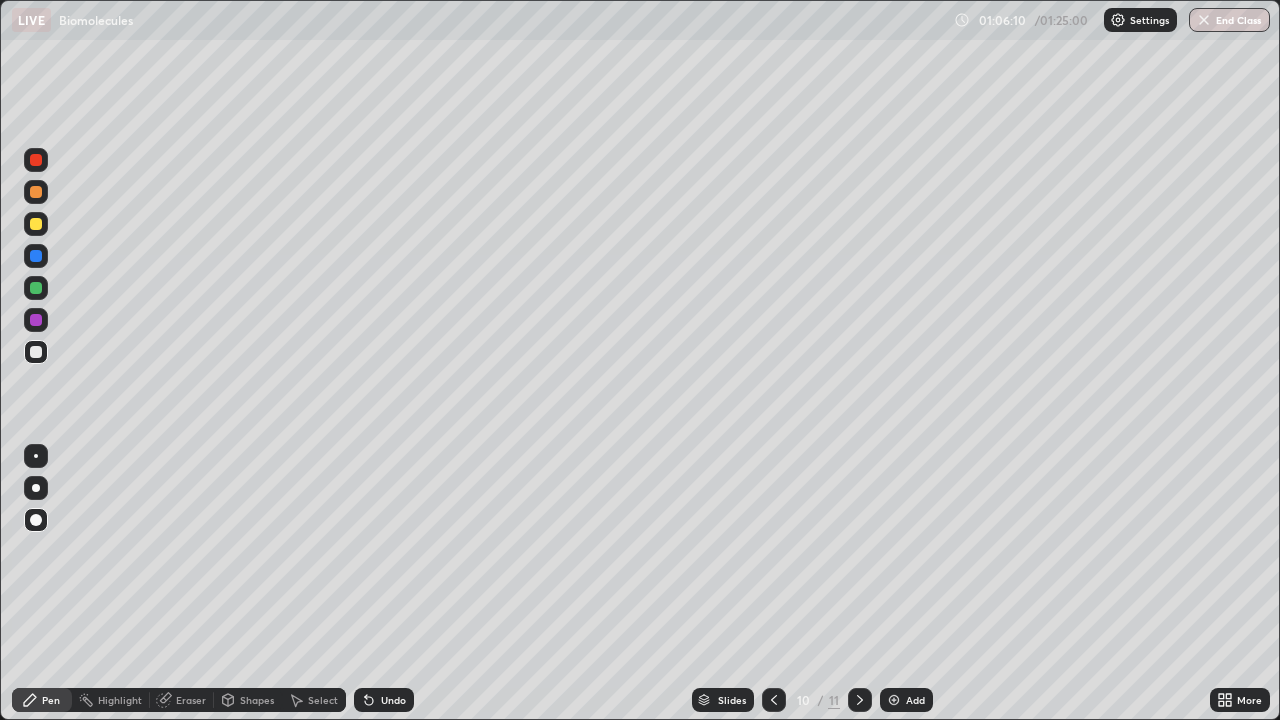 click 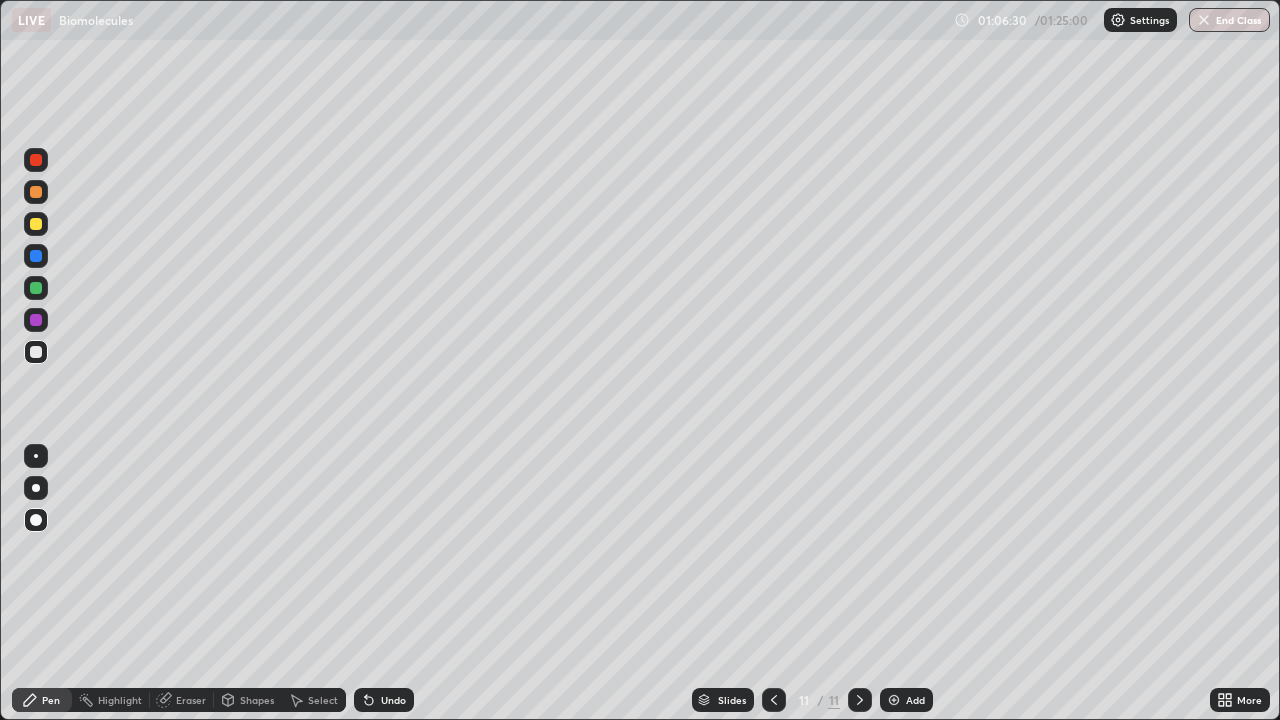 click 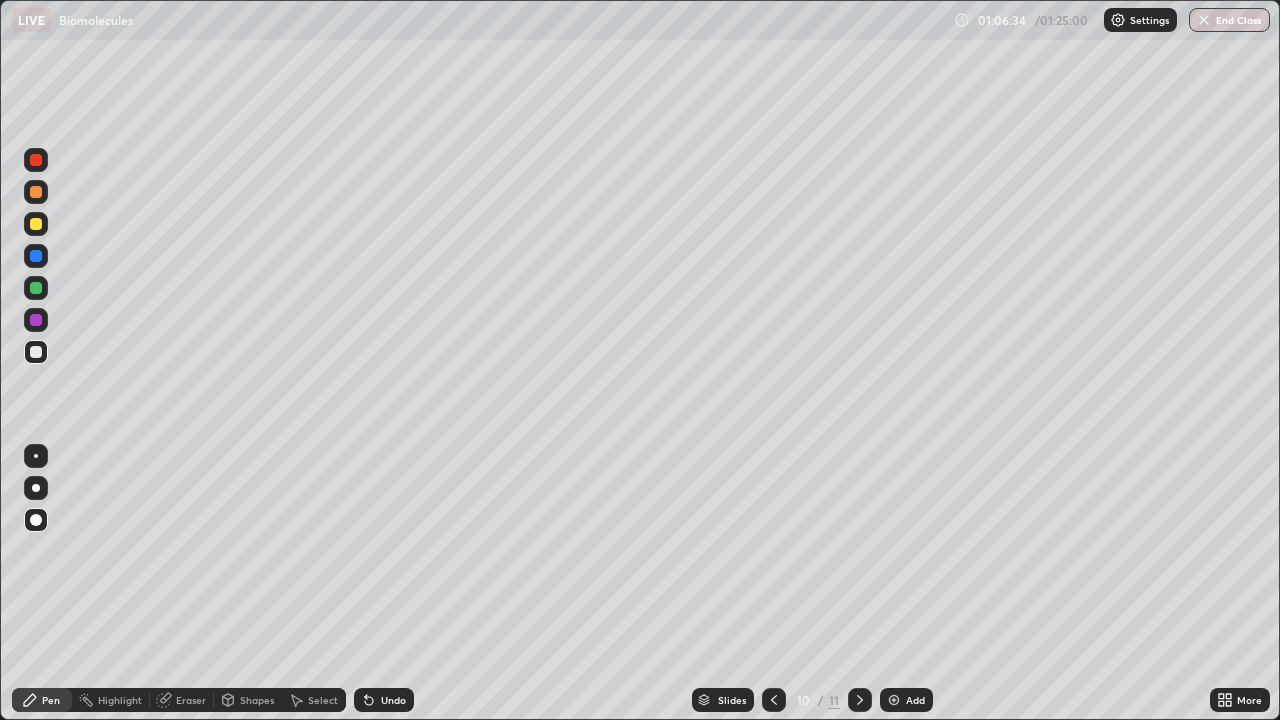 click 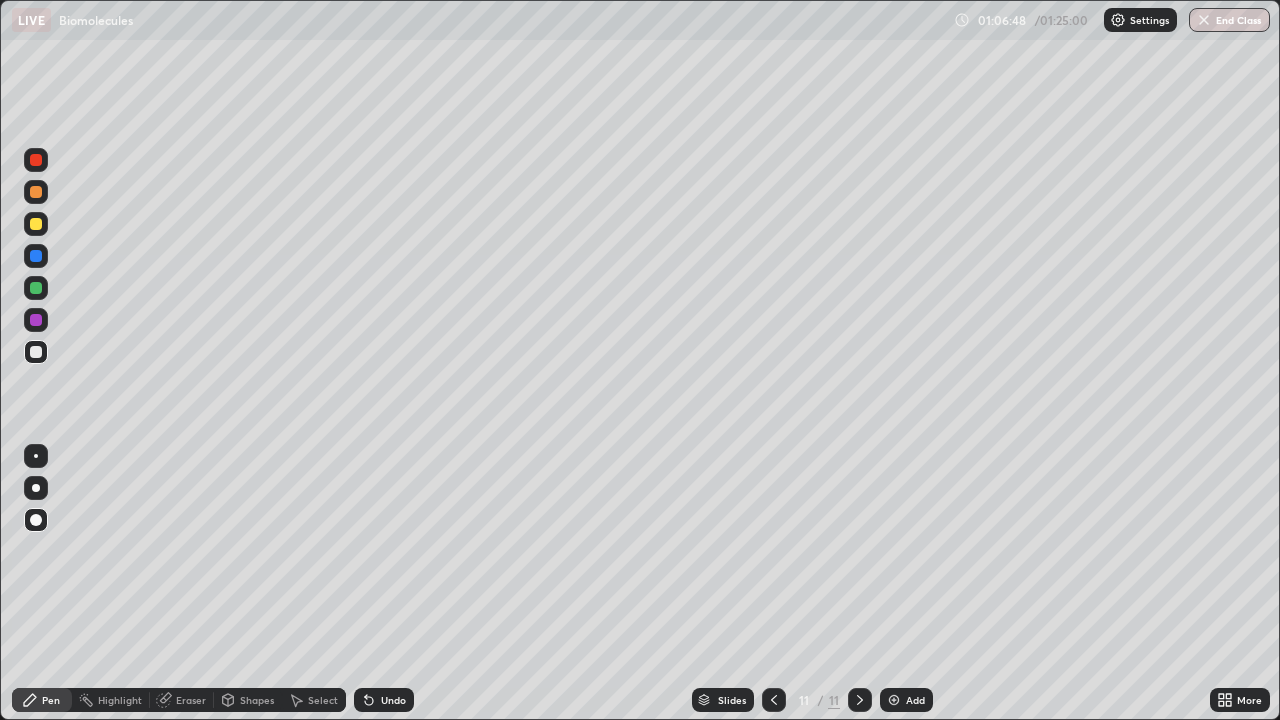 click at bounding box center [774, 700] 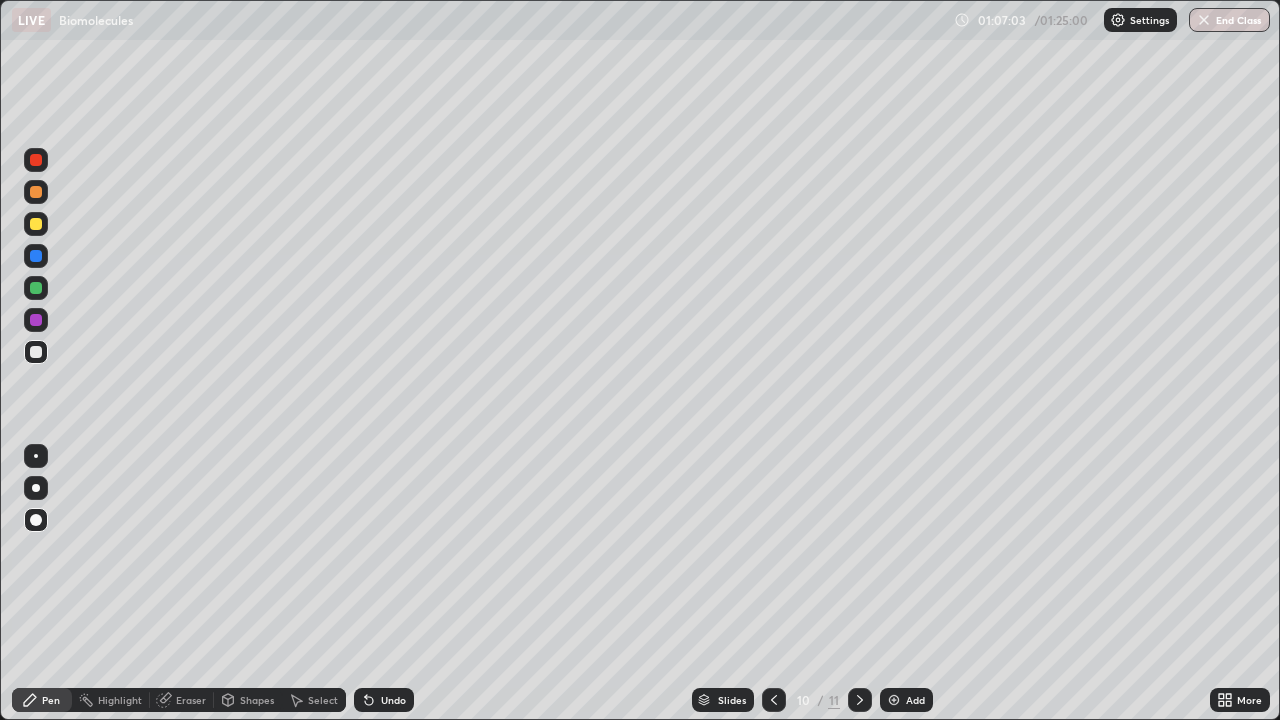 click at bounding box center (860, 700) 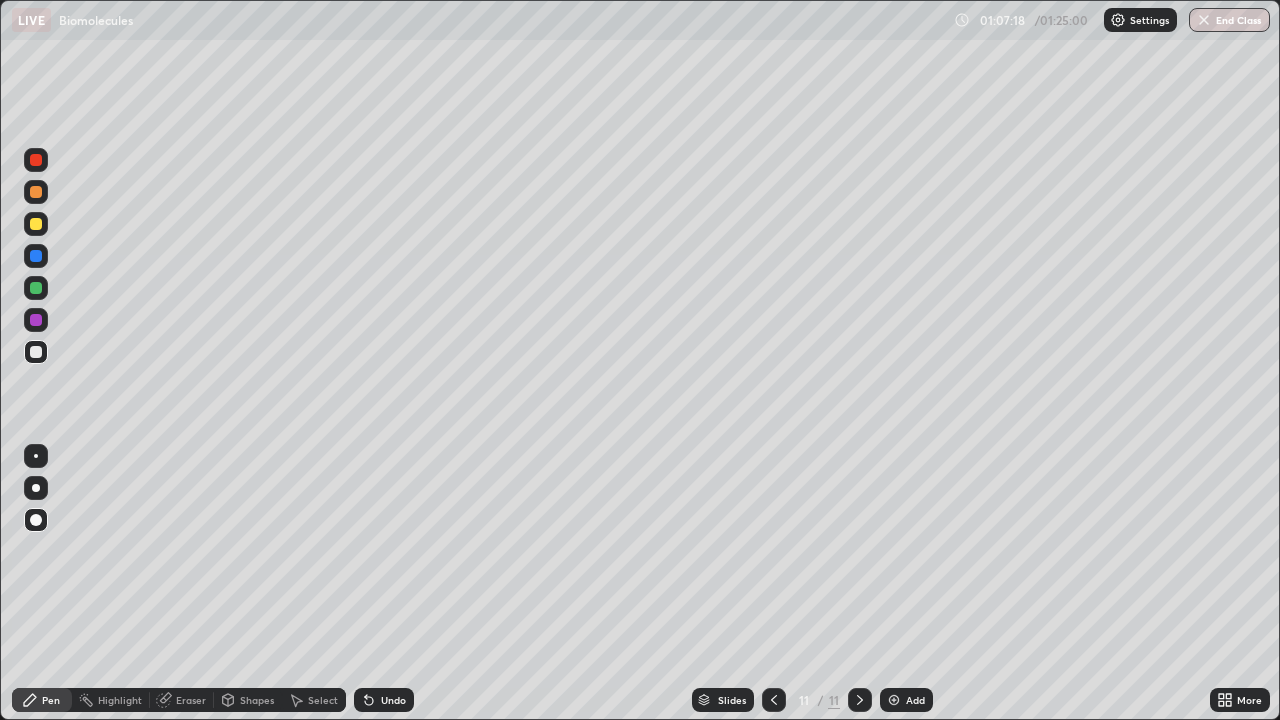 click 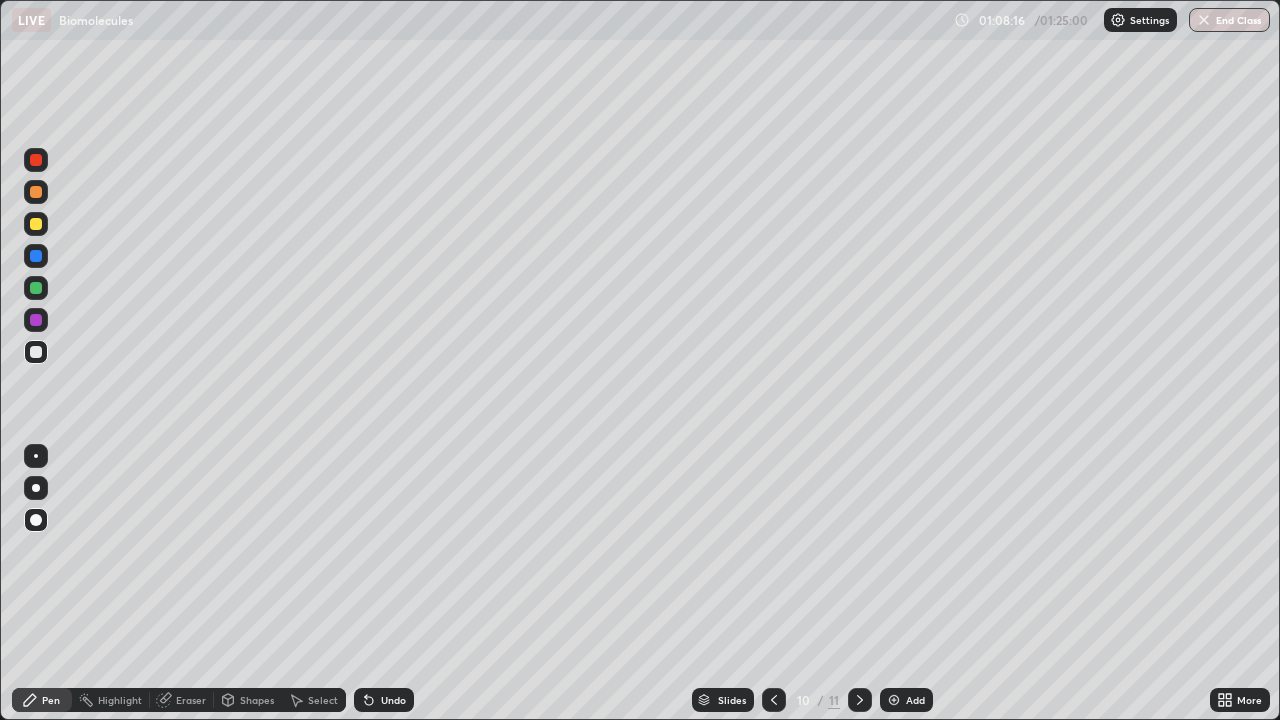 click 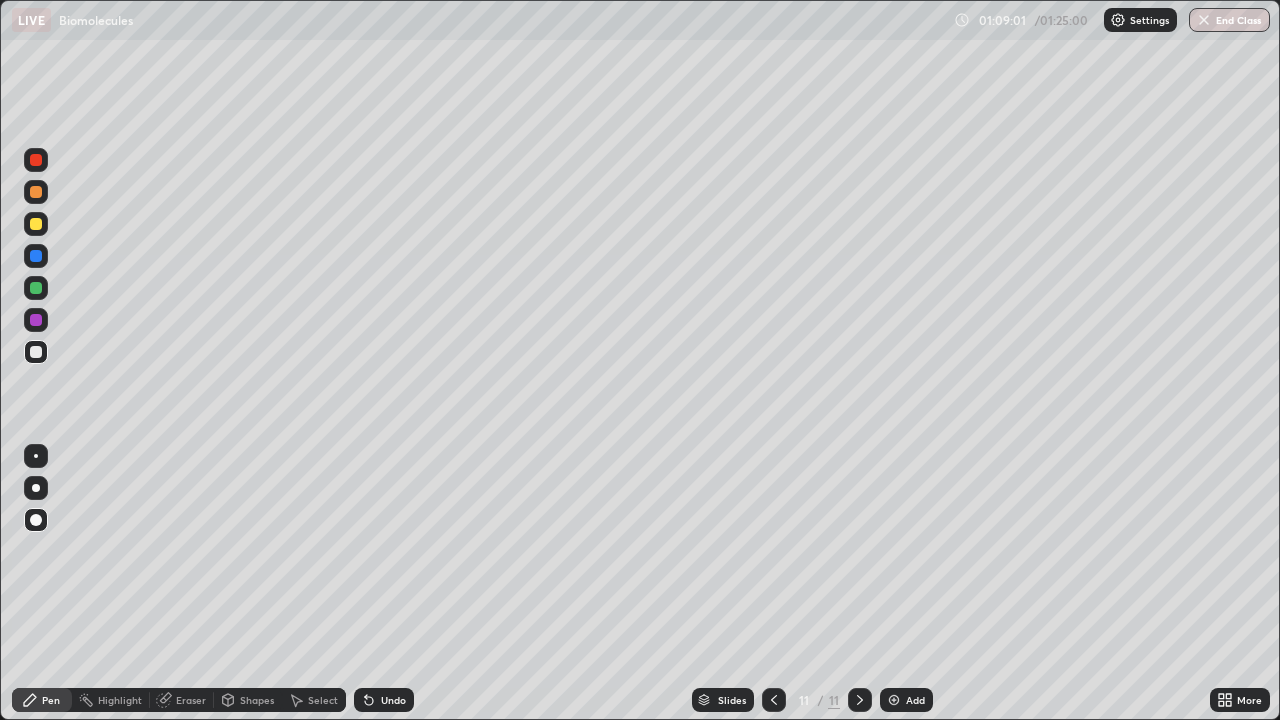 click at bounding box center [774, 700] 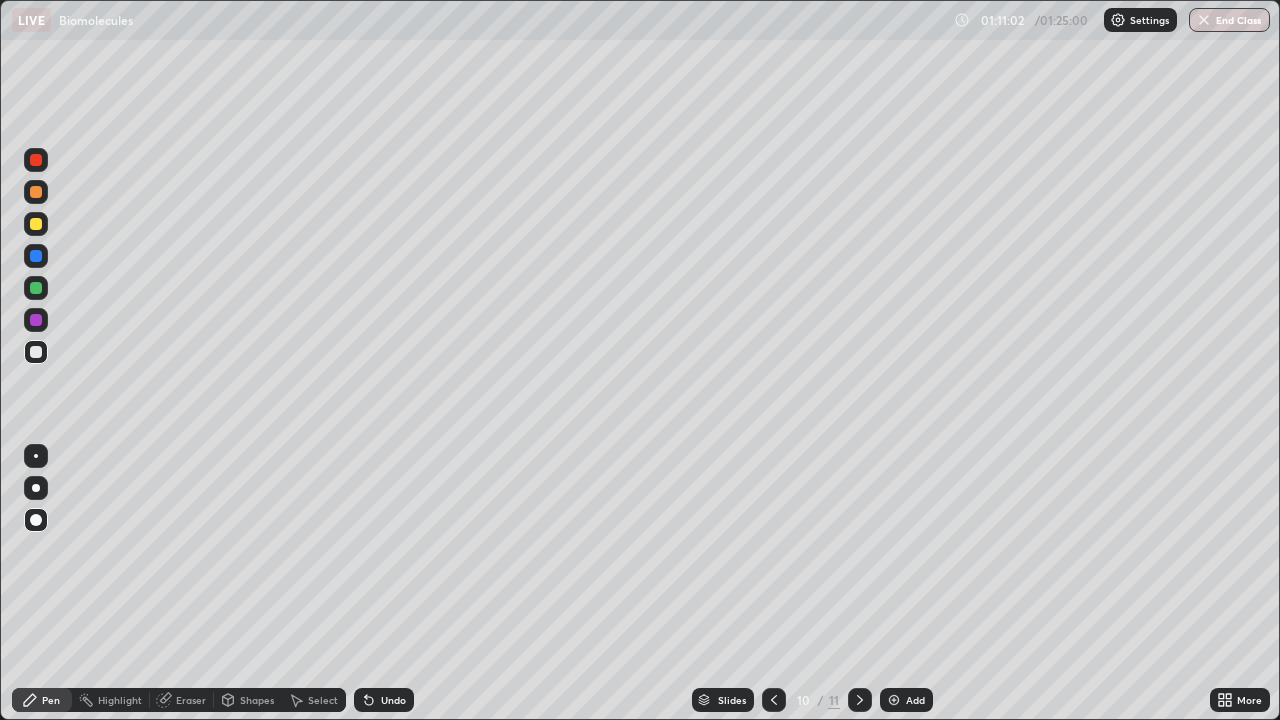 click 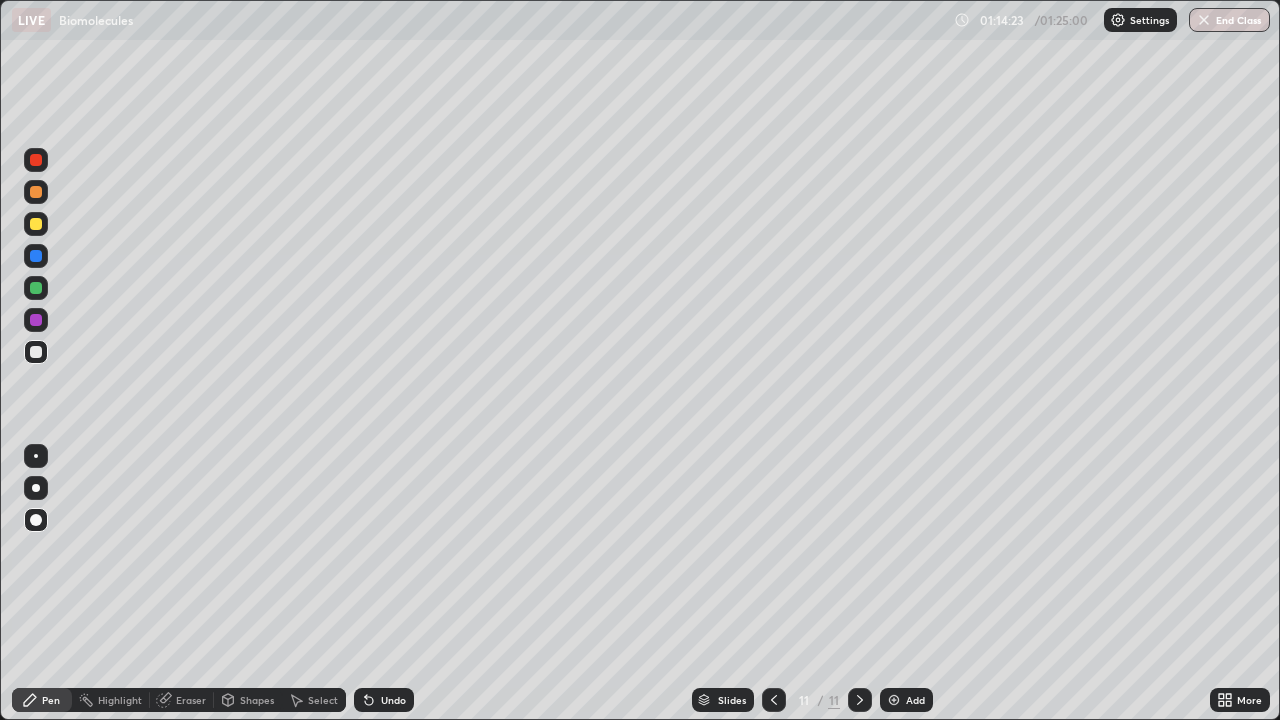 click 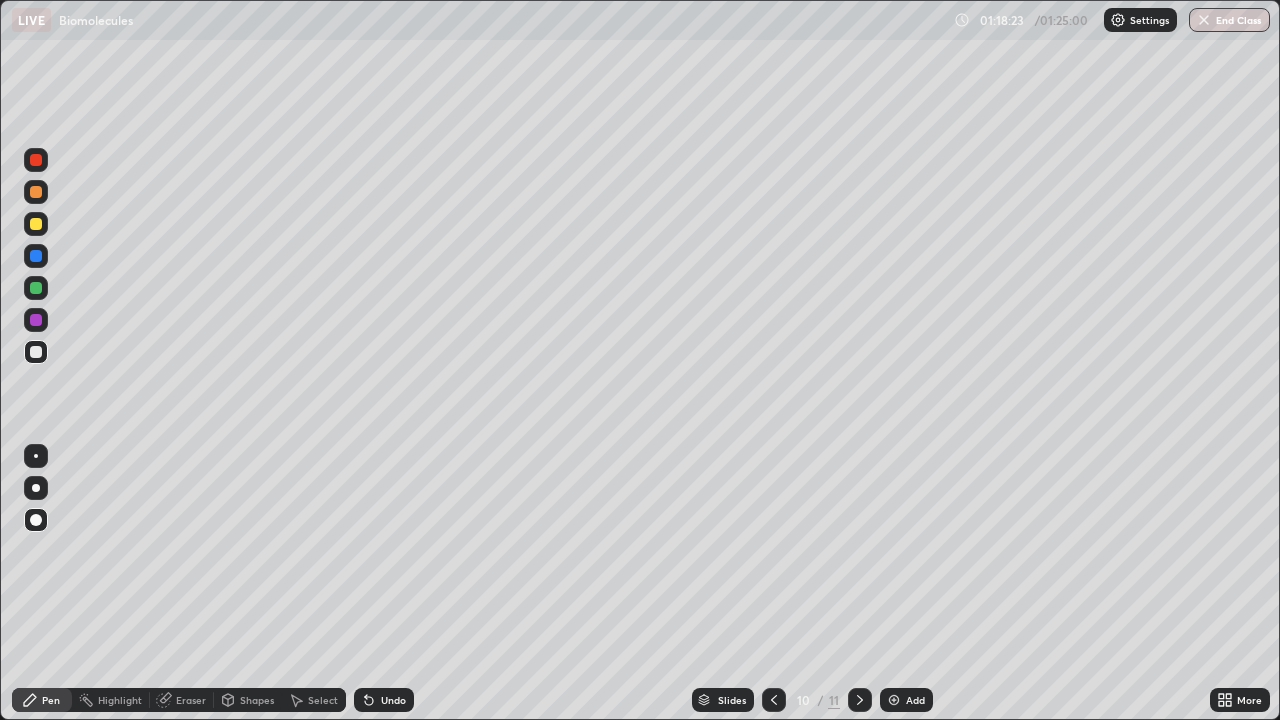 click on "End Class" at bounding box center (1229, 20) 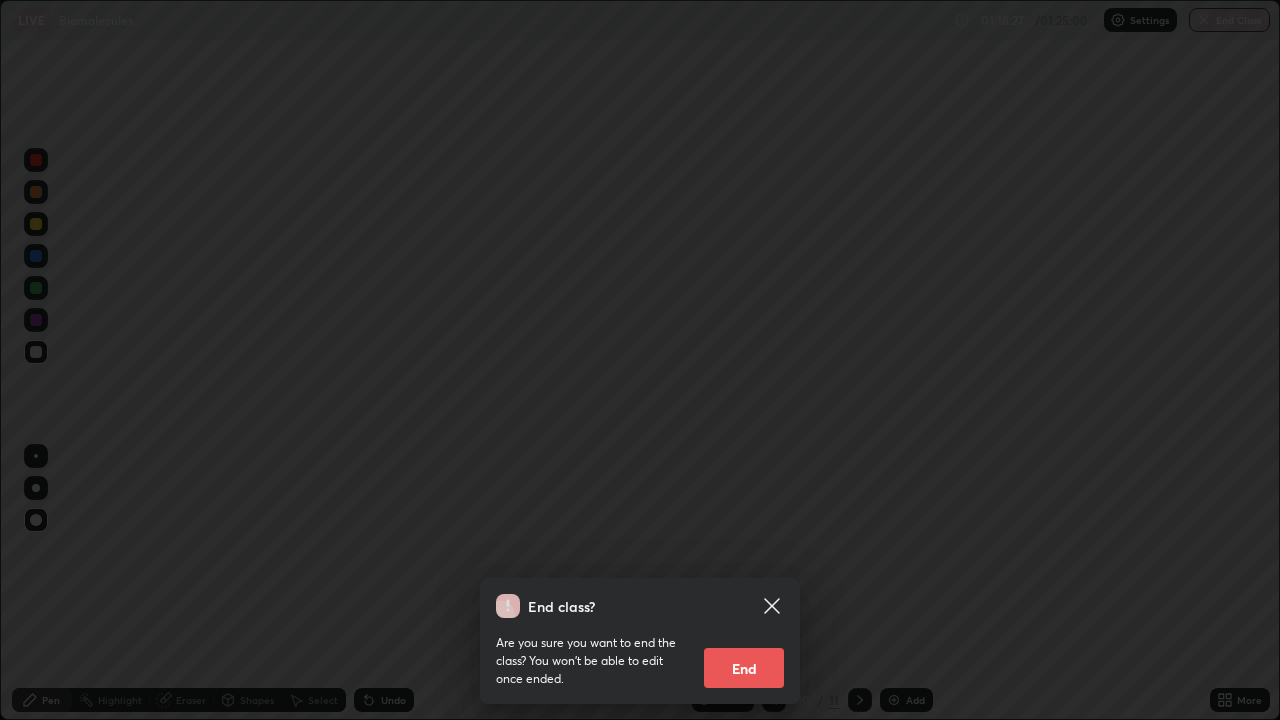 click on "End" at bounding box center [744, 668] 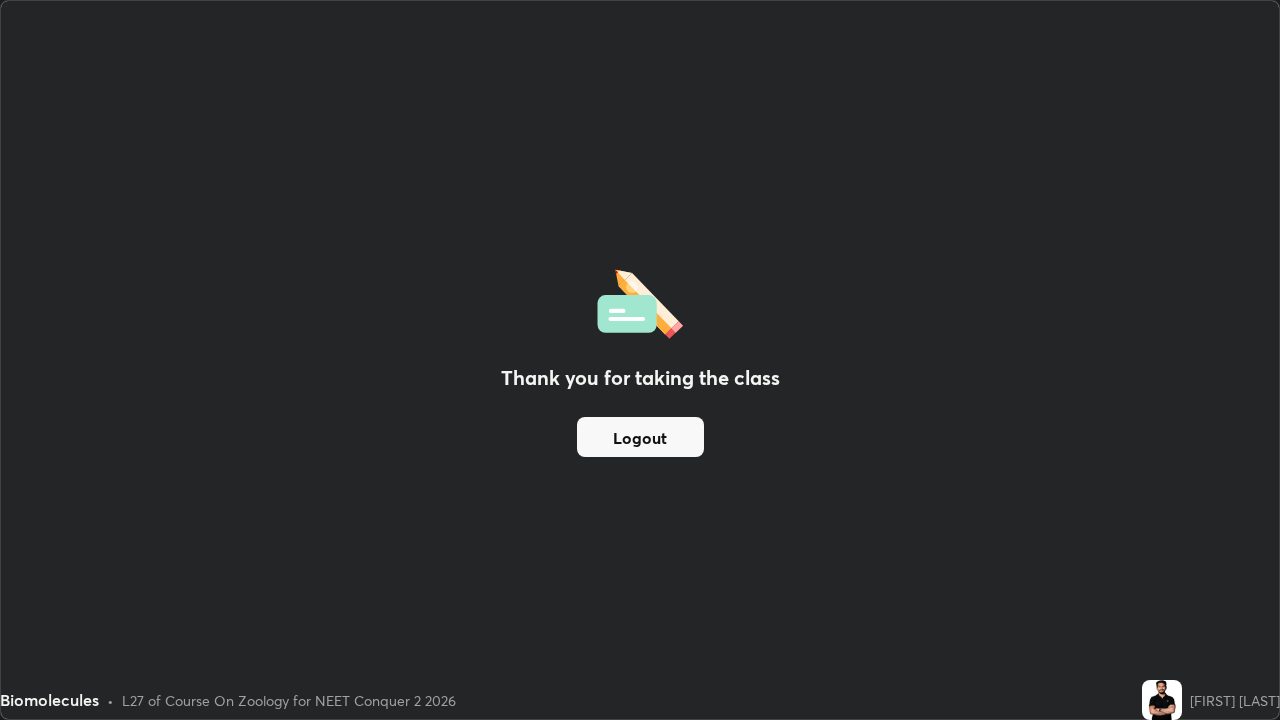 click on "Logout" at bounding box center [640, 437] 